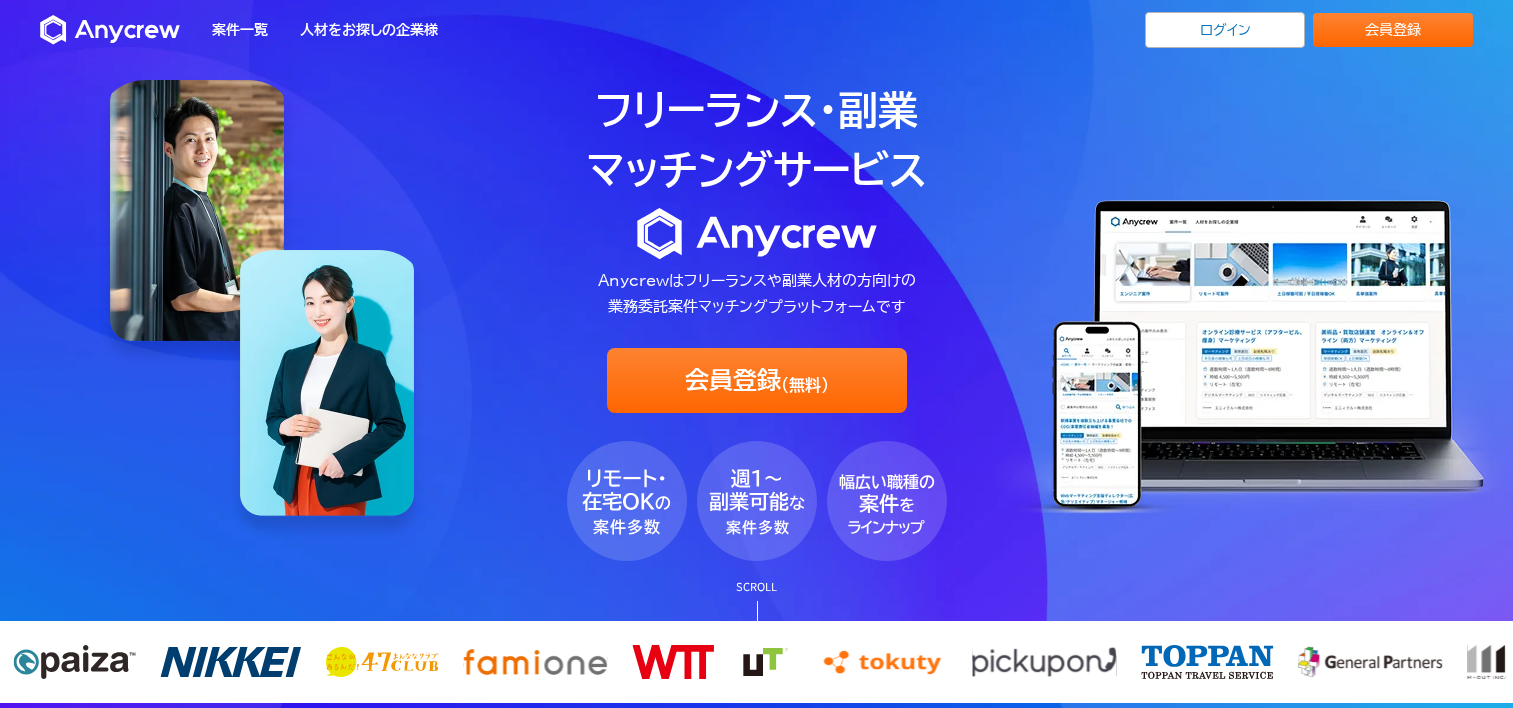 scroll, scrollTop: 0, scrollLeft: 0, axis: both 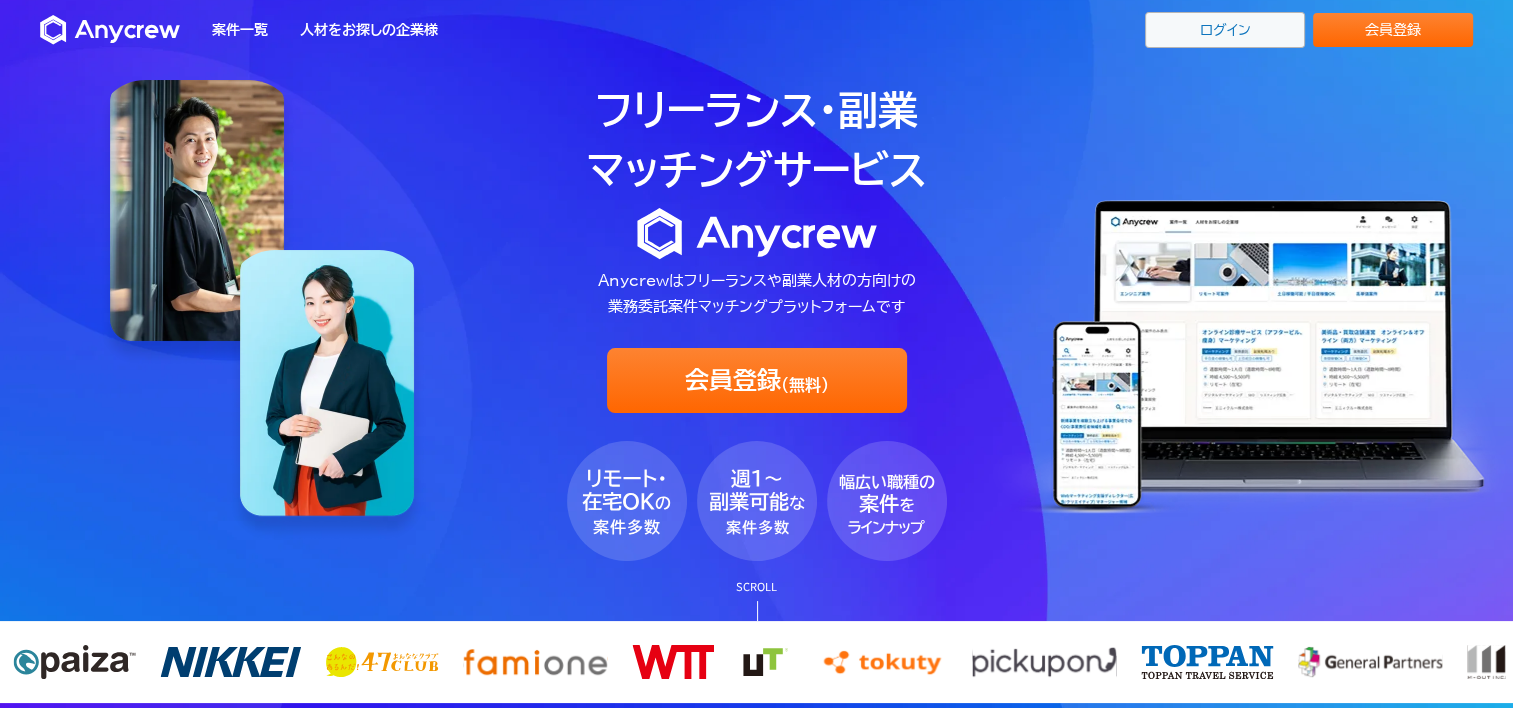 click on "ログイン" at bounding box center (1225, 30) 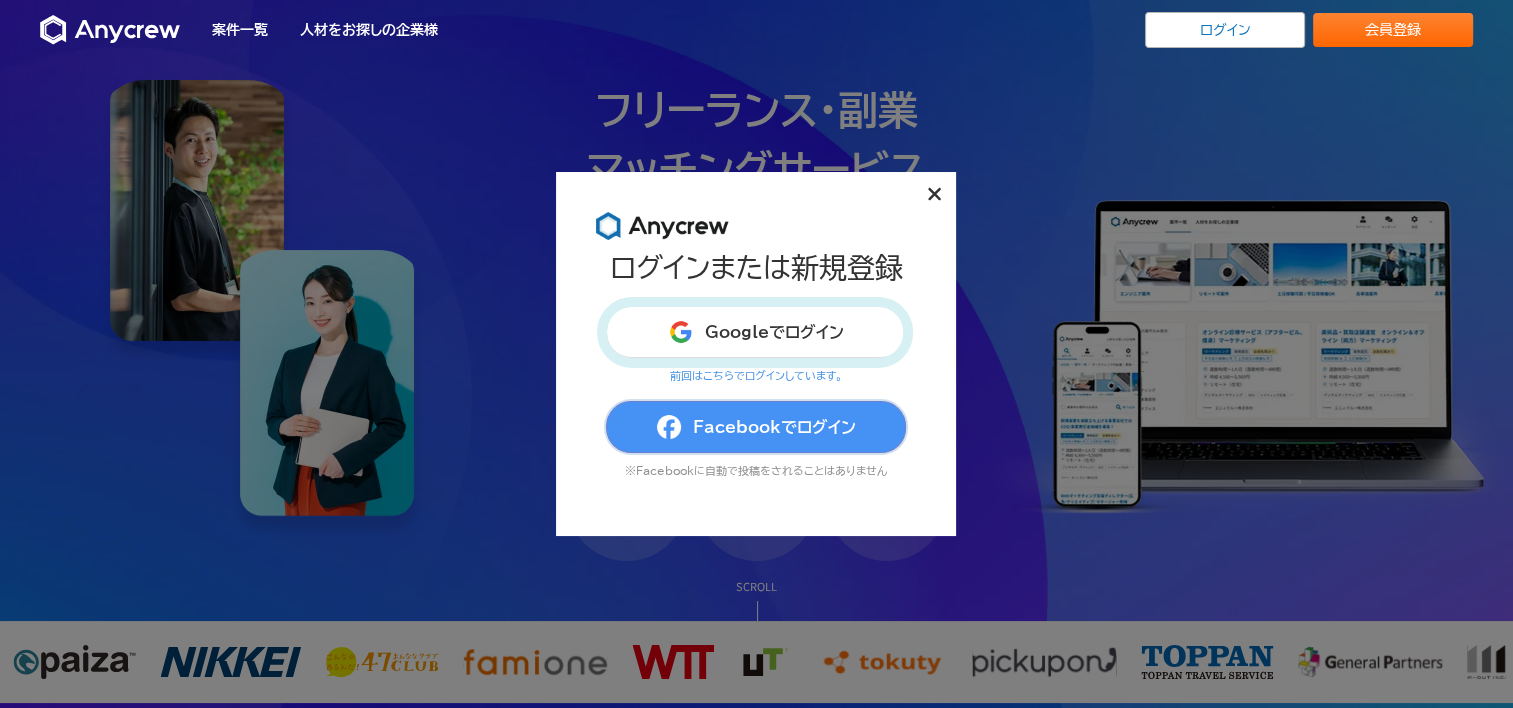 drag, startPoint x: 696, startPoint y: 436, endPoint x: 796, endPoint y: 409, distance: 103.58089 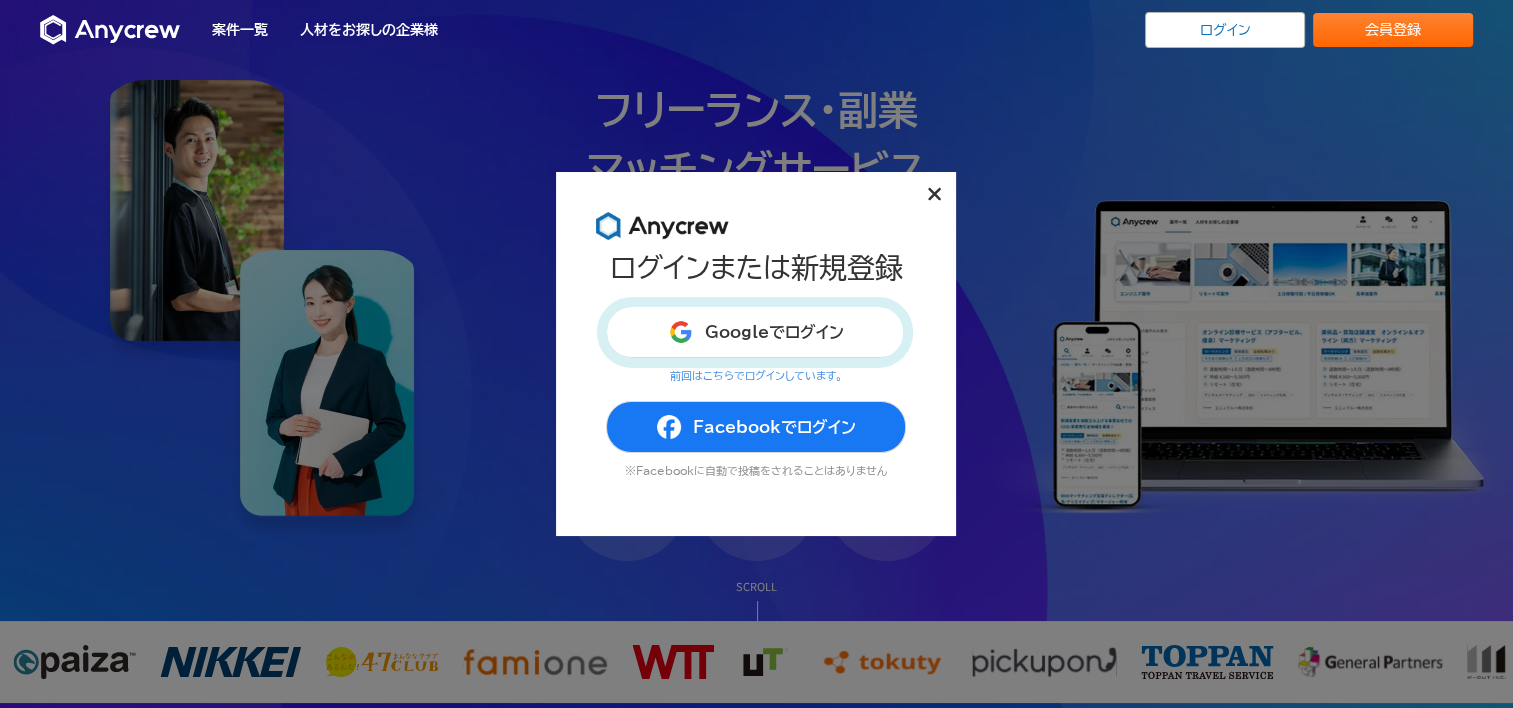 click 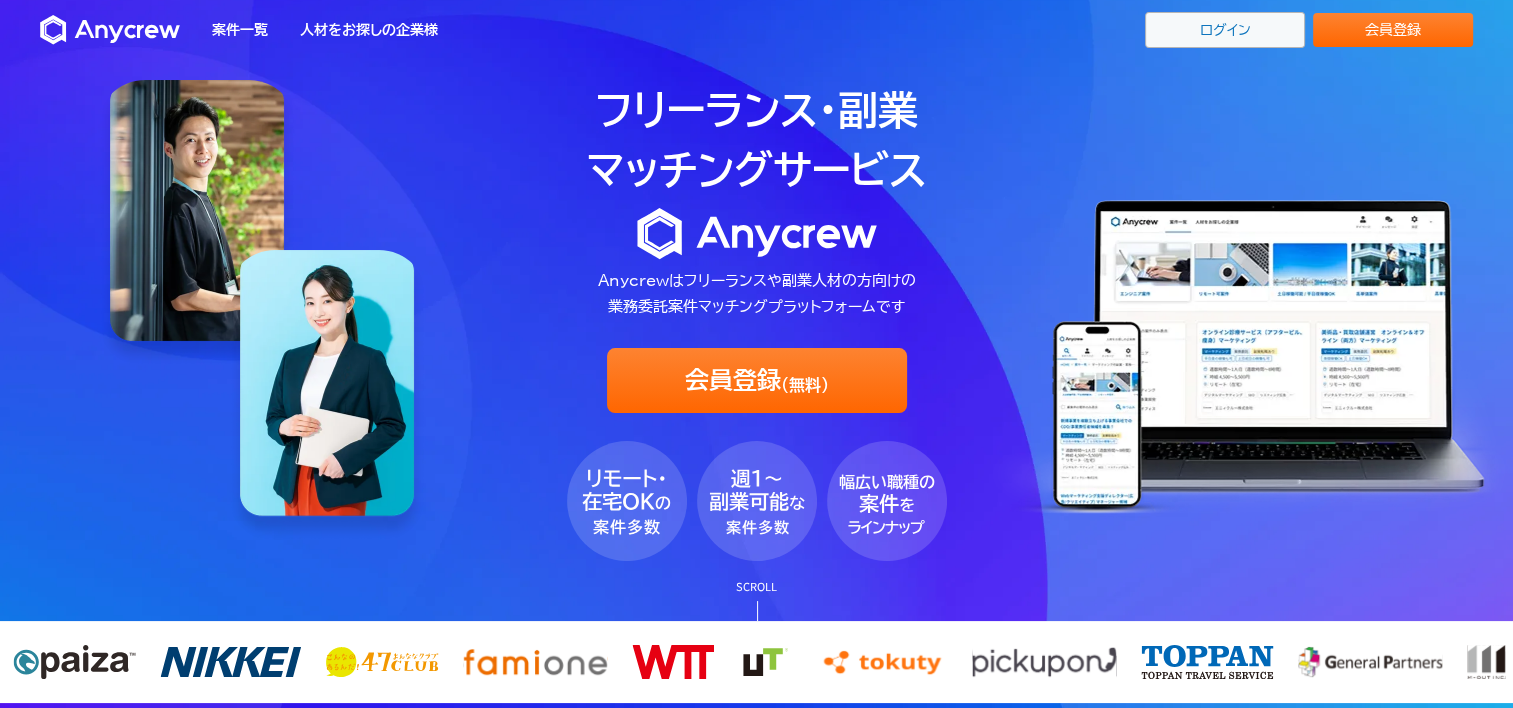 click on "ログイン" at bounding box center [1225, 30] 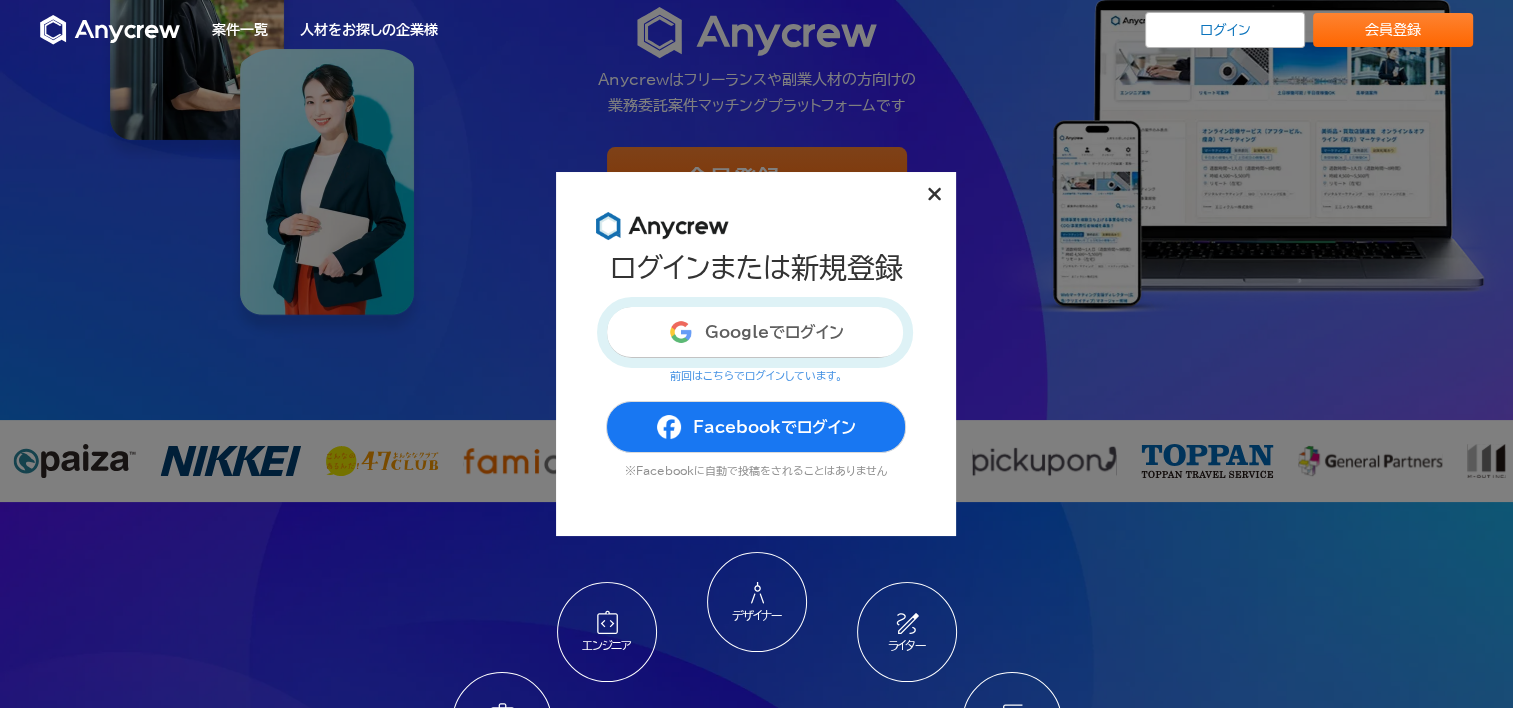 scroll, scrollTop: 100, scrollLeft: 0, axis: vertical 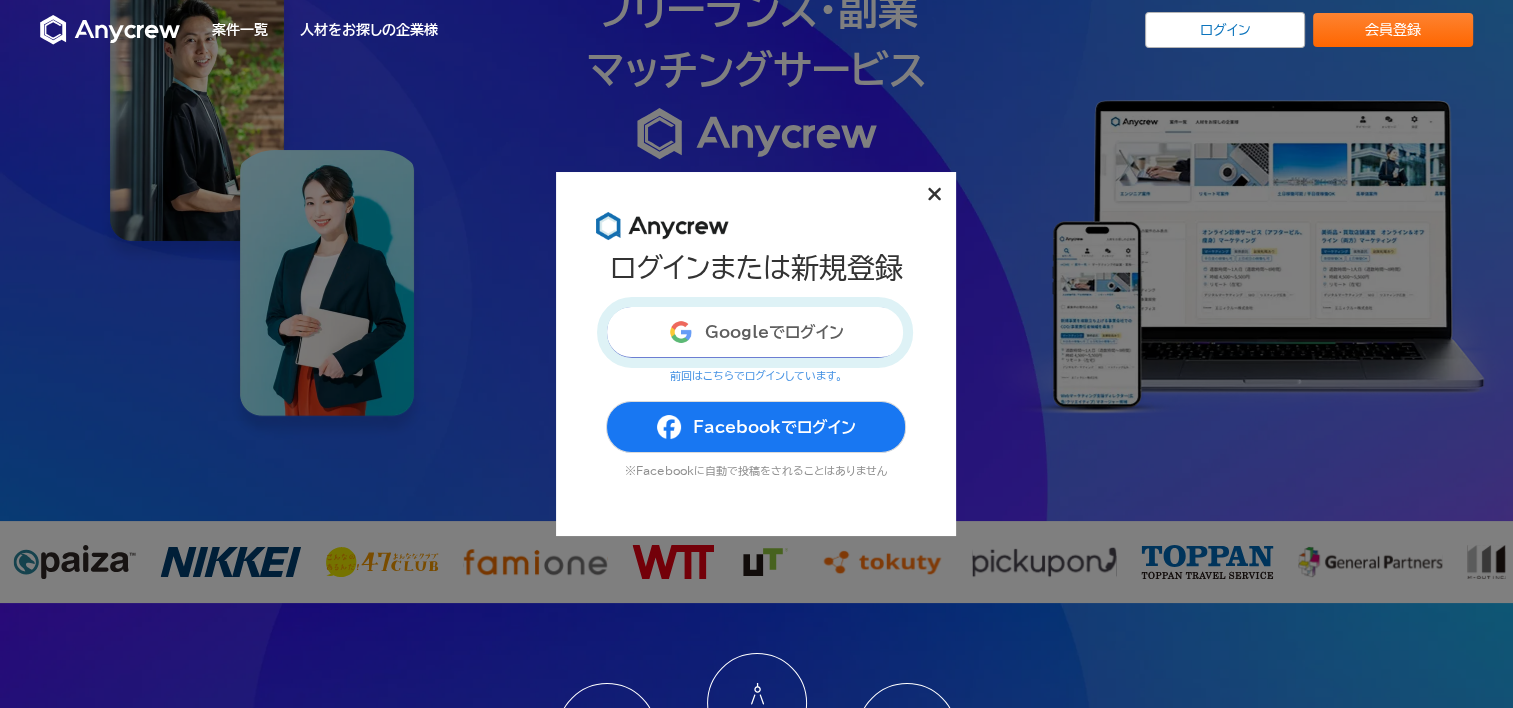 click on "Googleでログイン" at bounding box center [756, 332] 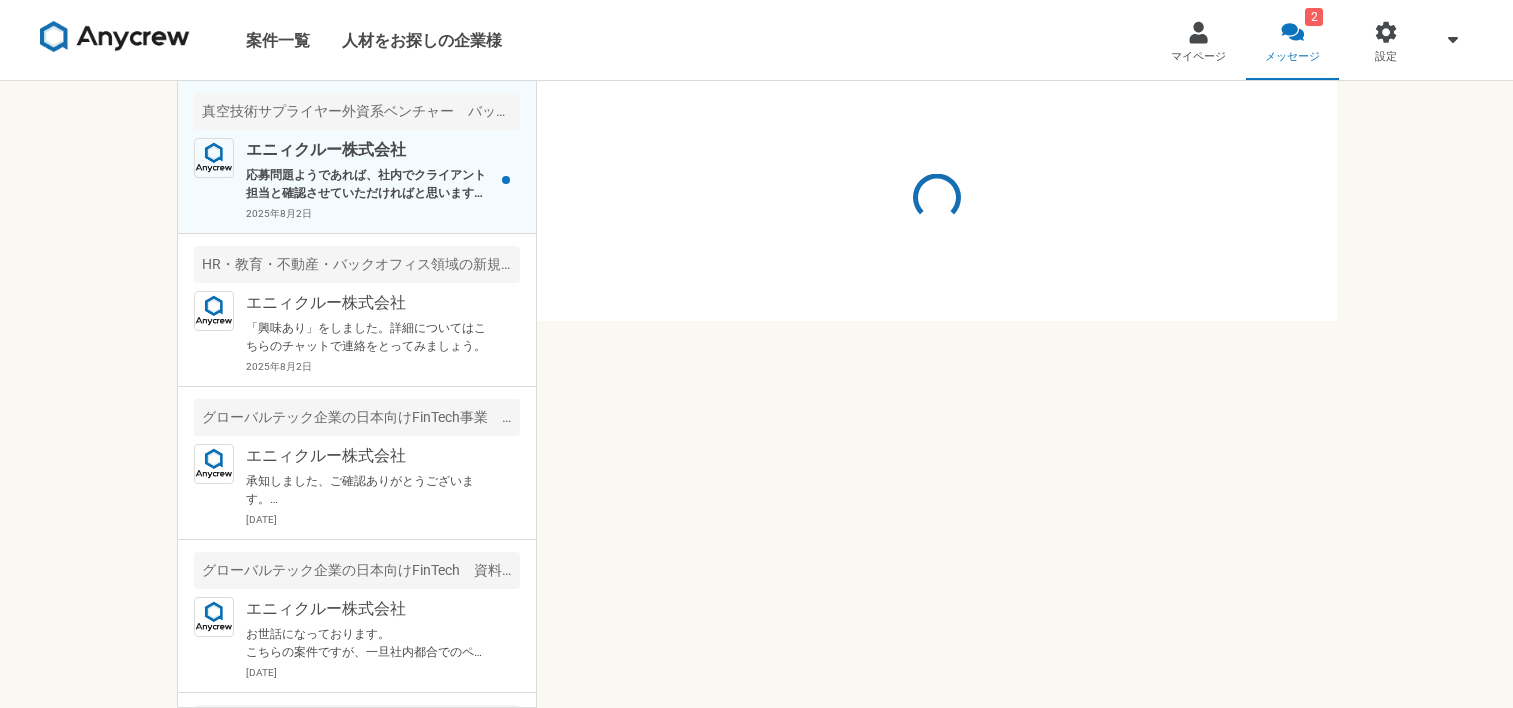 scroll, scrollTop: 0, scrollLeft: 0, axis: both 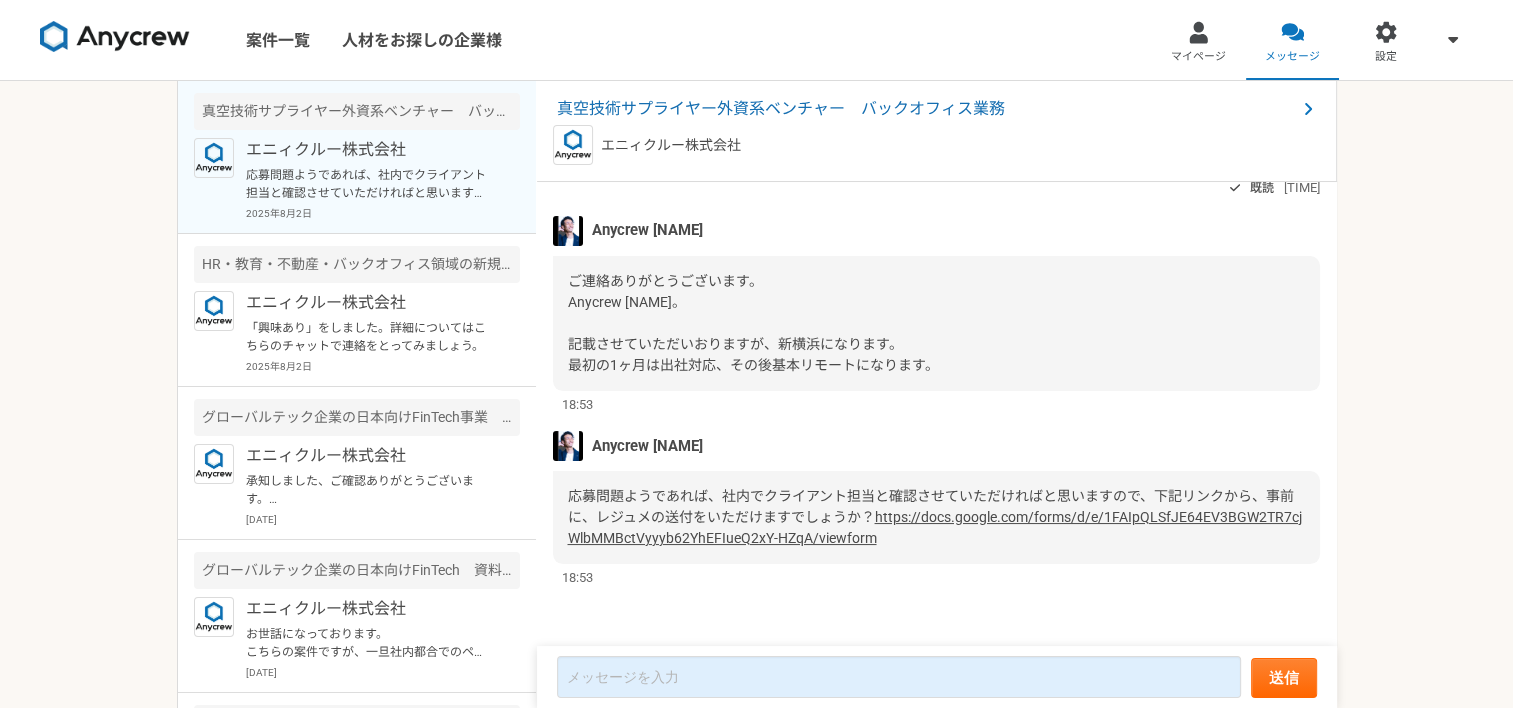 click on "18:53" at bounding box center (936, 404) 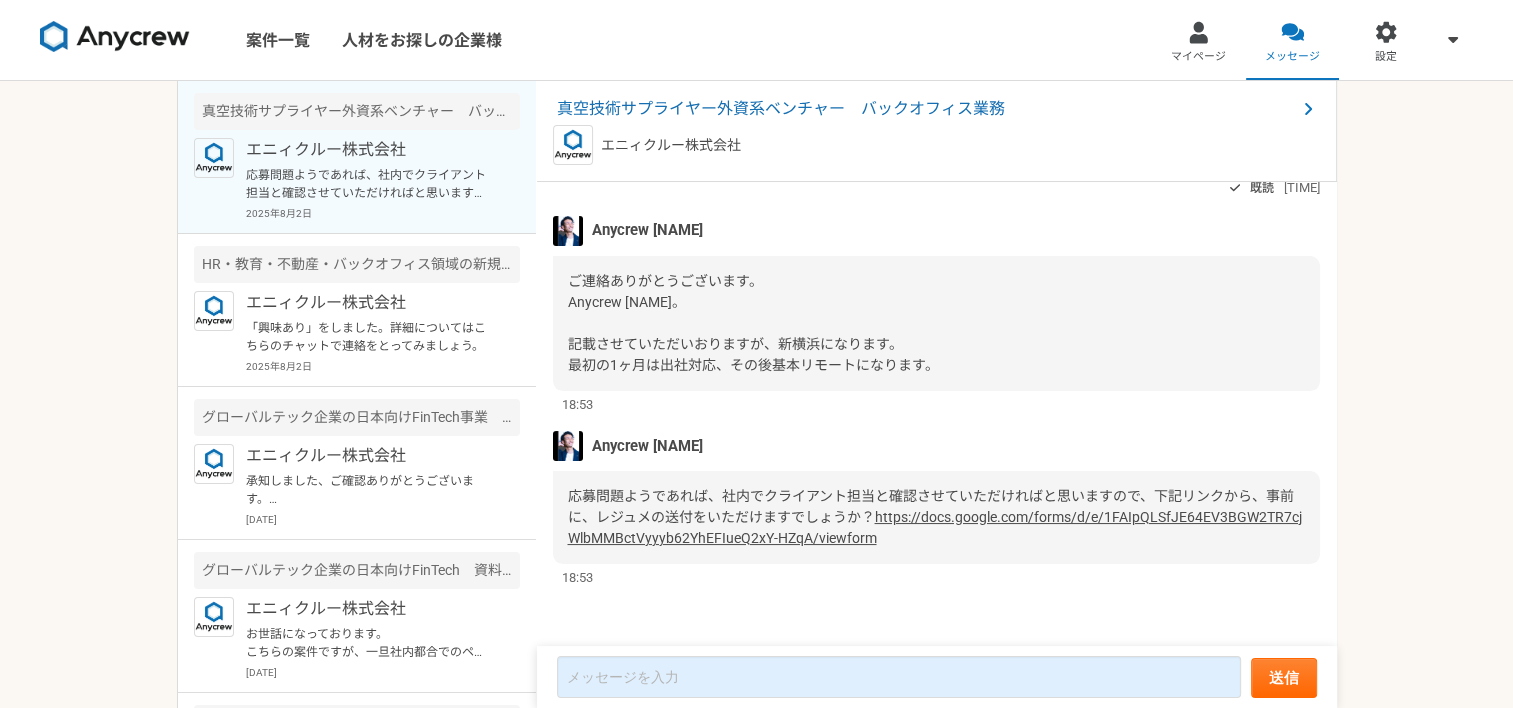 click on "Anycrew [NAME]" at bounding box center [936, 446] 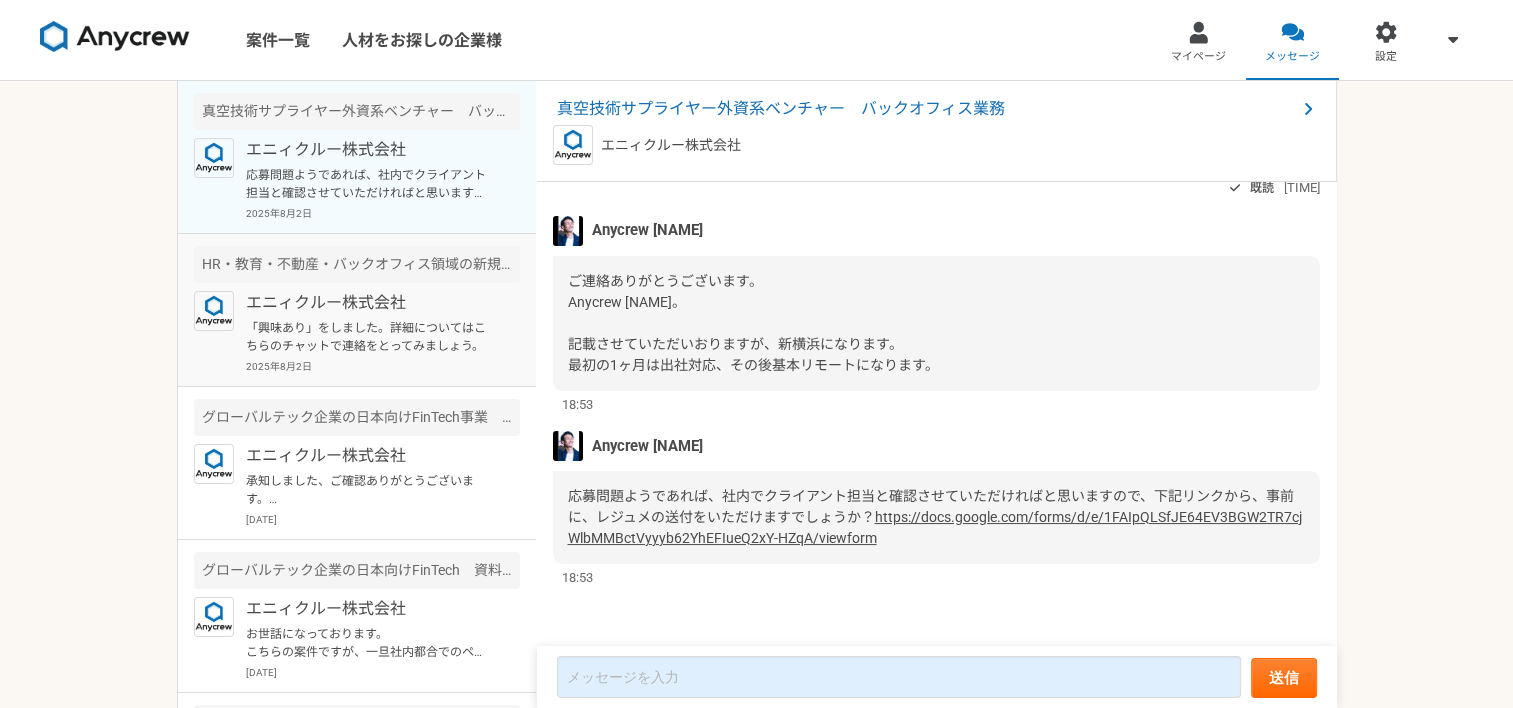 click on "「興味あり」をしました。詳細についてはこちらのチャットで連絡をとってみましょう。" at bounding box center [369, 337] 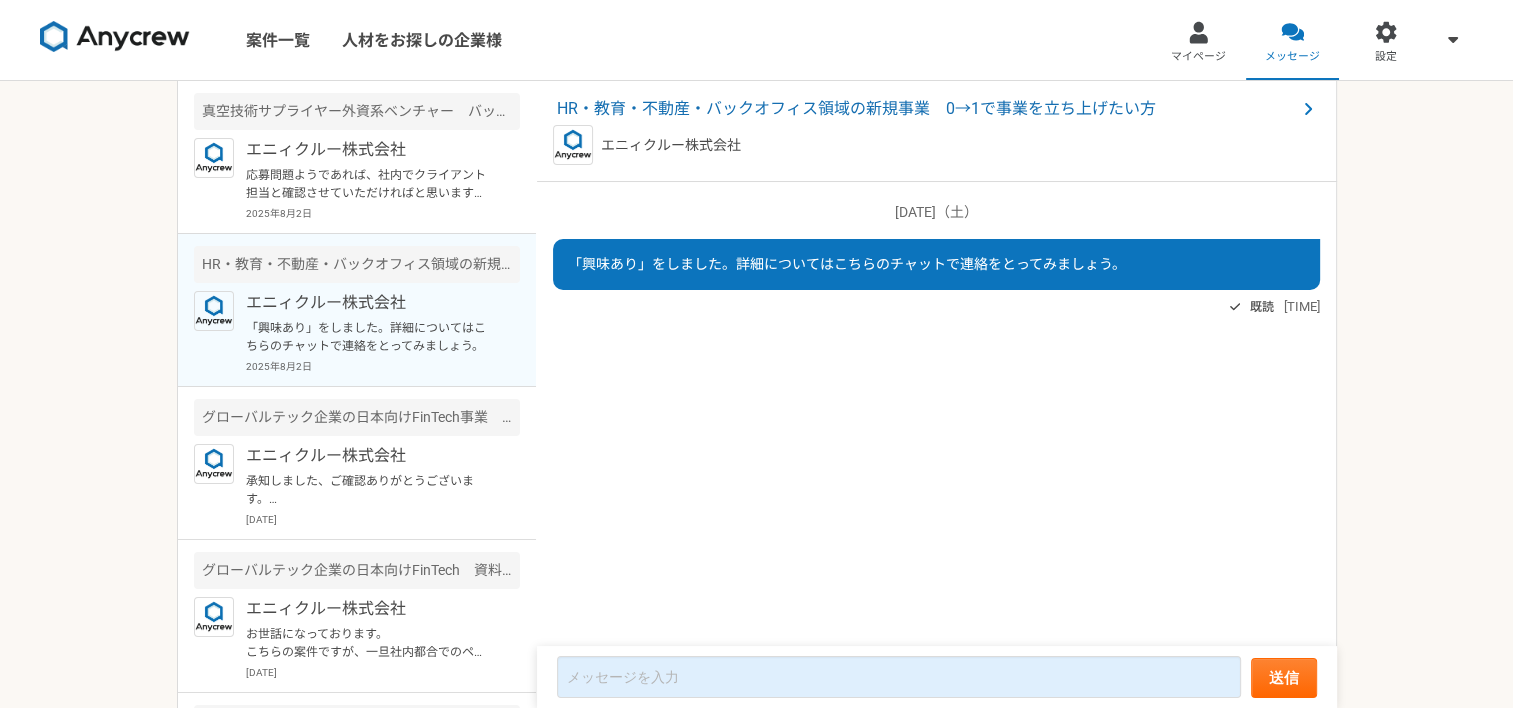click on "[DATE] 「興味あり」をしました。詳細についてはこちらのチャットで連絡をとってみましょう。 既読 [TIME]" at bounding box center (937, 415) 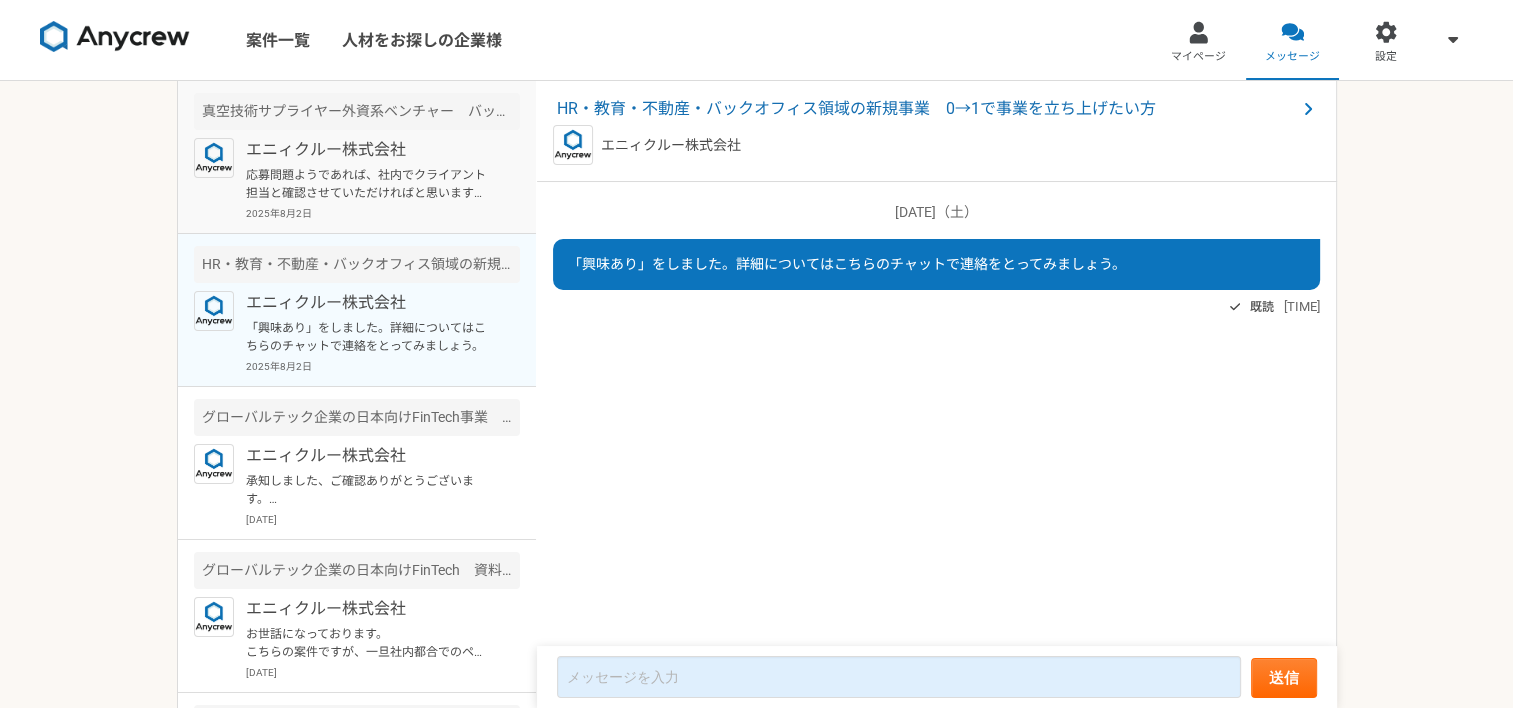 click on "応募問題ようであれば、社内でクライアント担当と確認させていただければと思いますので、下記リンクから、事前に、レジュメの送付をいただけますでしょうか？
https://docs.google.com/forms/d/e/1FAIpQLSfJE64EV3BGW2TR7cjWlbMMBctVyyyb62YhEFIueQ2xY-HZqA/viewform" at bounding box center [369, 184] 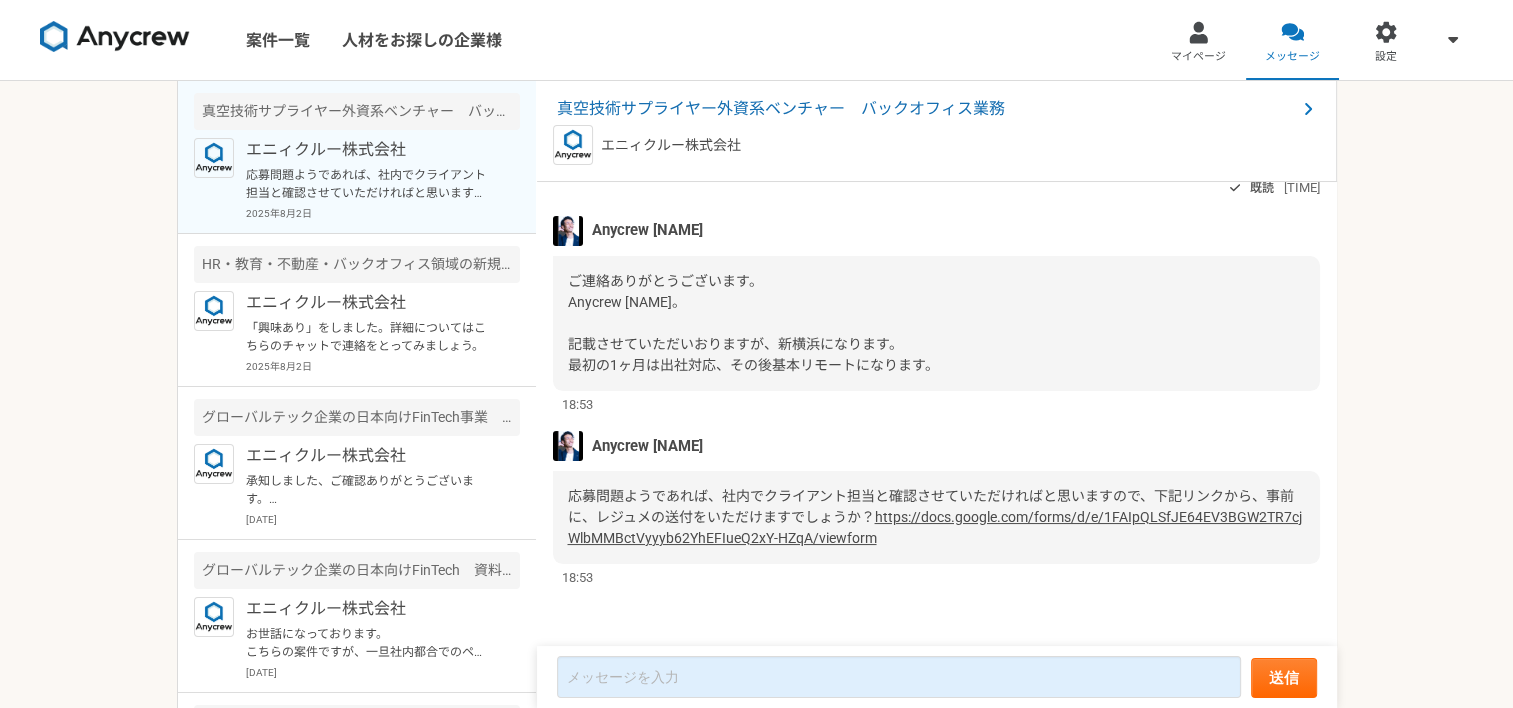 scroll, scrollTop: 0, scrollLeft: 0, axis: both 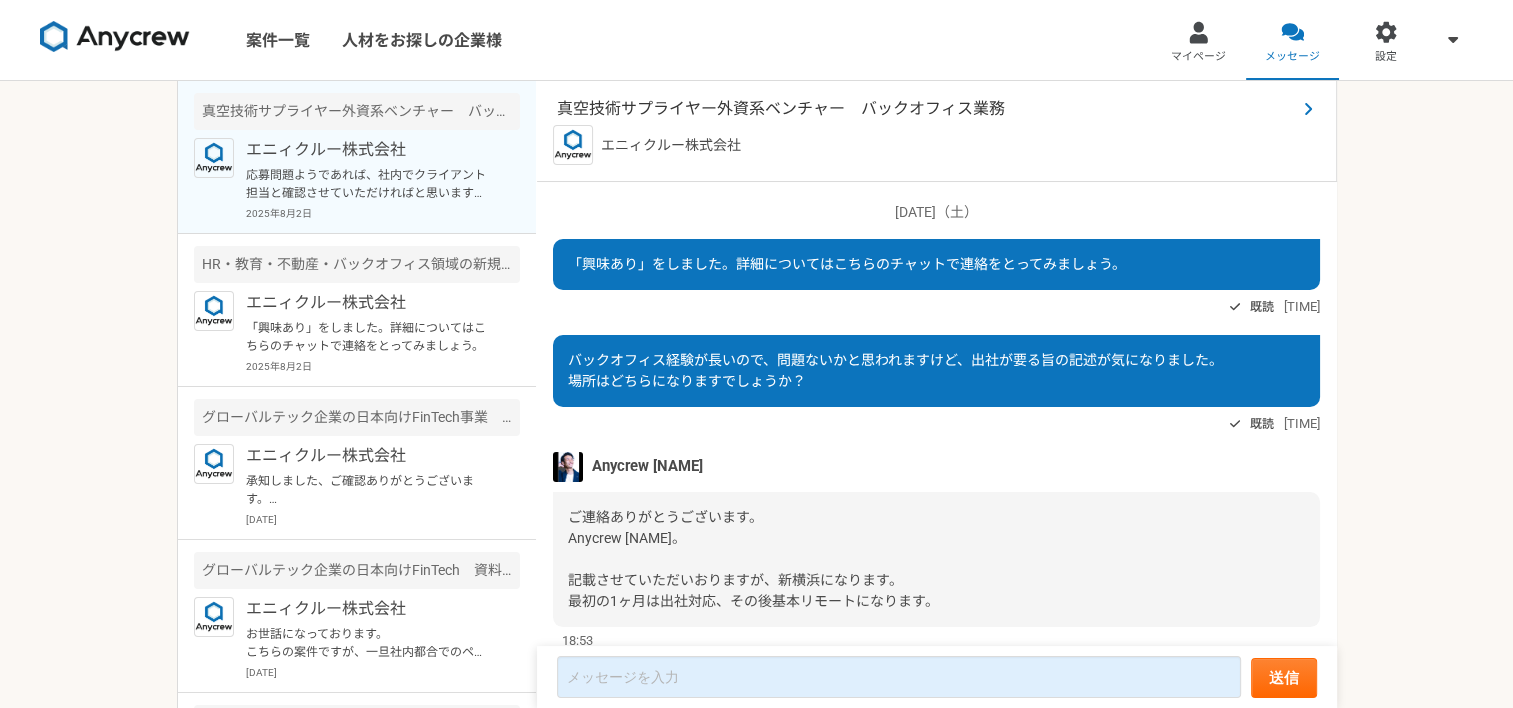 click on "真空技術サプライヤー外資系ベンチャー　バックオフィス業務" at bounding box center (926, 109) 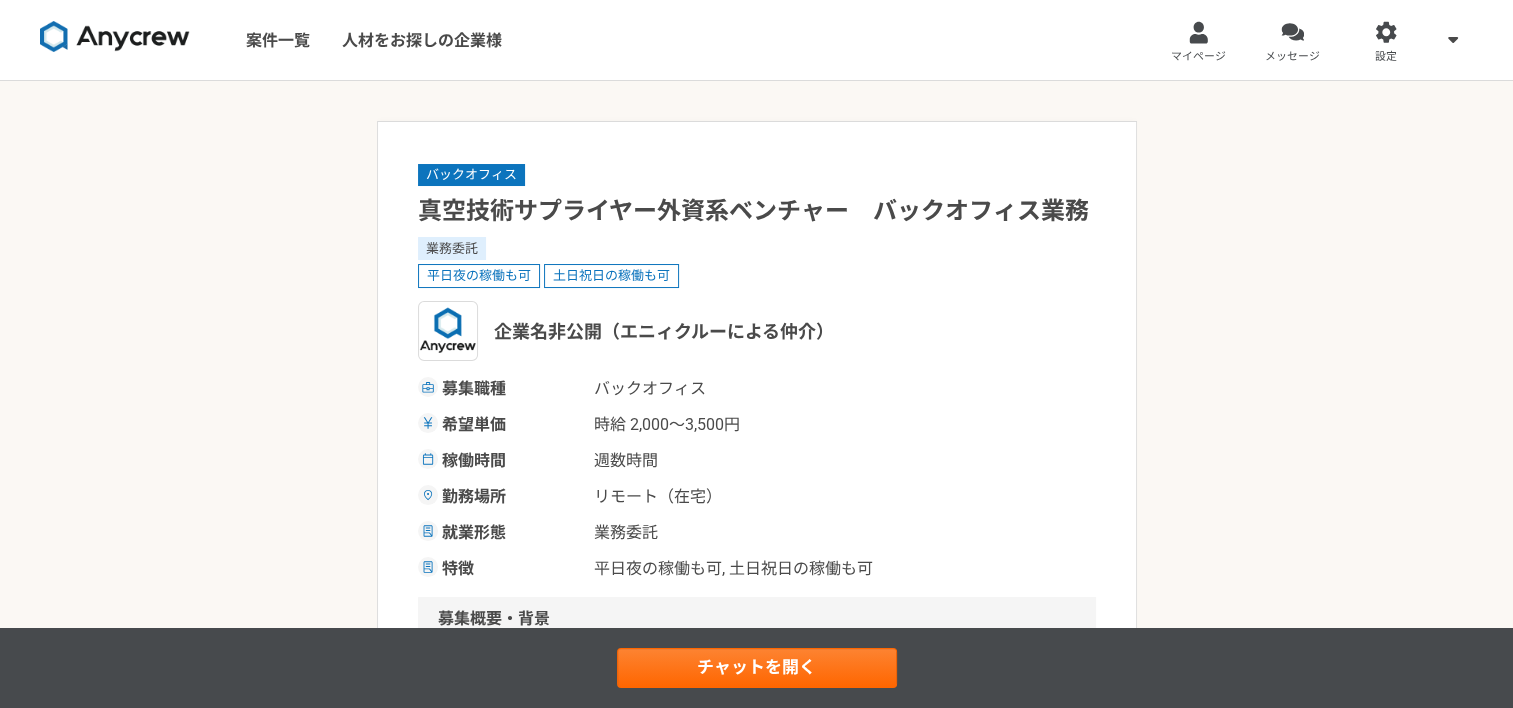 click on "バックオフィス 真空技術サプライヤー外資系ベンチャー　バックオフィス業務 業務委託 平日夜の稼働も可 土日祝日の稼働も可 企業名非公開（エニィクルーによる仲介） 募集職種 バックオフィス 希望単価 時給 [MIN_PRICE]〜[MAX_PRICE] 稼働時間 週数時間 勤務場所 リモート（在宅） 就業形態 業務委託 特徴 平日夜の稼働も可, 土日祝日の稼働も可 募集概要・背景 業務内容 求める人物像 ＜必須＞
・事業会社でのバックオフィスのご経験（総務・経理・管理部など）
・Office（Excel、Word）、ビジネスメールのご経験
・[CITY]オフィスへの出社対応が可能な方（最初の1ヶ月程度）
＜歓迎＞
・外資系企業での就業経験 求めるスキル 税務 経理 管理会計 簿記 秘書業務 Microsoft Office Microsoft Excel バックオフィス 総務 規程管理 オンプレからのクラウド移行 その他の条件・環境" at bounding box center [756, 1384] 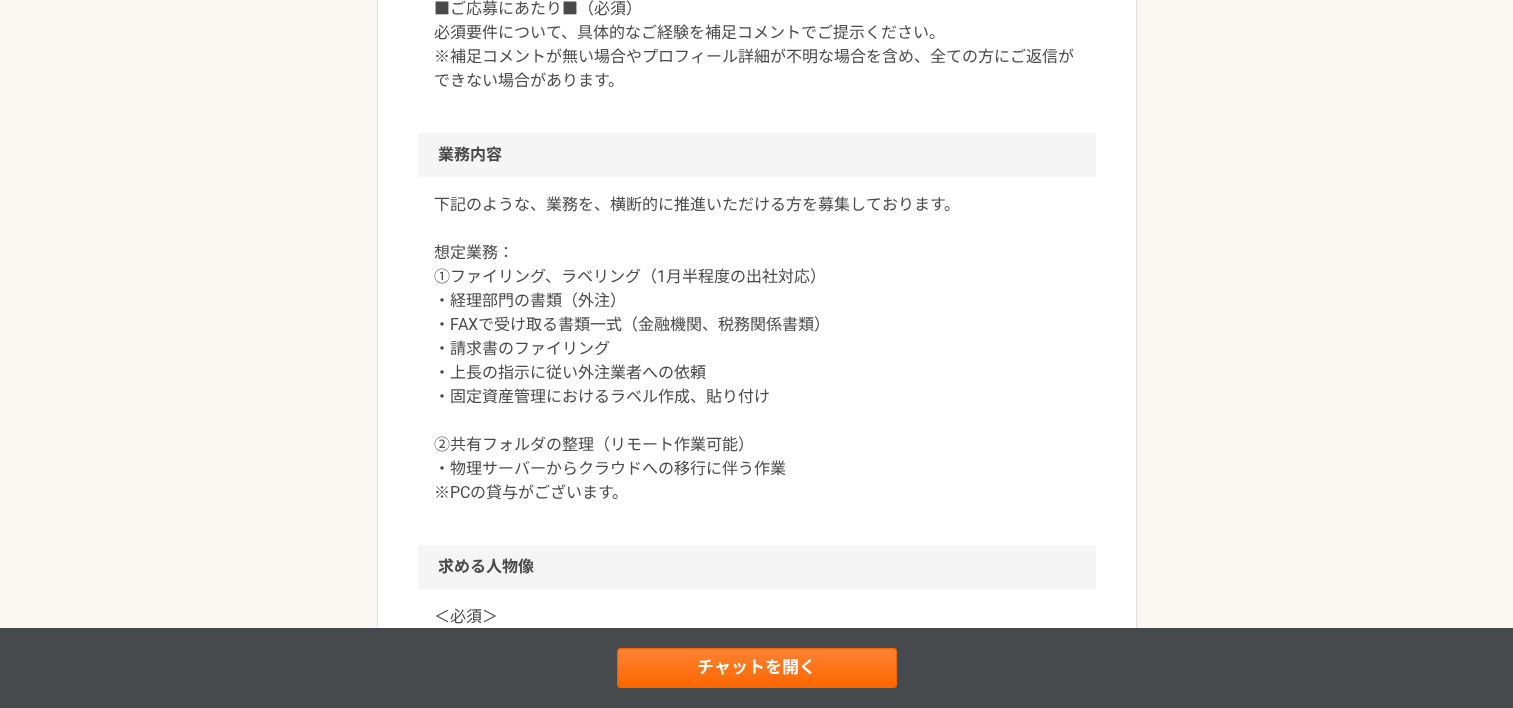 scroll, scrollTop: 1100, scrollLeft: 0, axis: vertical 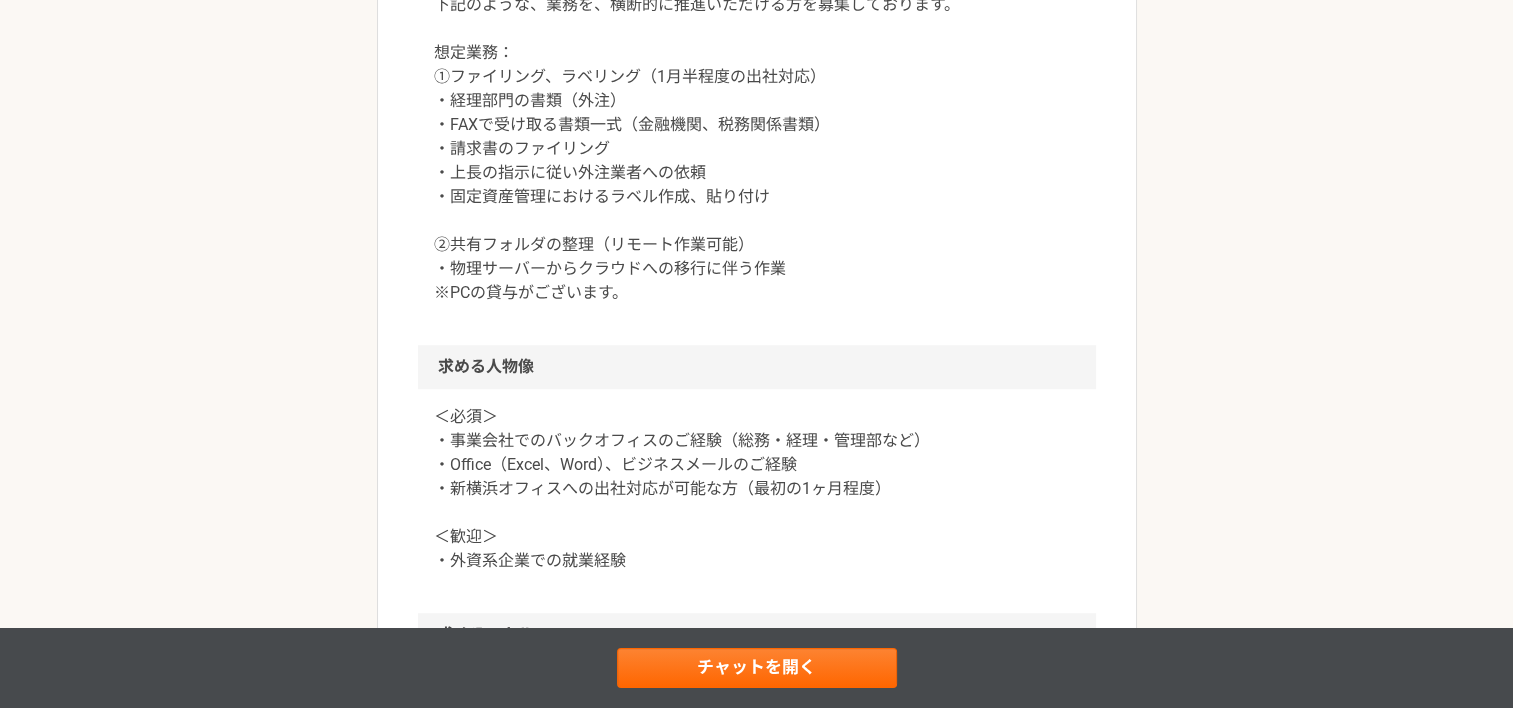 click on "＜必須＞
・事業会社でのバックオフィスのご経験（総務・経理・管理部など）
・Office（Excel、Word）、ビジネスメールのご経験
・新横浜オフィスへの出社対応が可能な方（最初の1ヶ月程度）
＜歓迎＞
・外資系企業での就業経験" at bounding box center [757, 489] 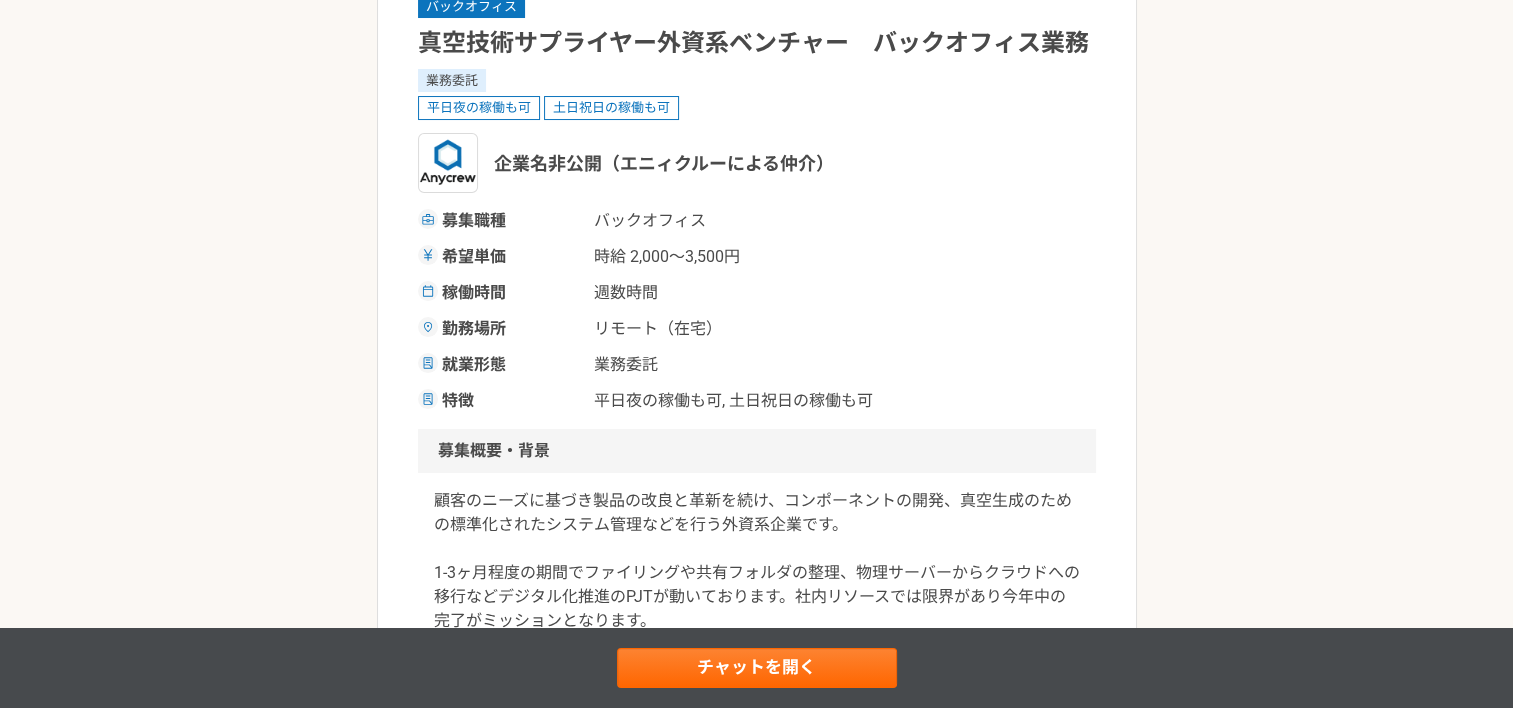 scroll, scrollTop: 100, scrollLeft: 0, axis: vertical 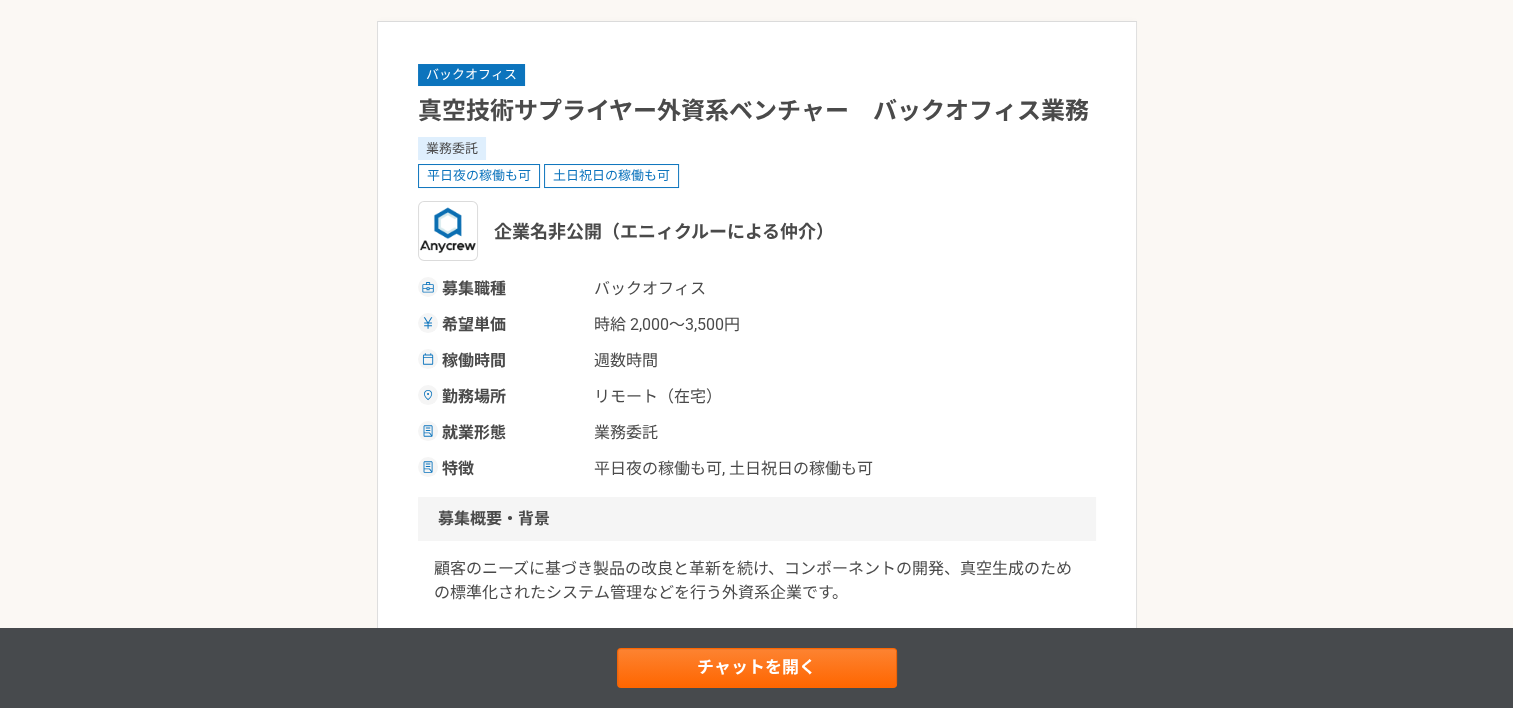 click on "希望単価 時給 2,000〜3,500円" at bounding box center (757, 325) 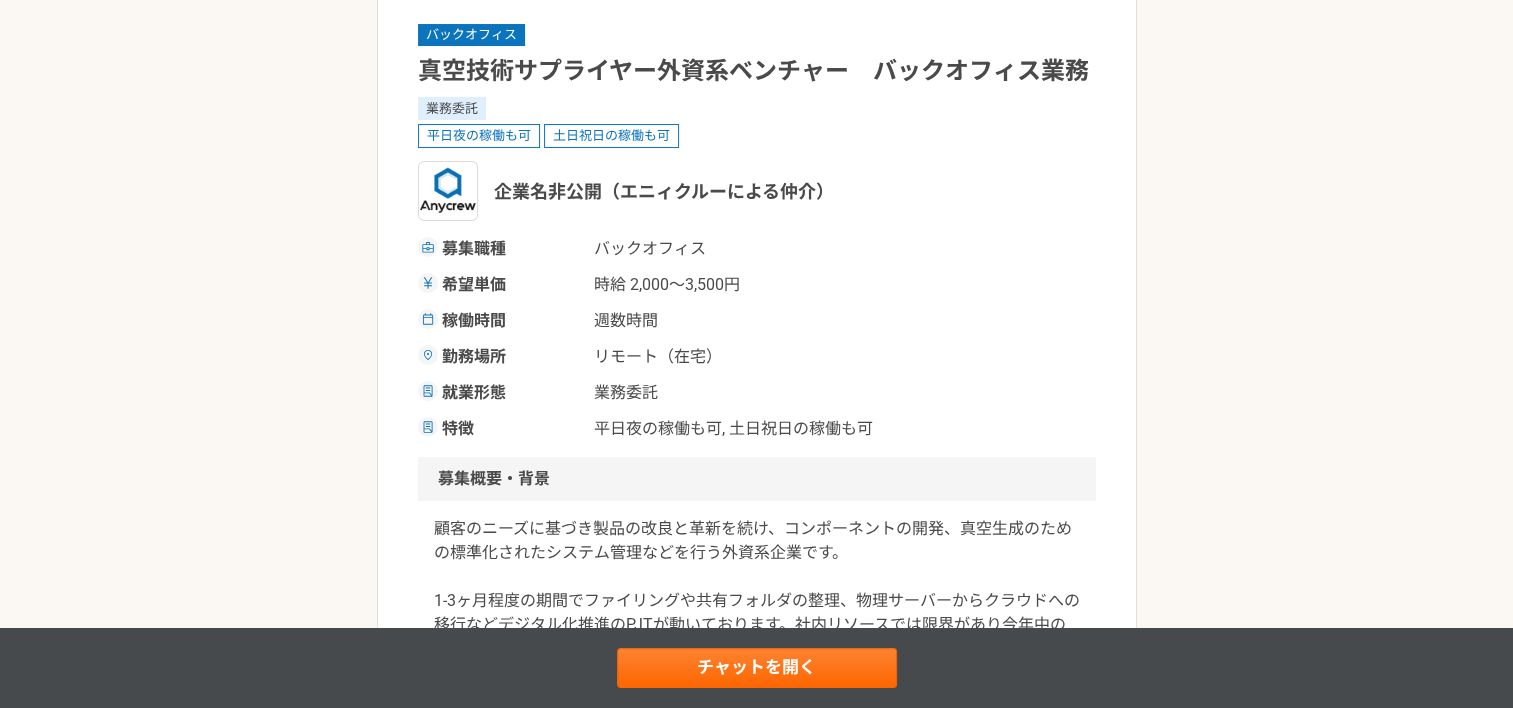 scroll, scrollTop: 0, scrollLeft: 0, axis: both 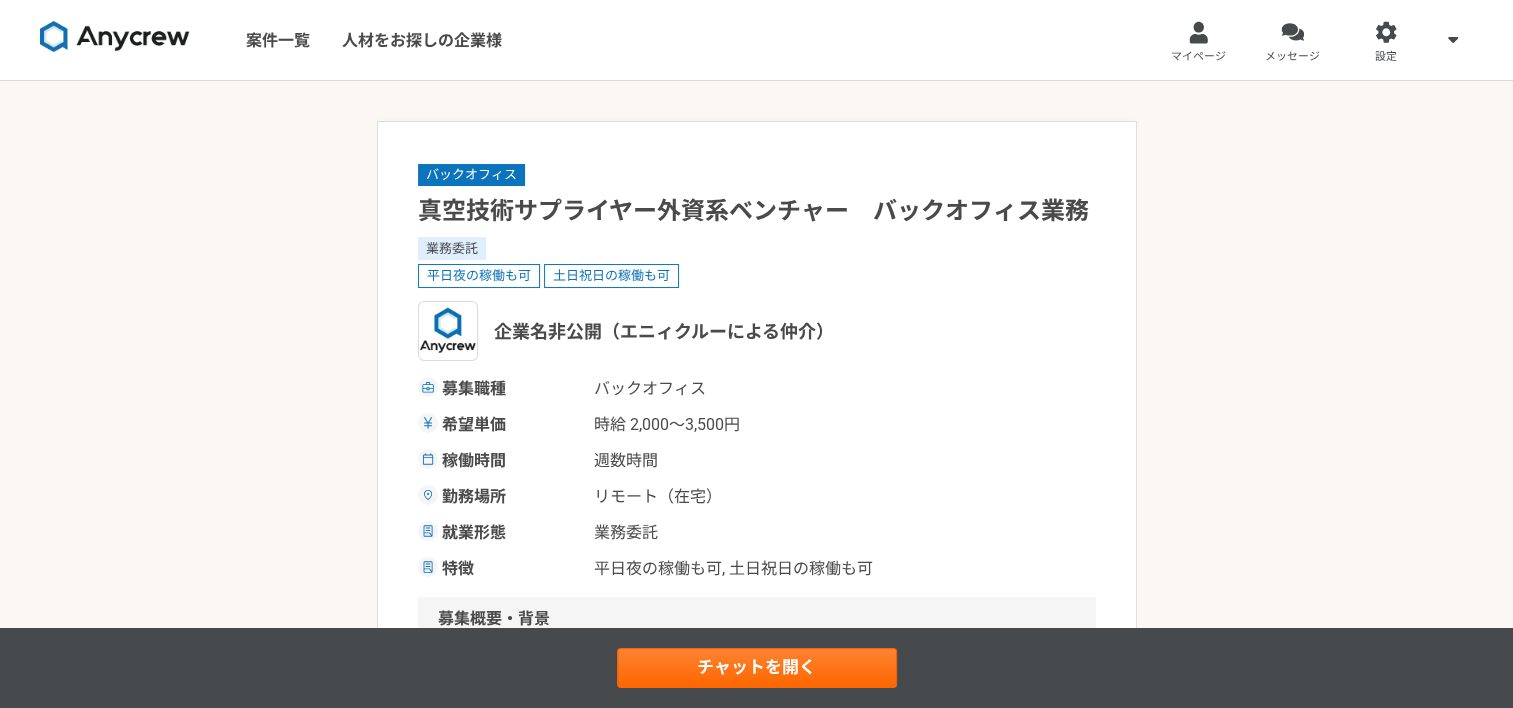 click on "バックオフィス 真空技術サプライヤー外資系ベンチャー　バックオフィス業務 業務委託 平日夜の稼働も可 土日祝日の稼働も可 企業名非公開（エニィクルーによる仲介） 募集職種 バックオフィス 希望単価 時給 [MIN_PRICE]〜[MAX_PRICE] 稼働時間 週数時間 勤務場所 リモート（在宅） 就業形態 業務委託 特徴 平日夜の稼働も可, 土日祝日の稼働も可 募集概要・背景 業務内容 求める人物像 ＜必須＞
・事業会社でのバックオフィスのご経験（総務・経理・管理部など）
・Office（Excel、Word）、ビジネスメールのご経験
・[CITY]オフィスへの出社対応が可能な方（最初の1ヶ月程度）
＜歓迎＞
・外資系企業での就業経験 求めるスキル 税務 経理 管理会計 簿記 秘書業務 Microsoft Office Microsoft Excel バックオフィス 総務 規程管理 オンプレからのクラウド移行 その他の条件・環境" at bounding box center (756, 1384) 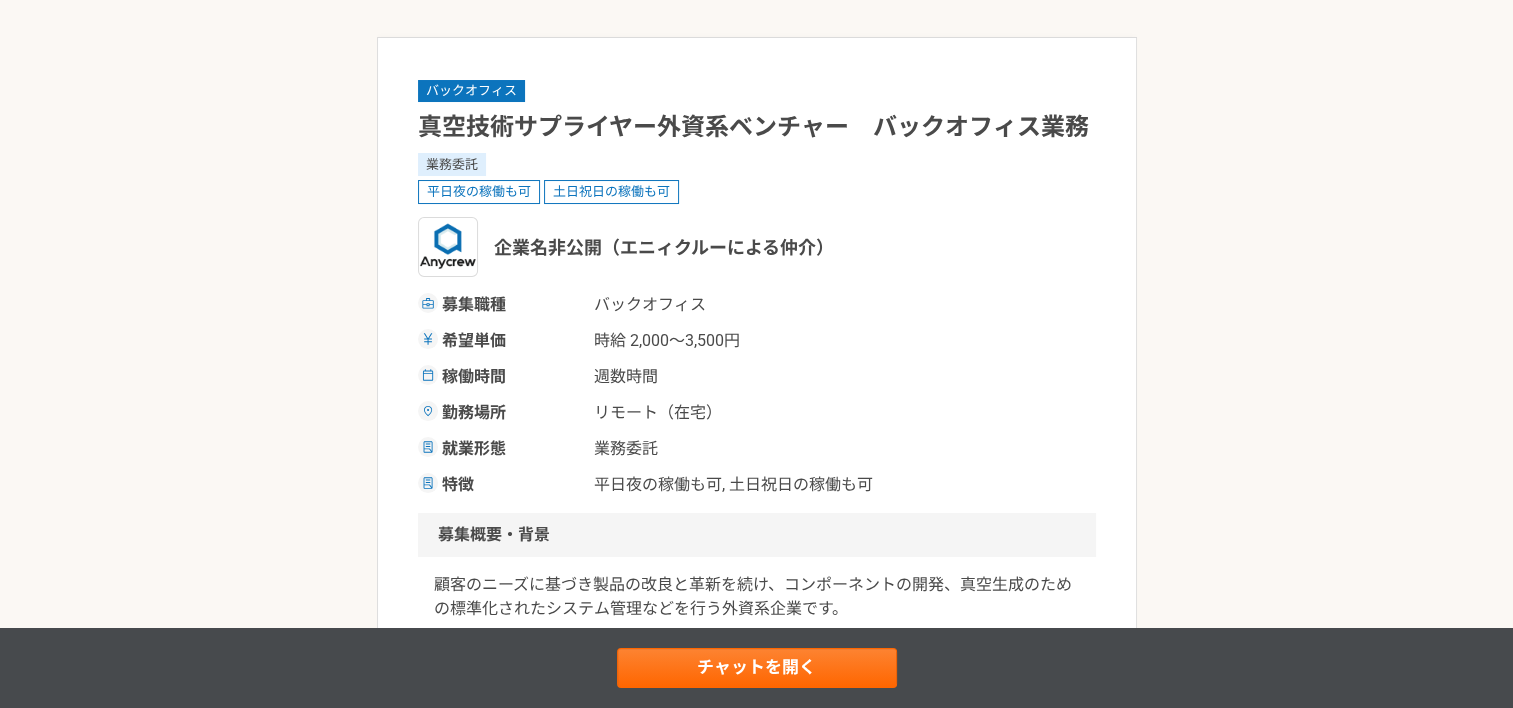 scroll, scrollTop: 0, scrollLeft: 0, axis: both 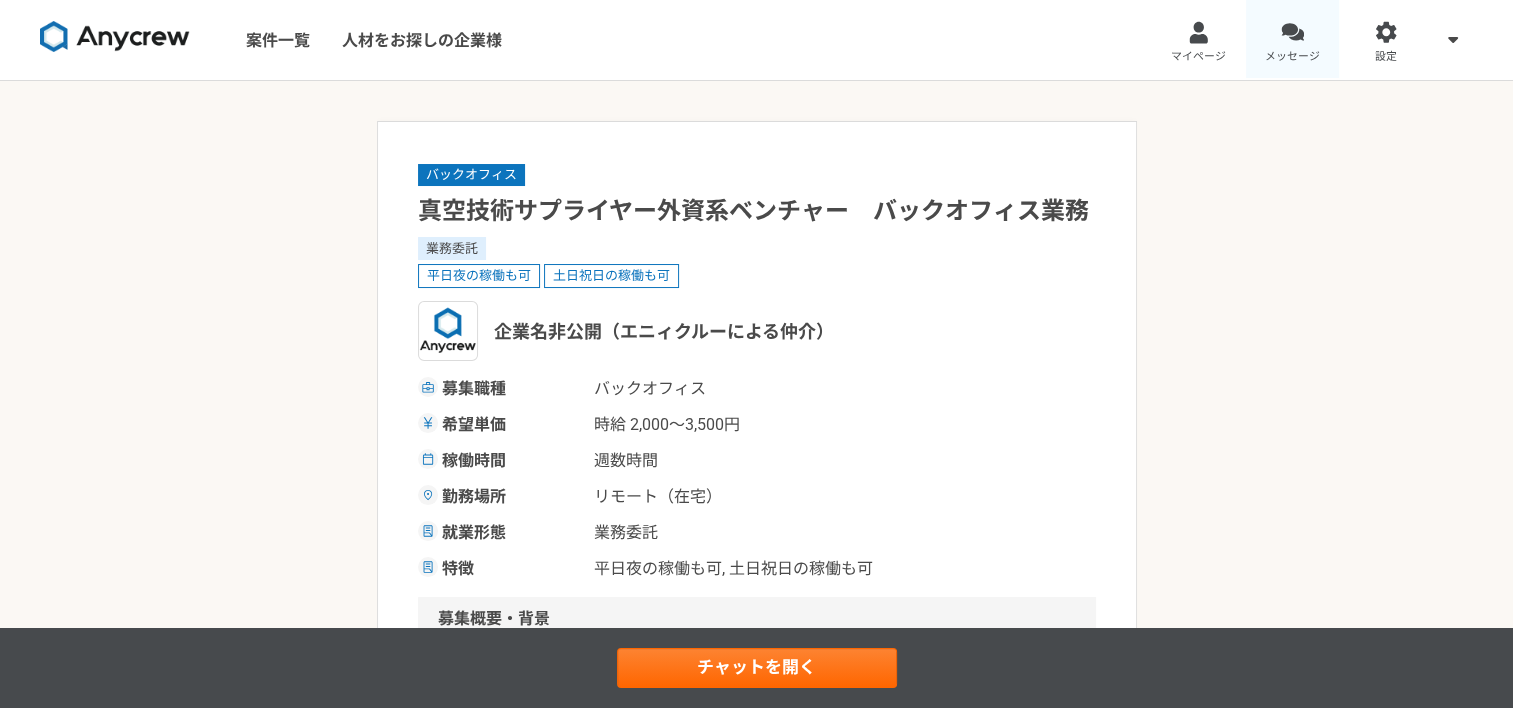 click at bounding box center [1292, 32] 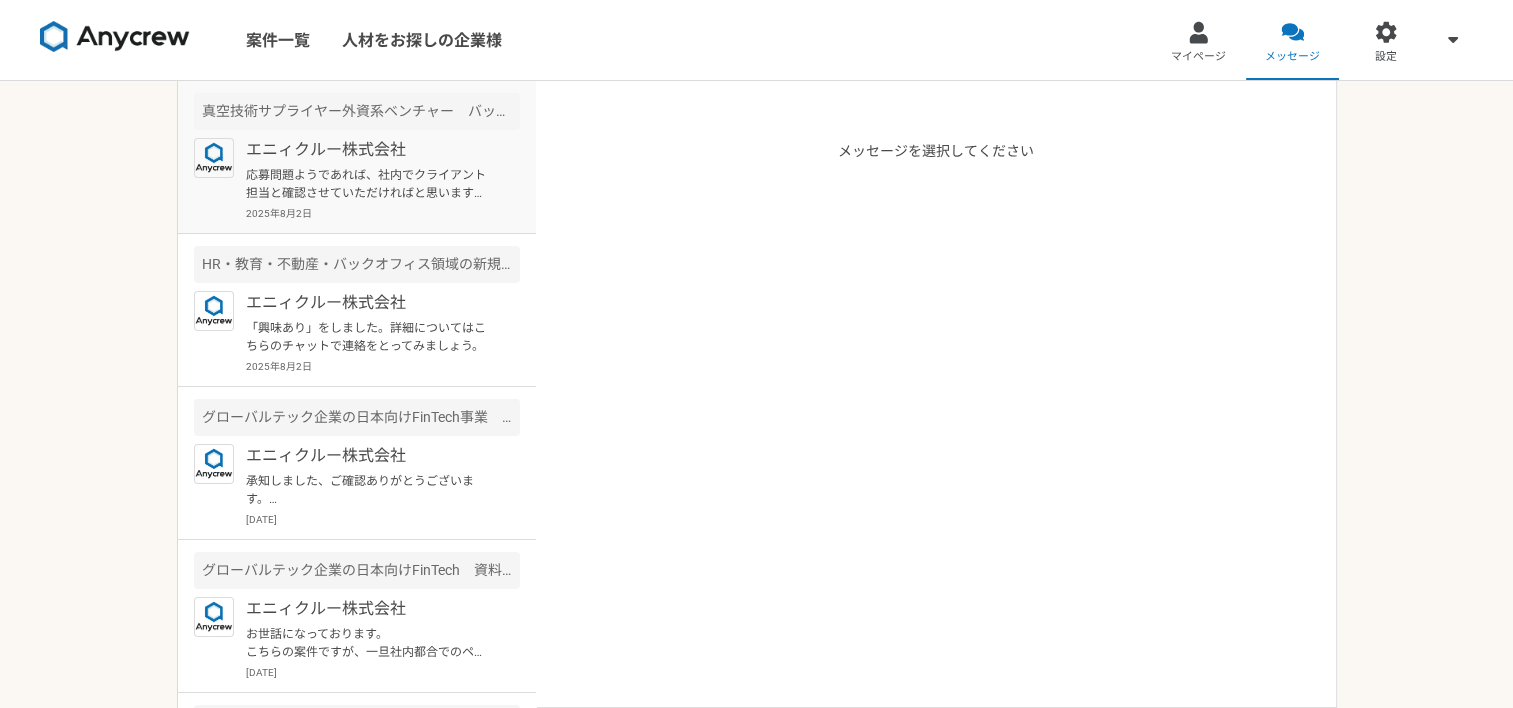 click on "応募問題ようであれば、社内でクライアント担当と確認させていただければと思いますので、下記リンクから、事前に、レジュメの送付をいただけますでしょうか？
https://docs.google.com/forms/d/e/1FAIpQLSfJE64EV3BGW2TR7cjWlbMMBctVyyyb62YhEFIueQ2xY-HZqA/viewform" at bounding box center [369, 184] 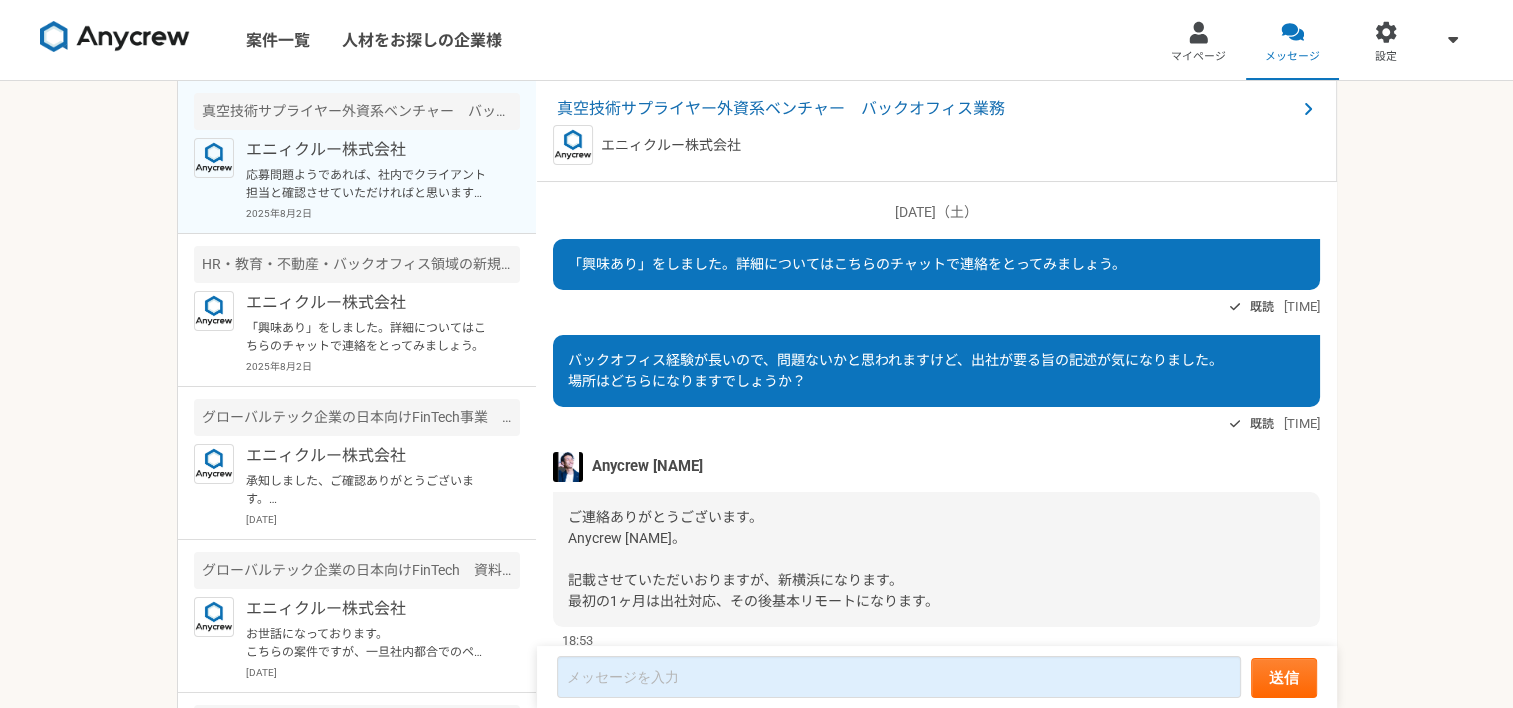scroll, scrollTop: 277, scrollLeft: 0, axis: vertical 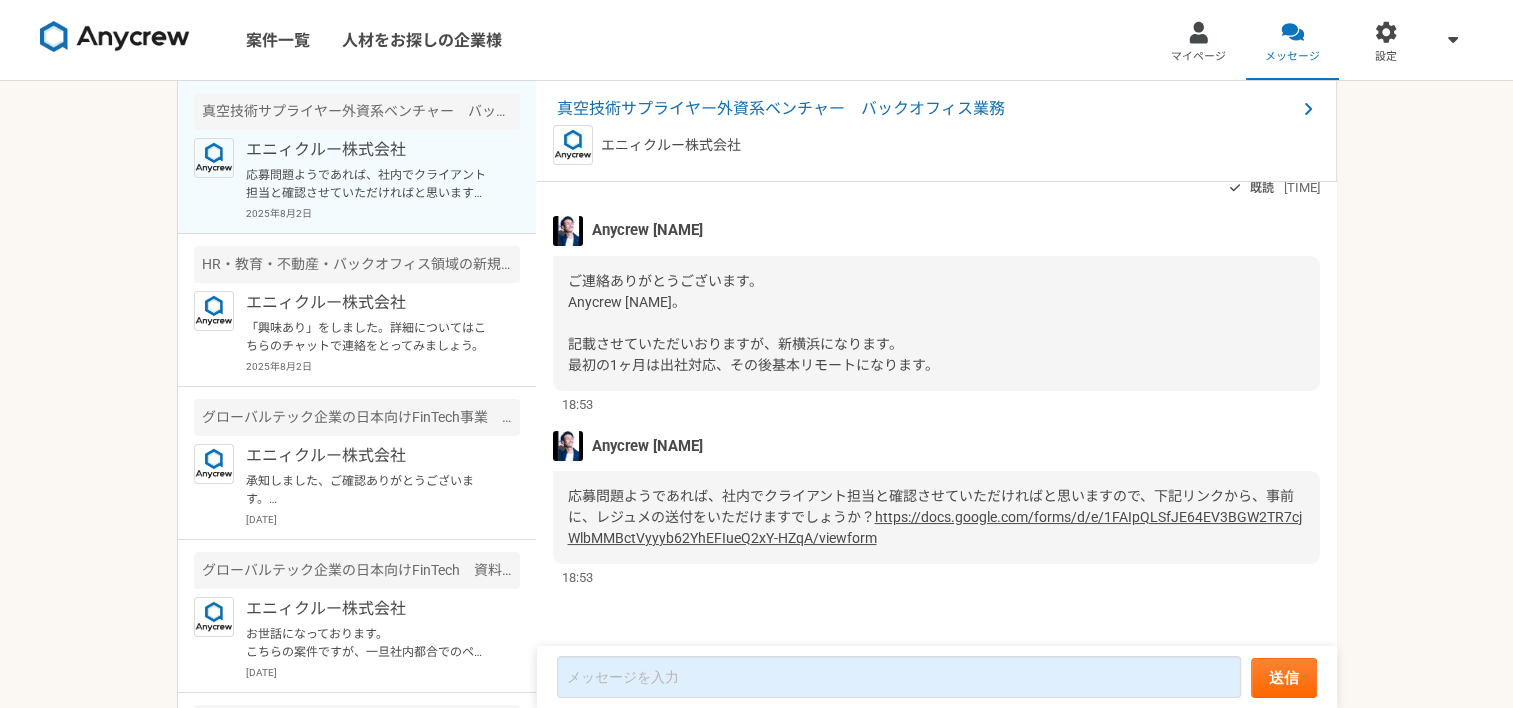 click on "Anycrew [NAME]" at bounding box center [936, 446] 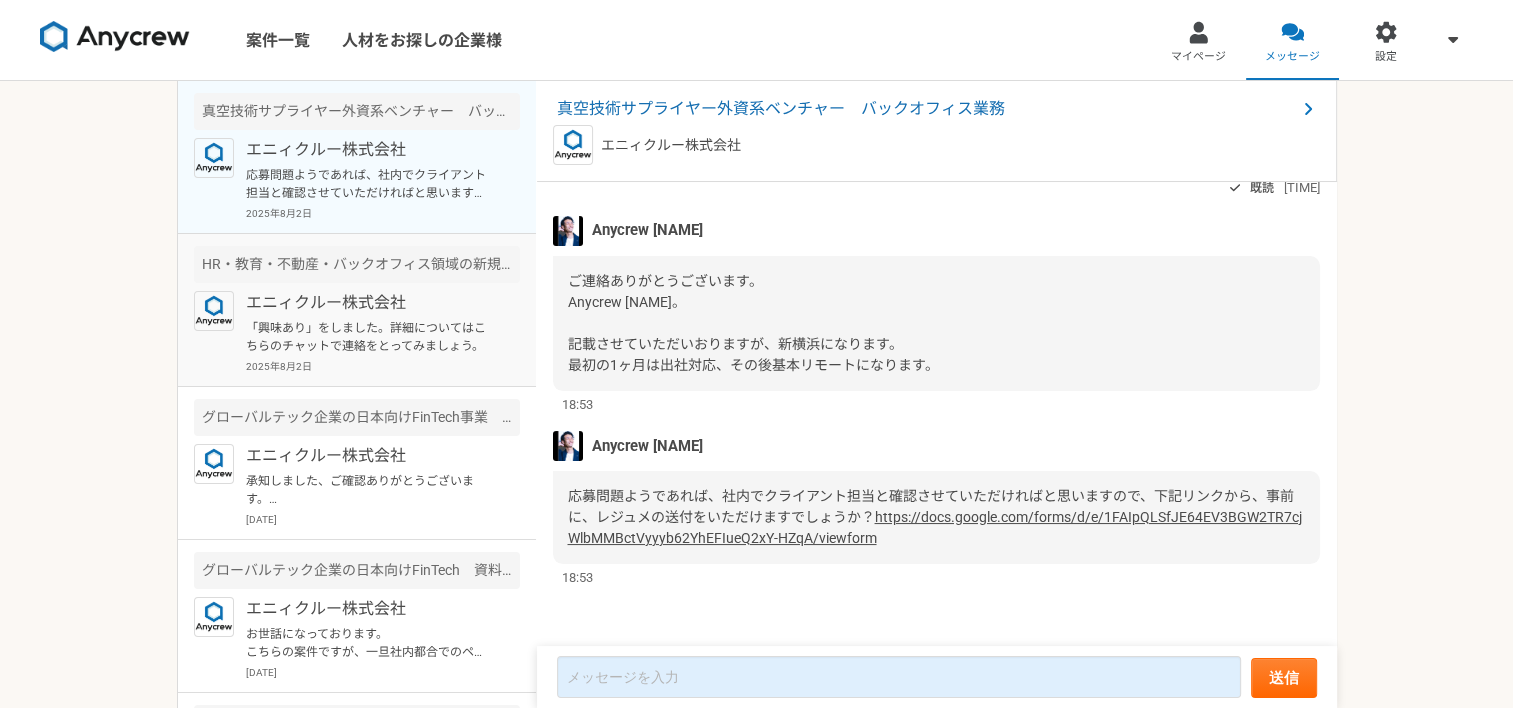 click on "エニィクルー株式会社" at bounding box center [369, 303] 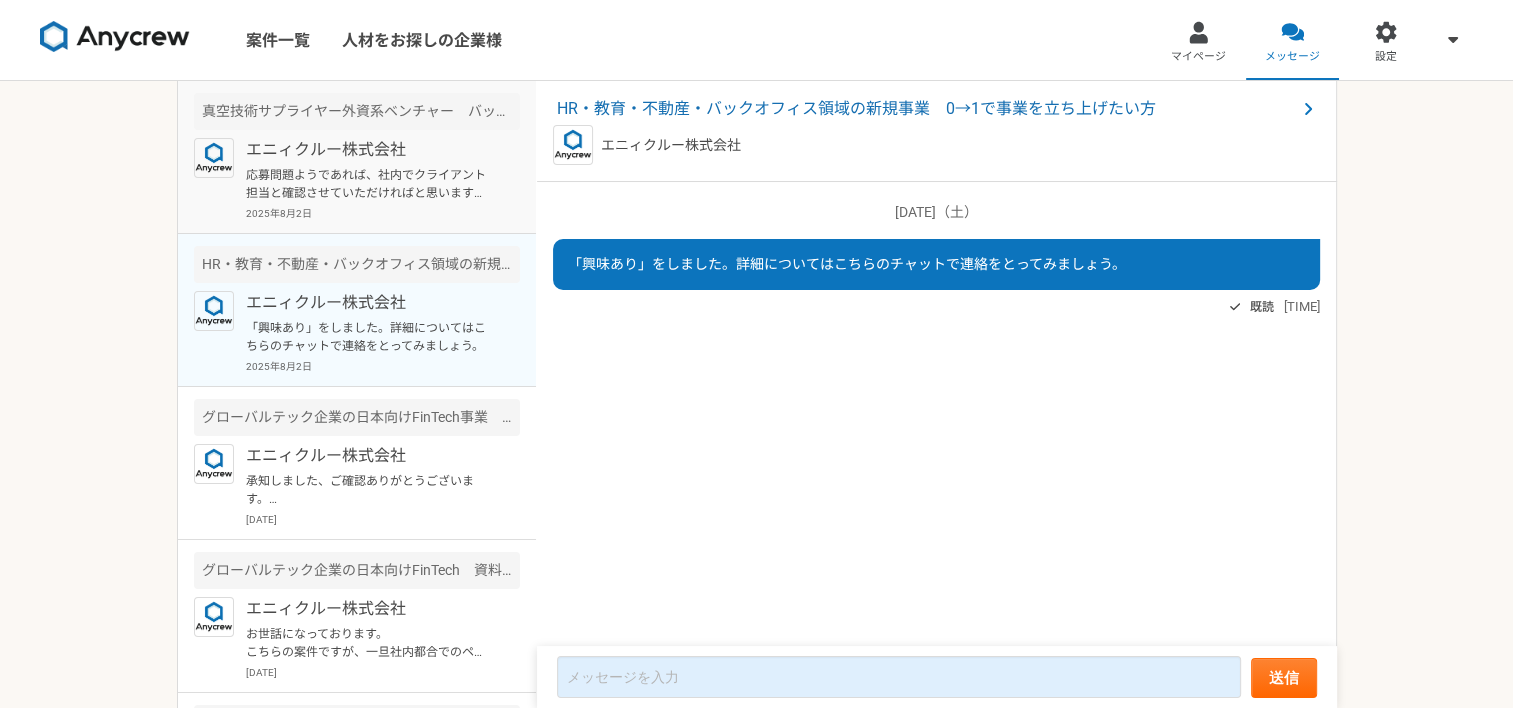 click on "応募問題ようであれば、社内でクライアント担当と確認させていただければと思いますので、下記リンクから、事前に、レジュメの送付をいただけますでしょうか？
https://docs.google.com/forms/d/e/1FAIpQLSfJE64EV3BGW2TR7cjWlbMMBctVyyyb62YhEFIueQ2xY-HZqA/viewform" at bounding box center [369, 184] 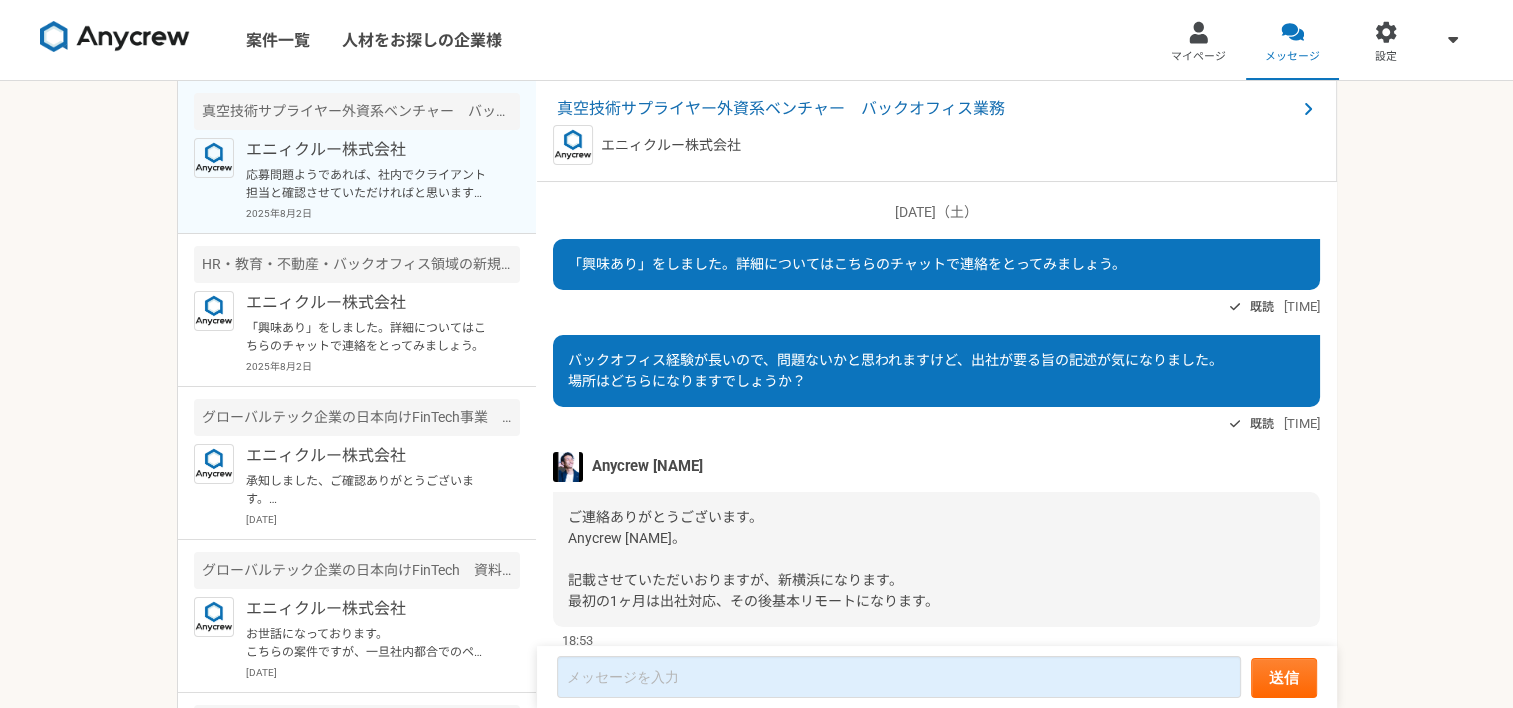scroll, scrollTop: 277, scrollLeft: 0, axis: vertical 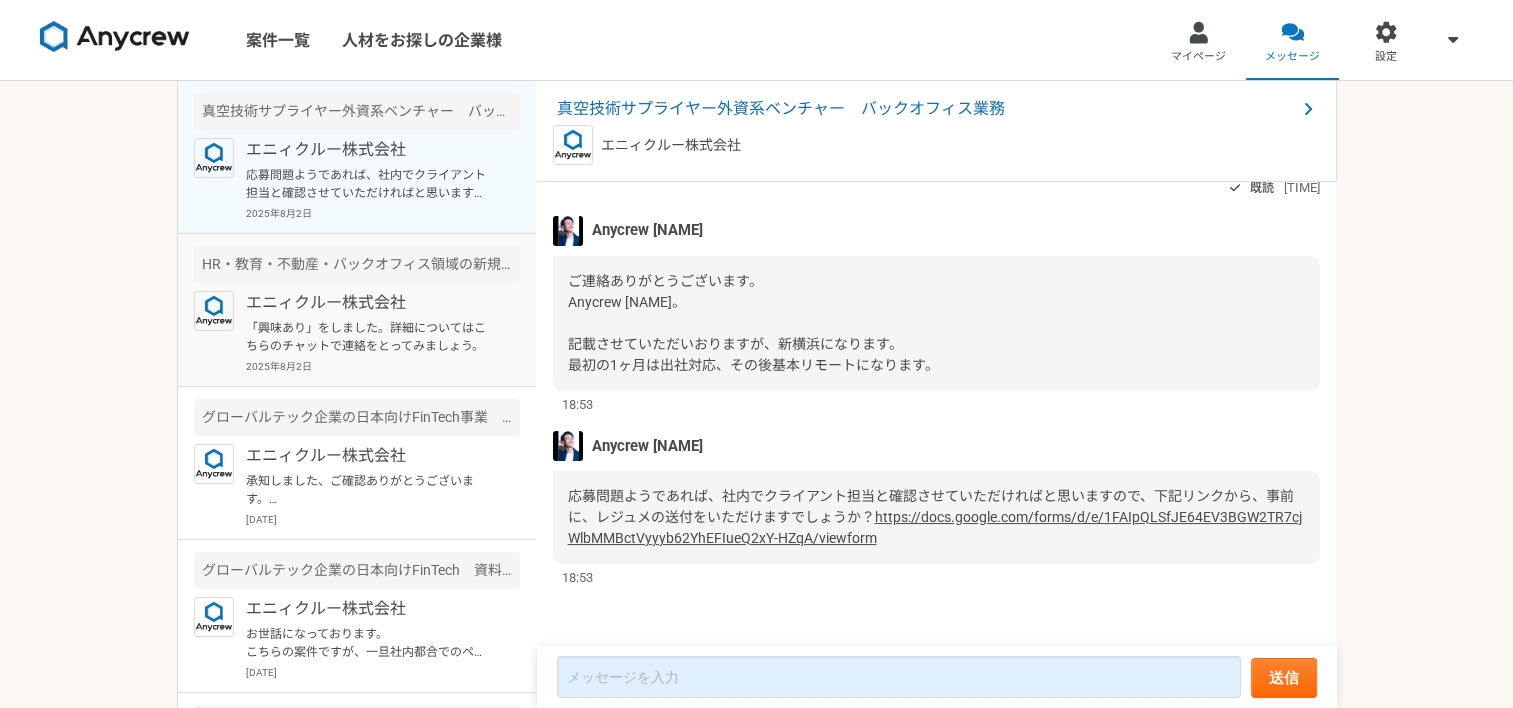 click on "エニィクルー株式会社" at bounding box center (369, 303) 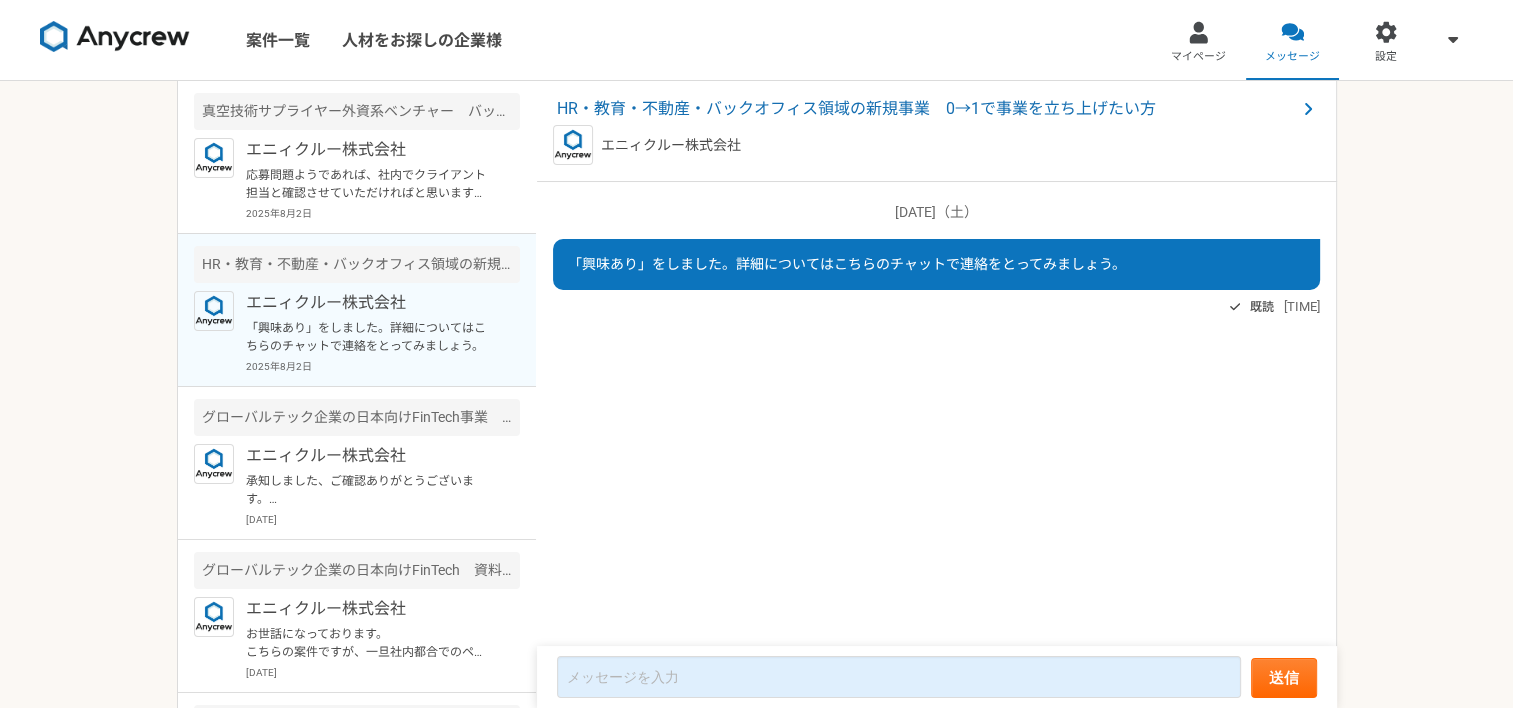scroll, scrollTop: 0, scrollLeft: 0, axis: both 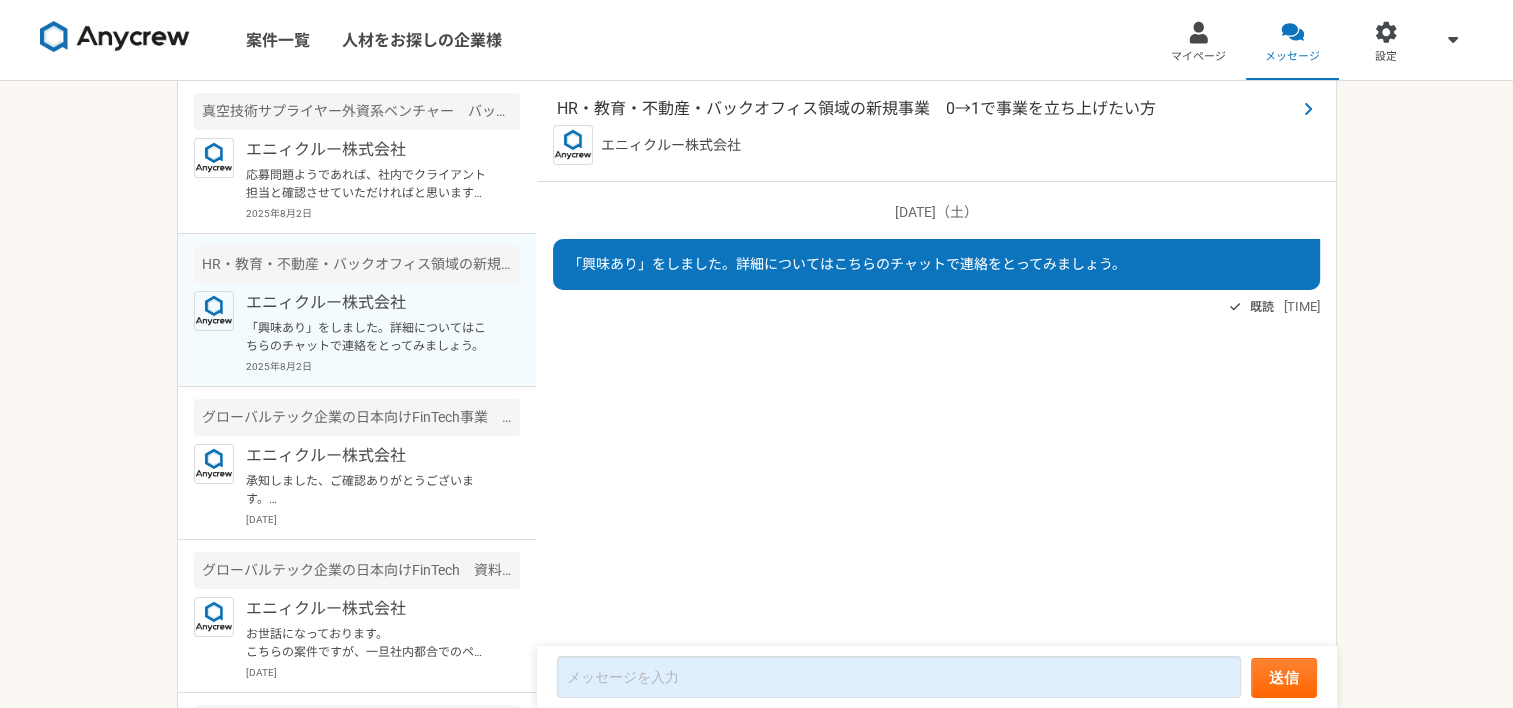 click on "HR・教育・不動産・バックオフィス領域の新規事業　0→1で事業を立ち上げたい方" at bounding box center (926, 109) 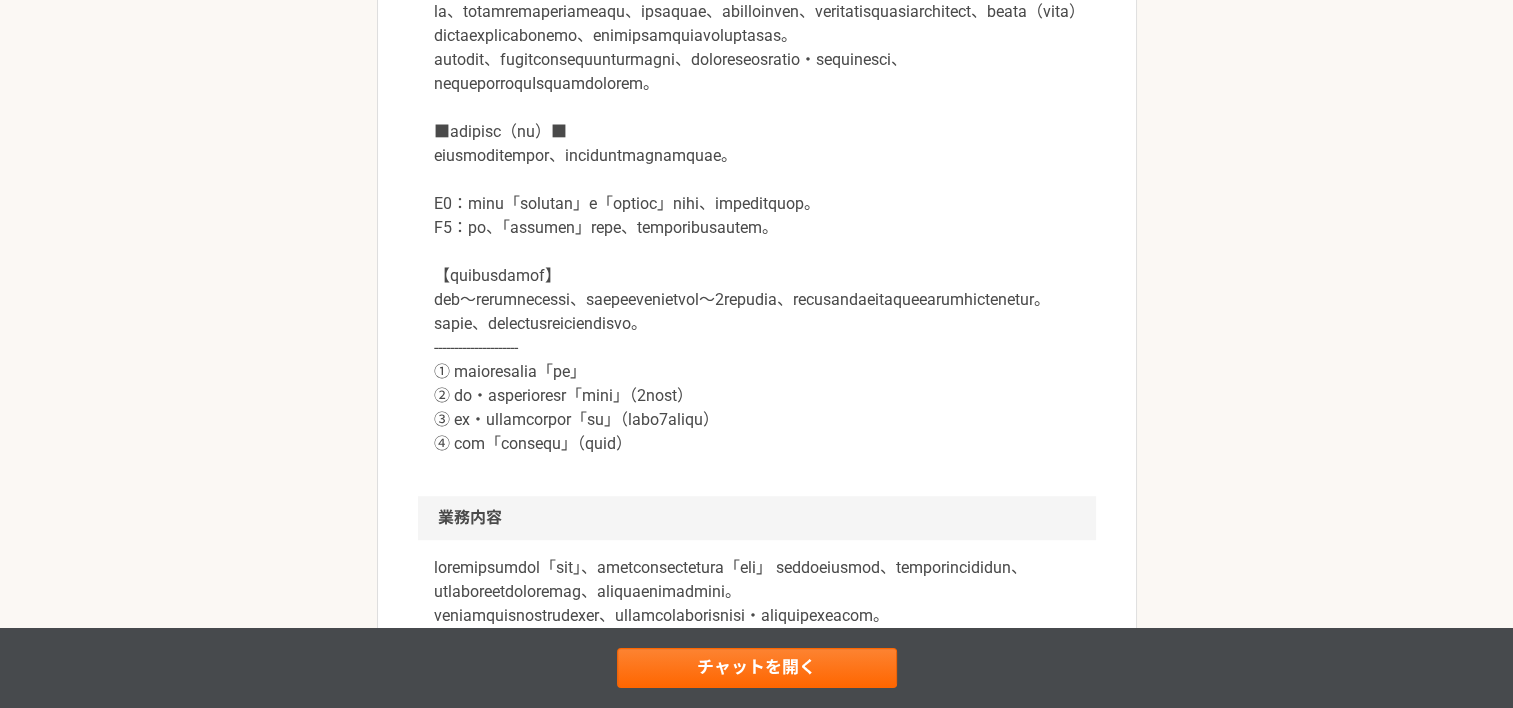 scroll, scrollTop: 1200, scrollLeft: 0, axis: vertical 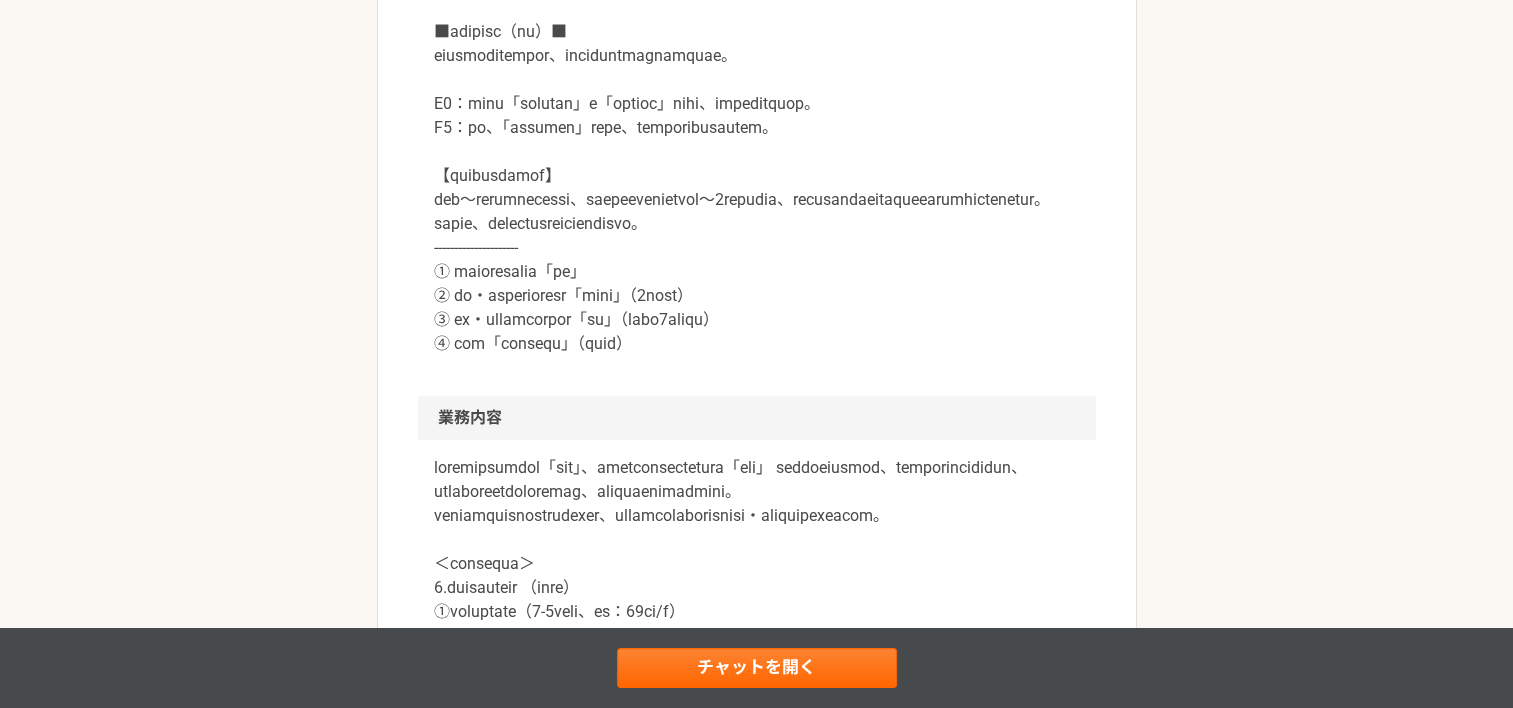 click on "企画・事業開発 HR・教育・不動産・バックオフィス領域の新規事業　0→1で事業を立ち上げたい方 業務委託 副業転職あり 平日夜の稼働も可 土日祝日の稼働も可 企業名非公開（エニィクルーによる仲介） 募集職種 企画・事業開発 希望単価 月給 50,000〜100,000円 稼働時間 週1〜2人日 (8〜16時間) 勤務場所 [STATE] 就業形態 業務委託 特徴 平日夜の稼働も可, 土日祝日の稼働も可 募集概要・背景 業務内容 求める人物像 求めるスキル 新規事業開発 PM プロジェクトマネジメント プロジェクトマネージャー 事業企画 事業開発 Webディレクション Webプロデュース 新規事業推進 PdM 事業戦略 新規事業 BizDev HRテック 不動産 教育 バックオフィス 人事 その他の条件・環境 募集期間 2025年08月31日まで 募集企業 企業名非公開（エニィクルーによる仲介）" at bounding box center [756, 648] 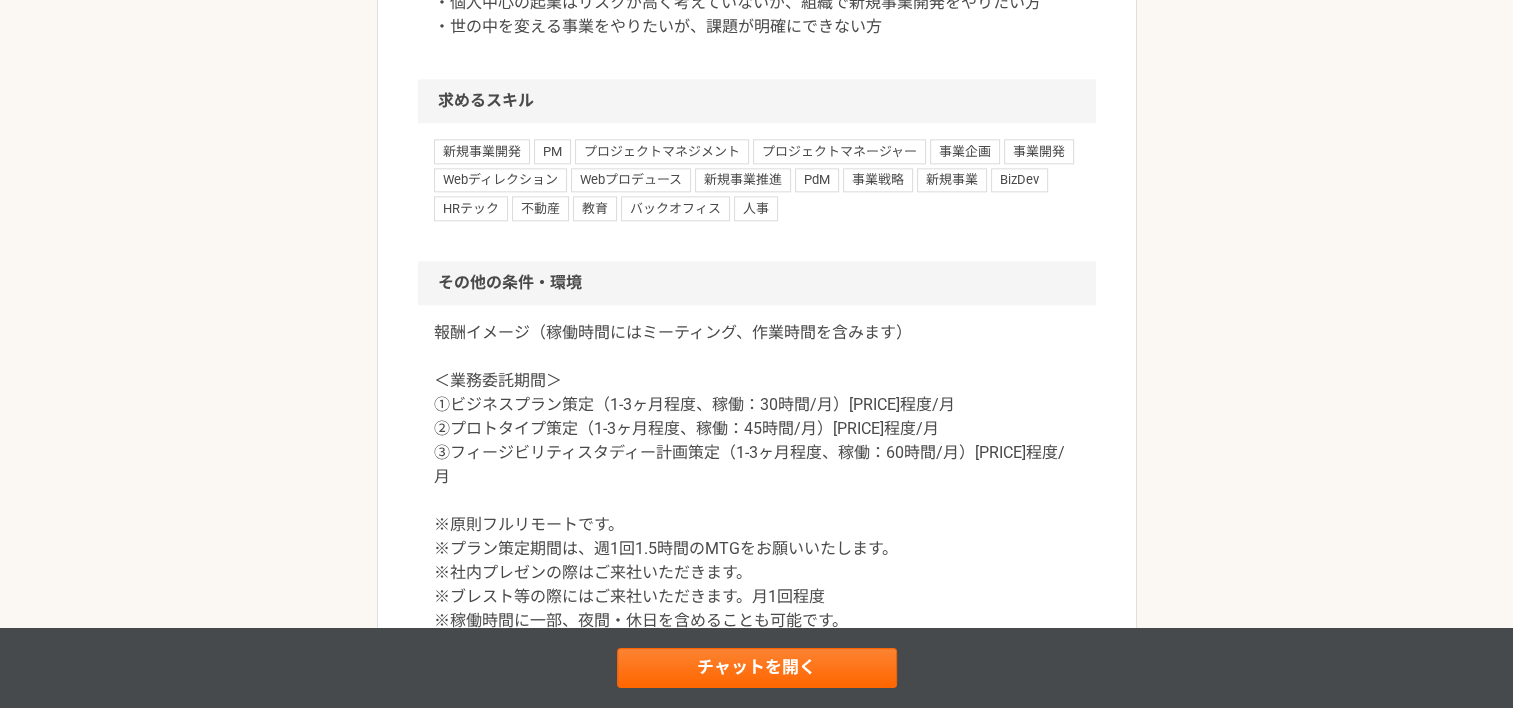 scroll, scrollTop: 2400, scrollLeft: 0, axis: vertical 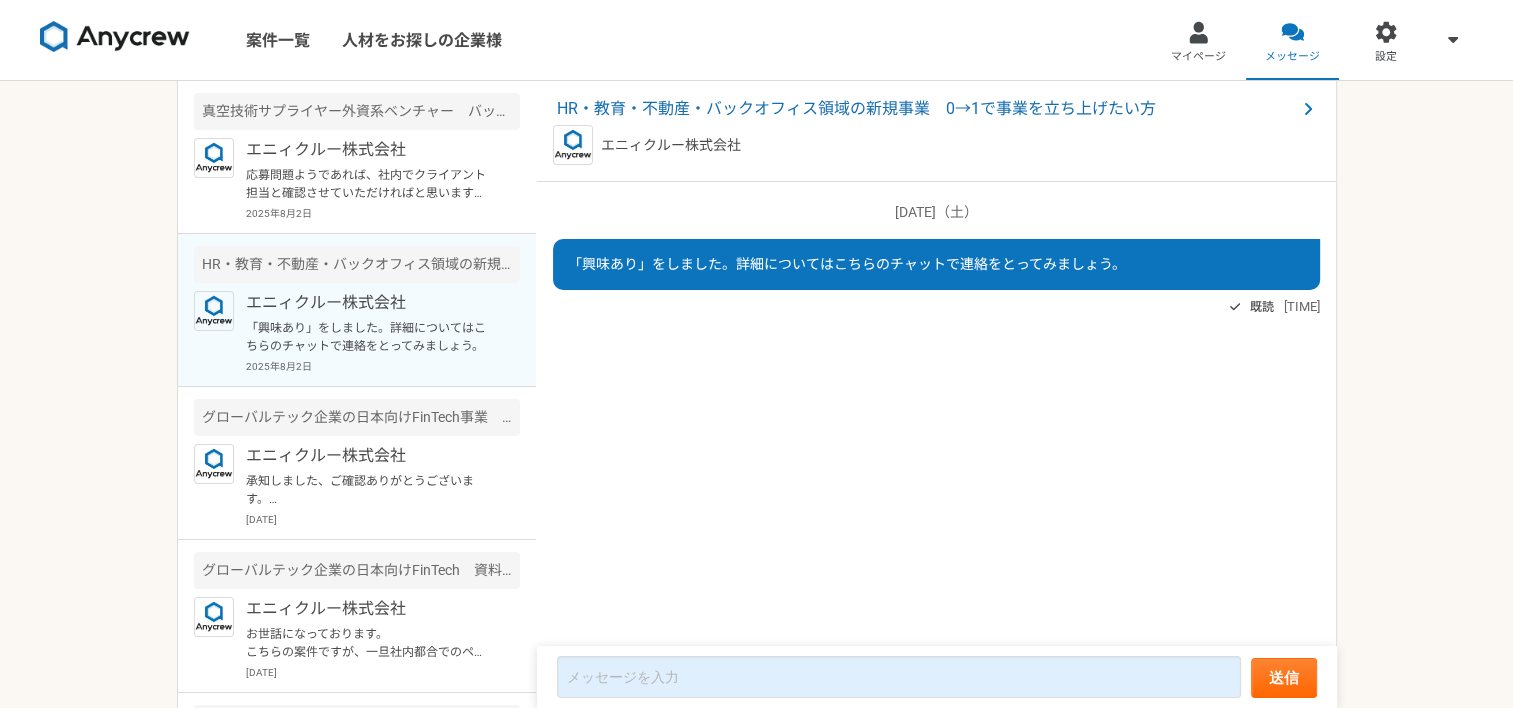 click on "案件一覧 人材をお探しの企業様 マイページ メッセージ 設定 真空技術サプライヤー外資系ベンチャー　バックオフィス業務 エニィクルー株式会社 応募問題ようであれば、社内でクライアント担当と確認させていただければと思いますので、下記リンクから、事前に、レジュメの送付をいただけますでしょうか？
https://docs.google.com/forms/d/e/1FAIpQLSfJE64EV3BGW2TR7cjWlbMMBctVyyyb62YhEFIueQ2xY-HZqA/viewform [DATE] HR・教育・不動産・バックオフィス領域の新規事業　0→1で事業を立ち上げたい方 エニィクルー株式会社 「興味あり」をしました。詳細についてはこちらのチャットで連絡をとってみましょう。 [DATE] グローバルテック企業の日本向けFinTech事業　ITサポート業務（社内） エニィクルー株式会社 [DATE] エニィクルー株式会社 [DATE] [DATE]" at bounding box center (756, 354) 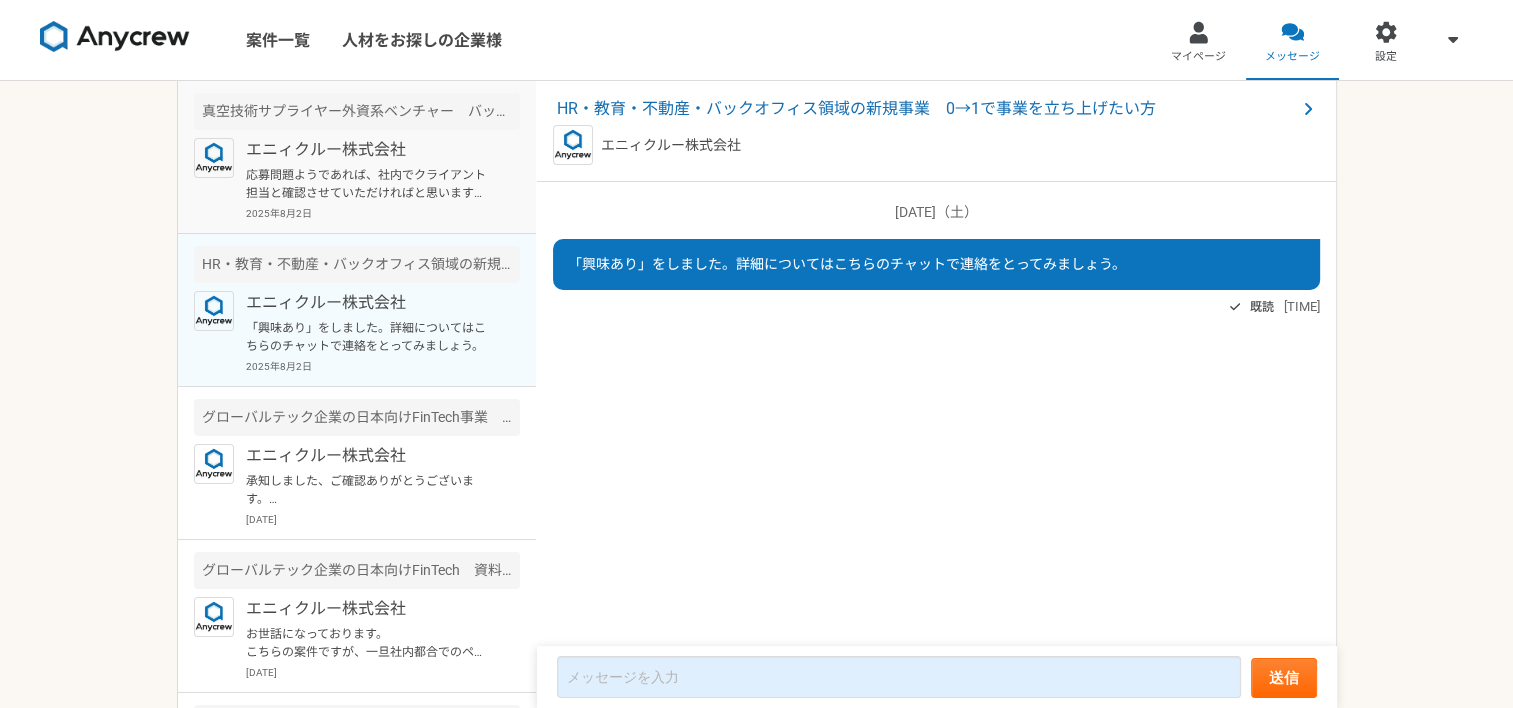 click on "応募問題ようであれば、社内でクライアント担当と確認させていただければと思いますので、下記リンクから、事前に、レジュメの送付をいただけますでしょうか？
https://docs.google.com/forms/d/e/1FAIpQLSfJE64EV3BGW2TR7cjWlbMMBctVyyyb62YhEFIueQ2xY-HZqA/viewform" at bounding box center (369, 184) 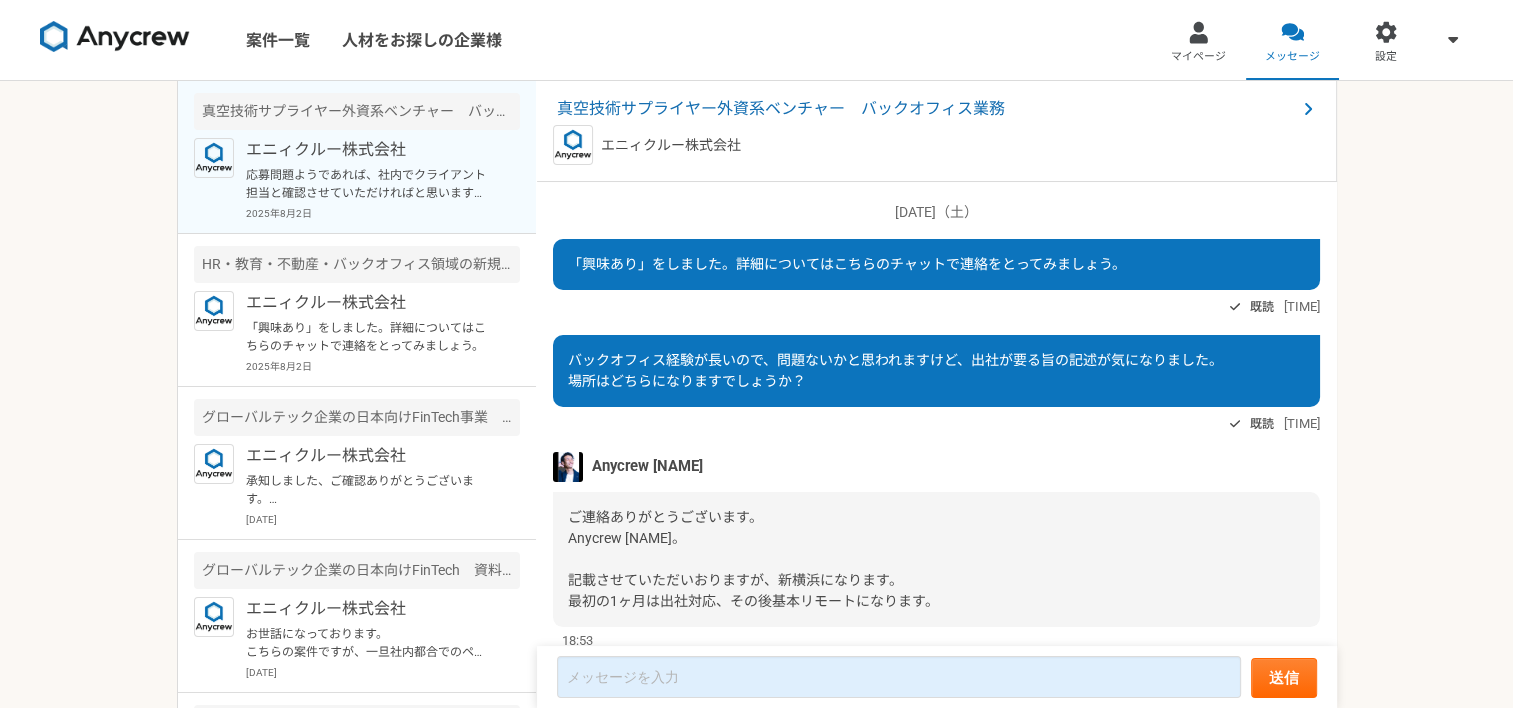 scroll, scrollTop: 277, scrollLeft: 0, axis: vertical 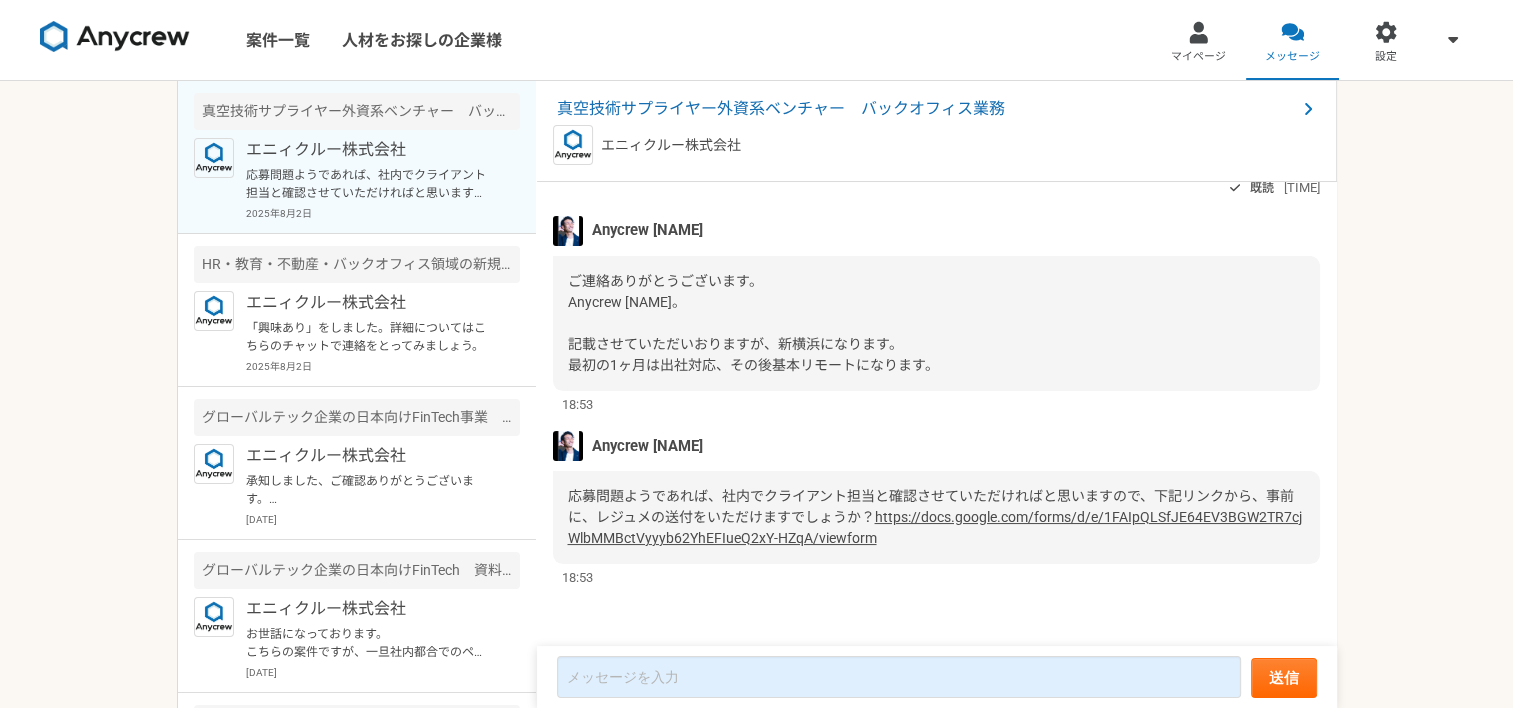 click on "https://docs.google.com/forms/d/e/1FAIpQLSfJE64EV3BGW2TR7cjWlbMMBctVyyyb62YhEFIueQ2xY-HZqA/viewform" at bounding box center (935, 527) 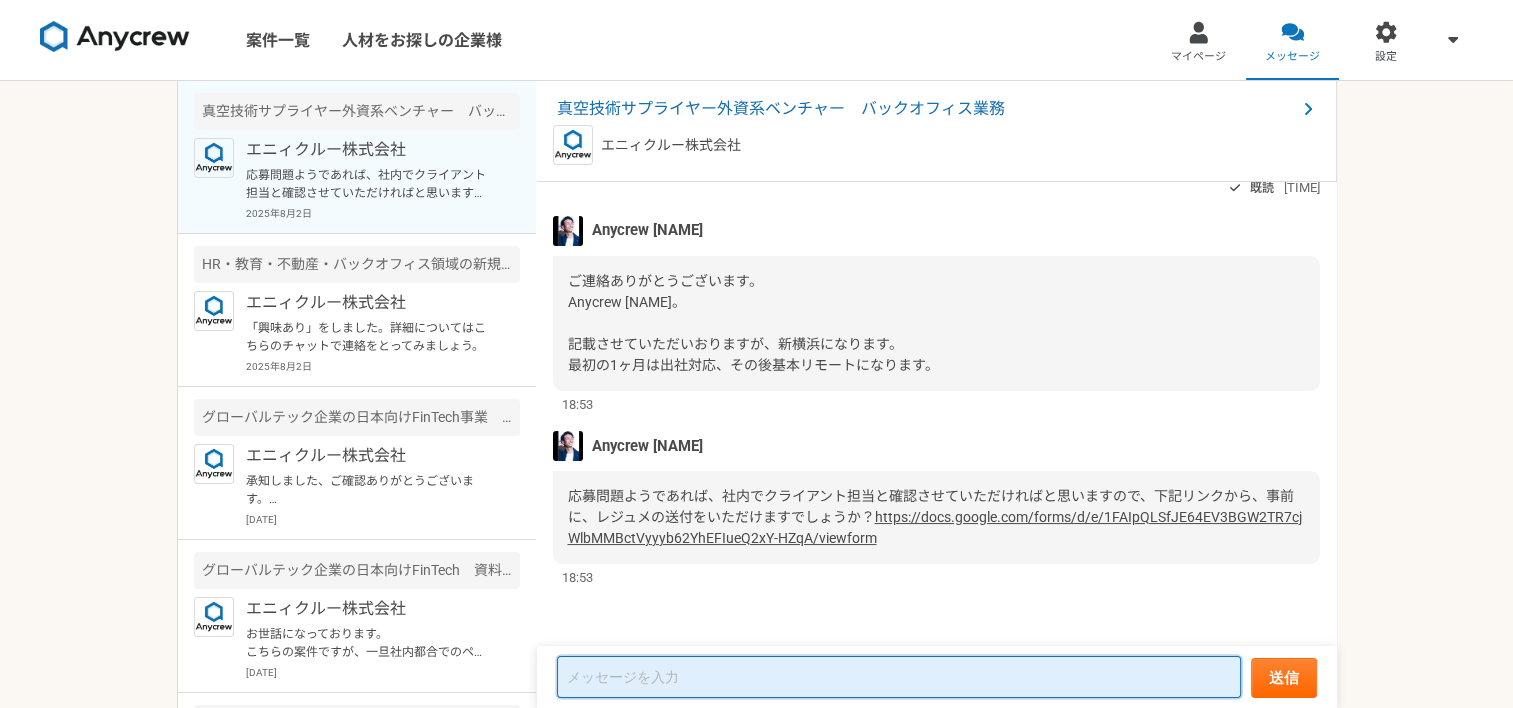 click at bounding box center (899, 677) 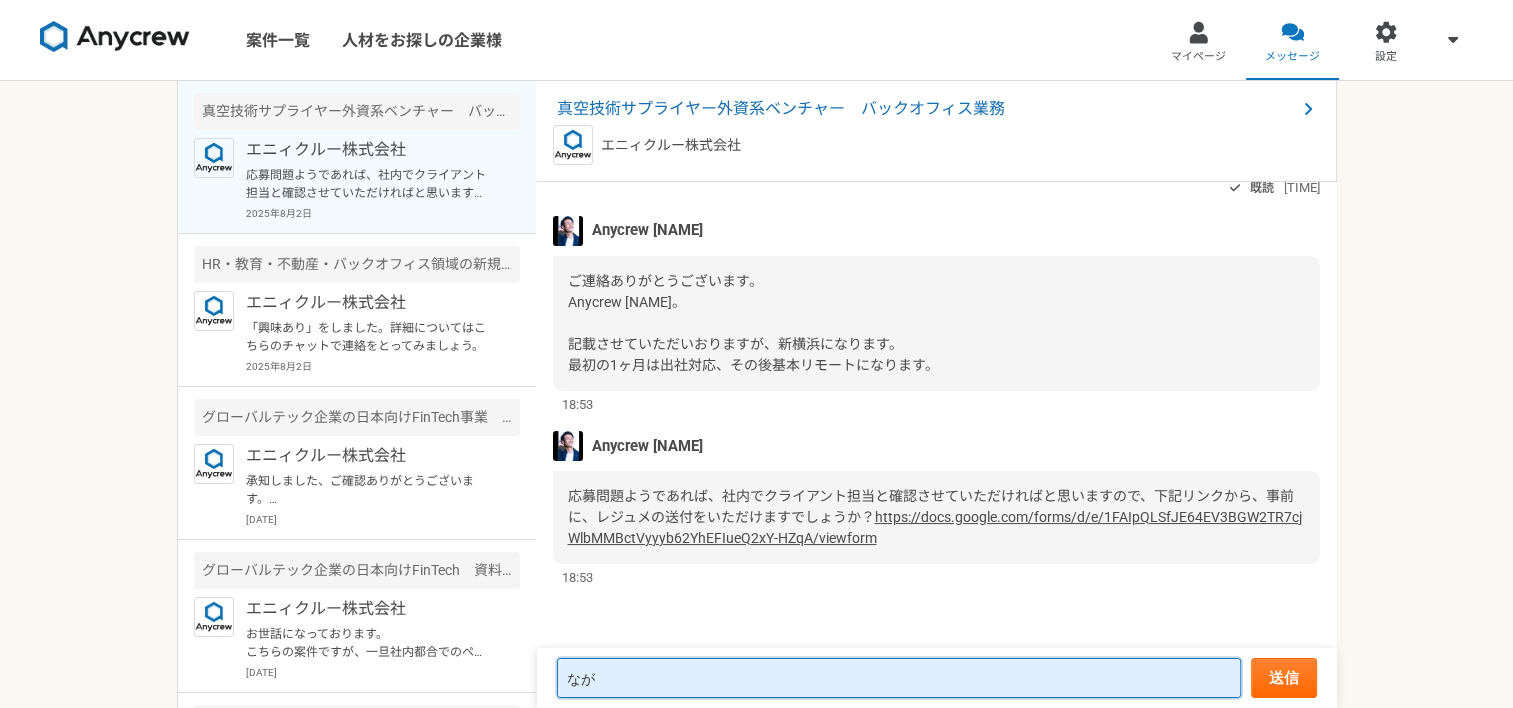type on "な" 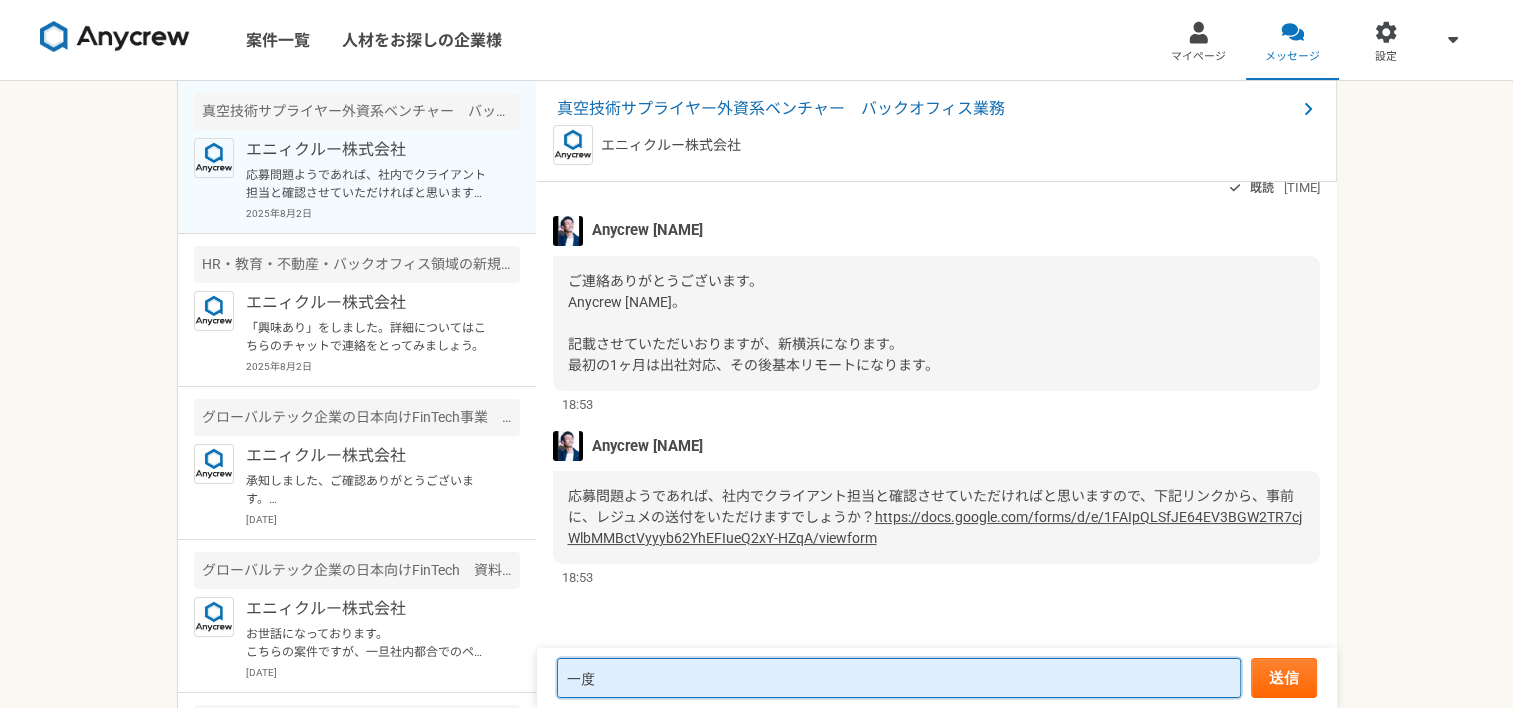 type on "一" 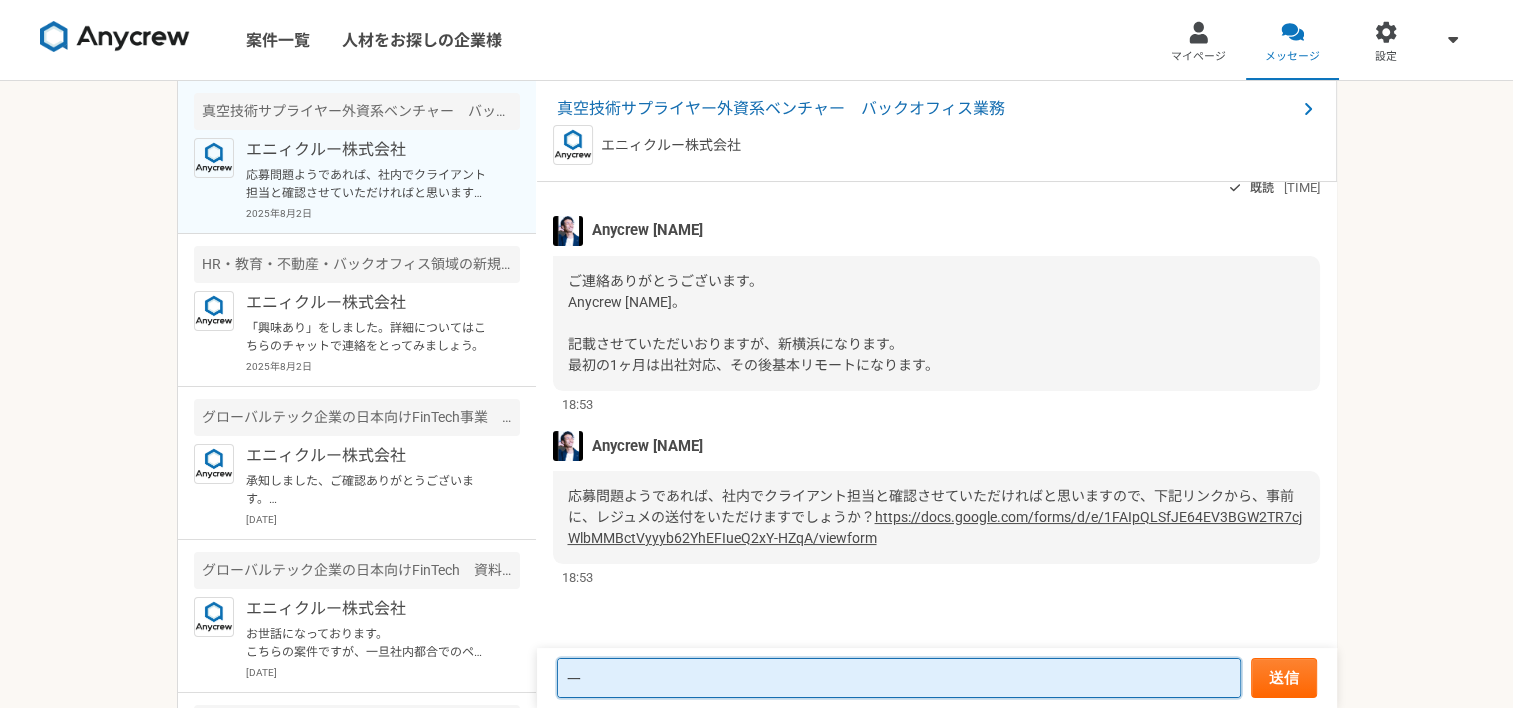 type 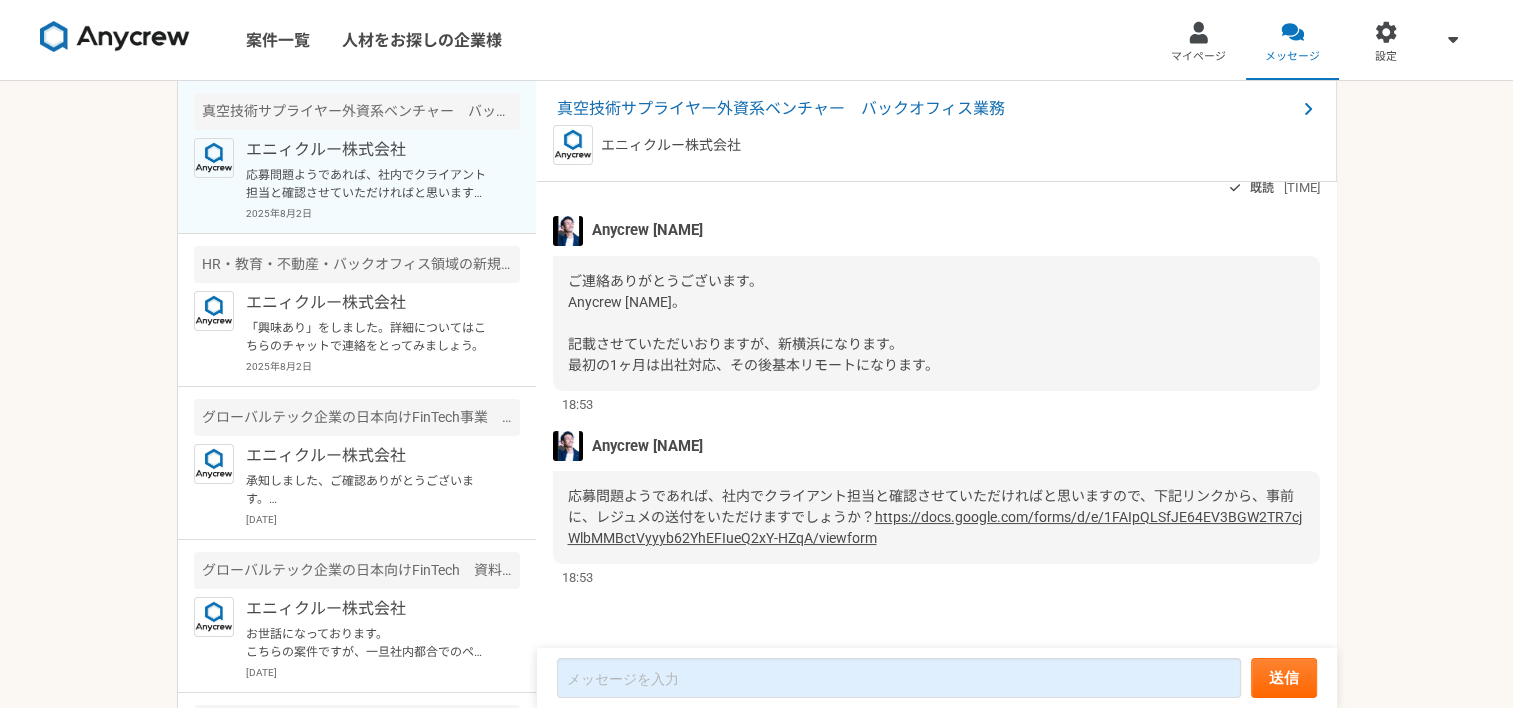 click on "真空技術サプライヤー外資系ベンチャー　バックオフィス業務" at bounding box center [926, 109] 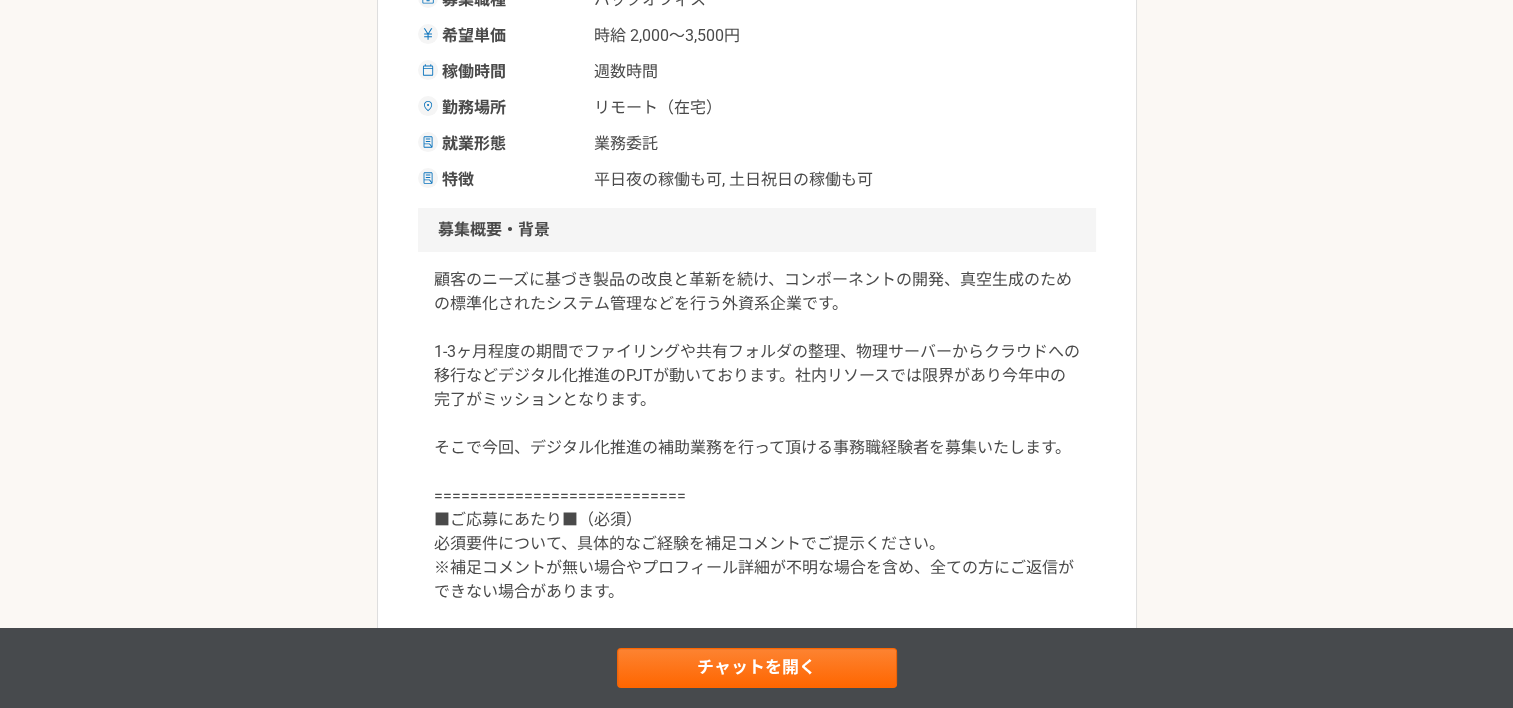 scroll, scrollTop: 400, scrollLeft: 0, axis: vertical 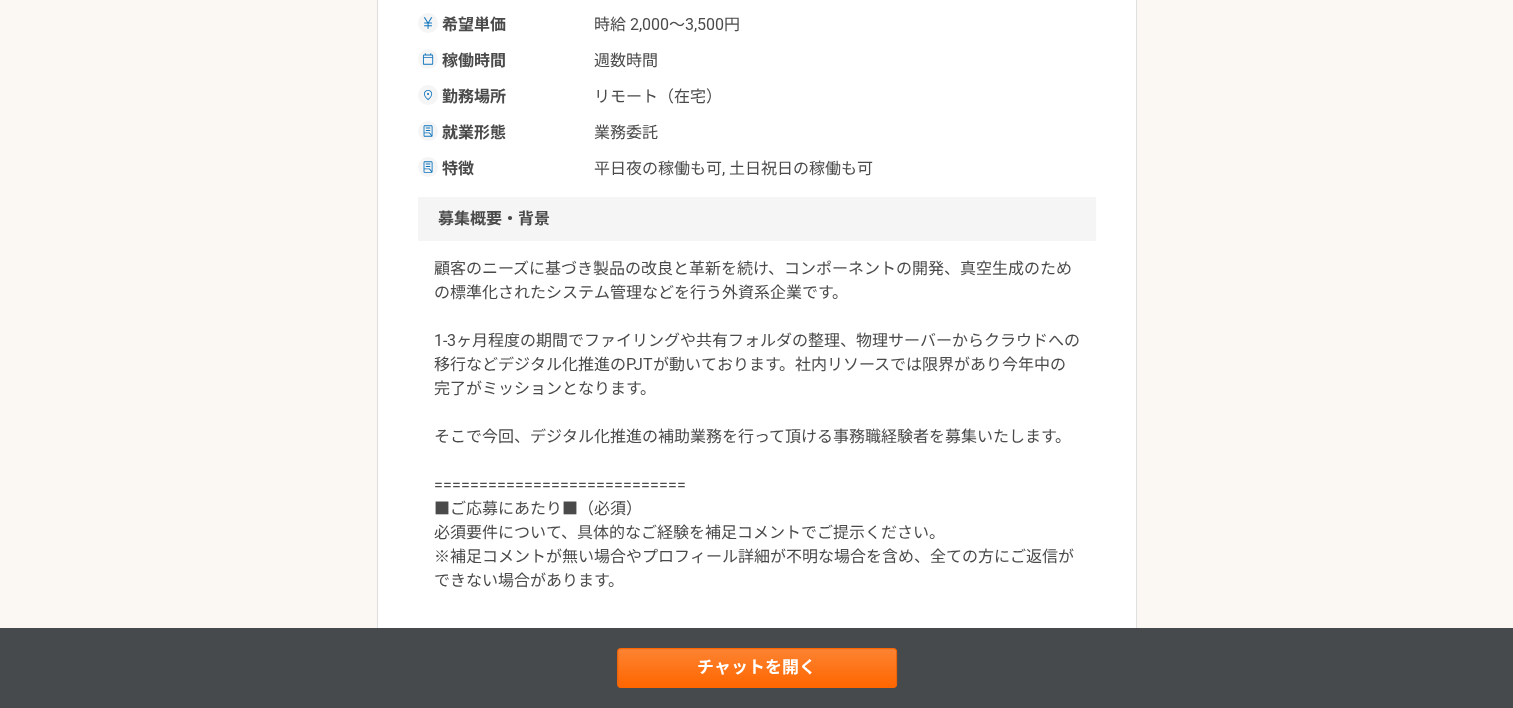 click on "バックオフィス 真空技術サプライヤー外資系ベンチャー　バックオフィス業務 業務委託 平日夜の稼働も可 土日祝日の稼働も可 企業名非公開（エニィクルーによる仲介） 募集職種 バックオフィス 希望単価 時給 [MIN_PRICE]〜[MAX_PRICE] 稼働時間 週数時間 勤務場所 リモート（在宅） 就業形態 業務委託 特徴 平日夜の稼働も可, 土日祝日の稼働も可 募集概要・背景 業務内容 求める人物像 ＜必須＞
・事業会社でのバックオフィスのご経験（総務・経理・管理部など）
・Office（Excel、Word）、ビジネスメールのご経験
・[CITY]オフィスへの出社対応が可能な方（最初の1ヶ月程度）
＜歓迎＞
・外資系企業での就業経験 求めるスキル 税務 経理 管理会計 簿記 秘書業務 Microsoft Office Microsoft Excel バックオフィス 総務 規程管理 オンプレからのクラウド移行 その他の条件・環境" at bounding box center [756, 984] 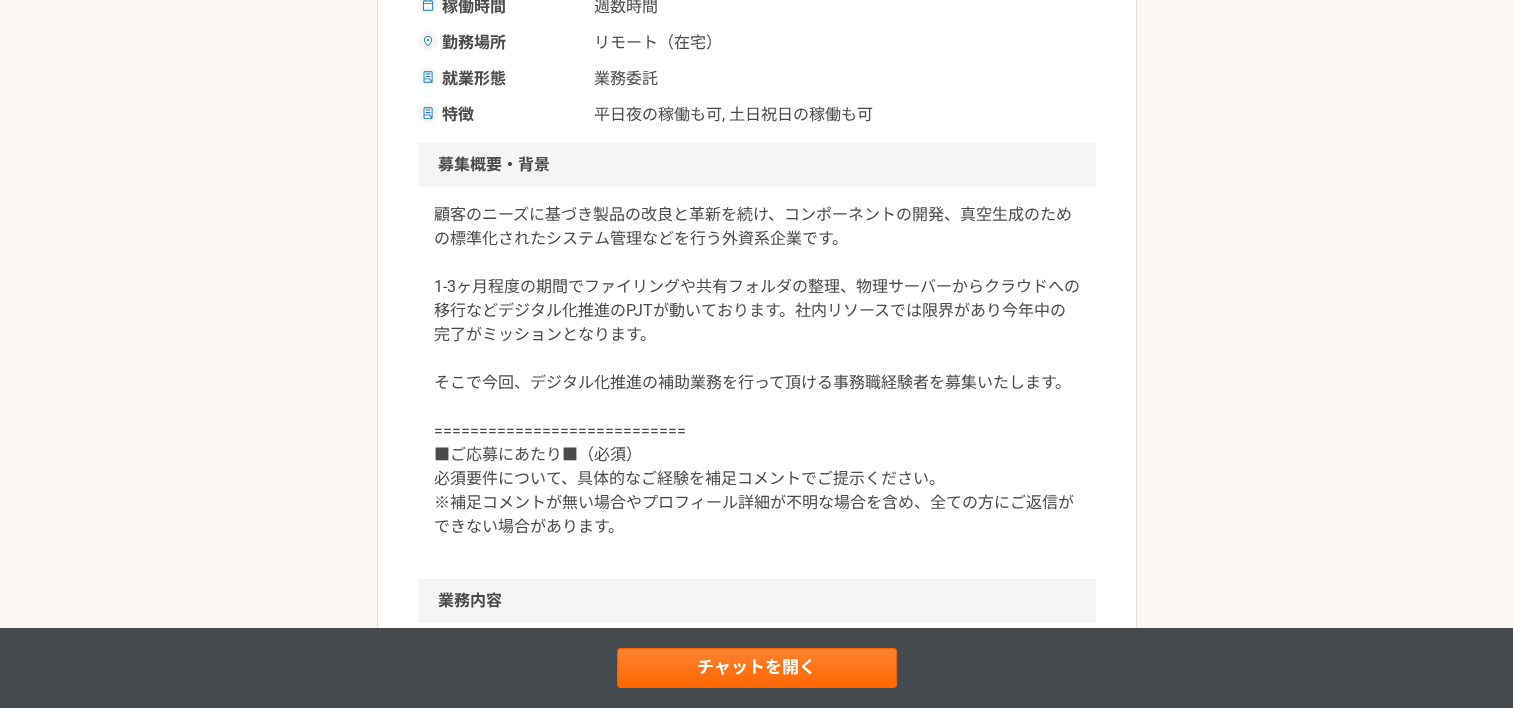 scroll, scrollTop: 500, scrollLeft: 0, axis: vertical 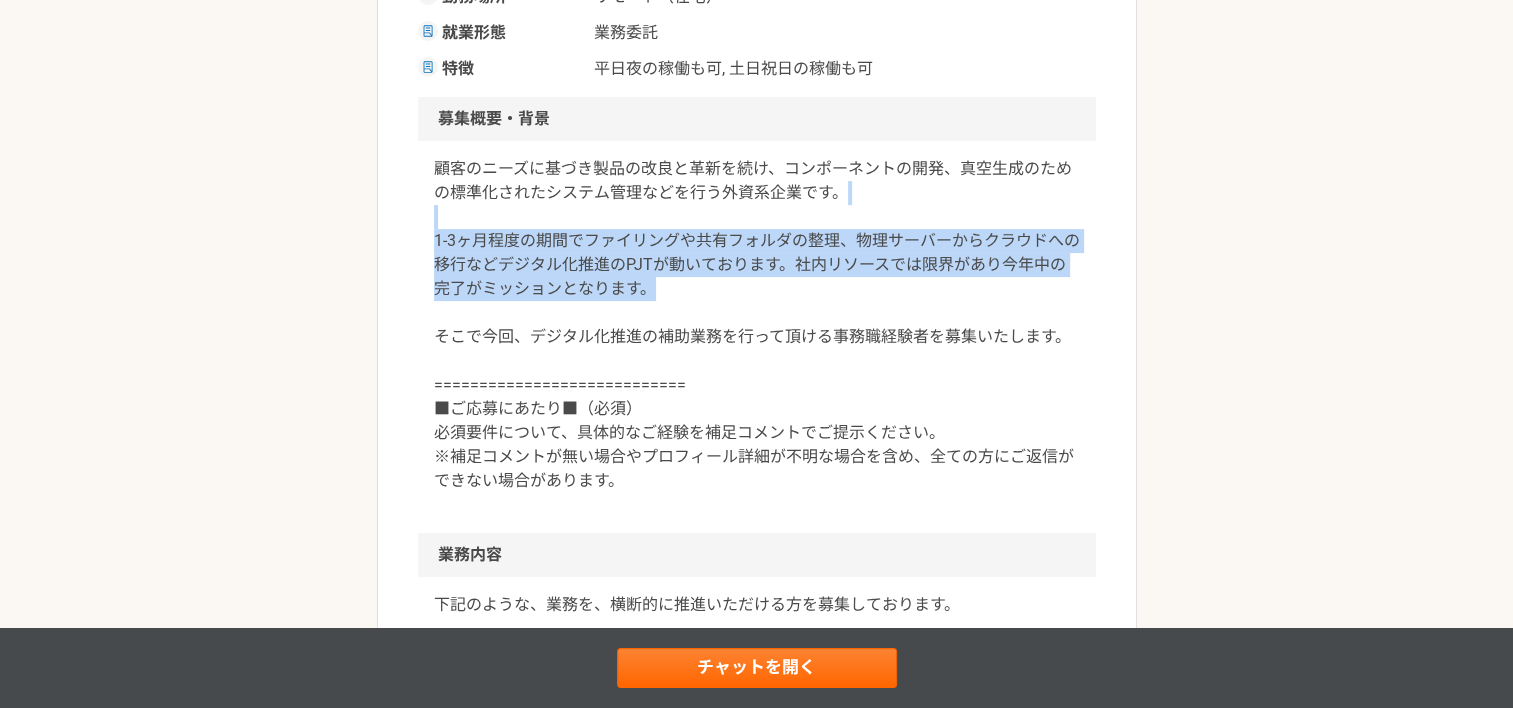 drag, startPoint x: 863, startPoint y: 196, endPoint x: 884, endPoint y: 298, distance: 104.13933 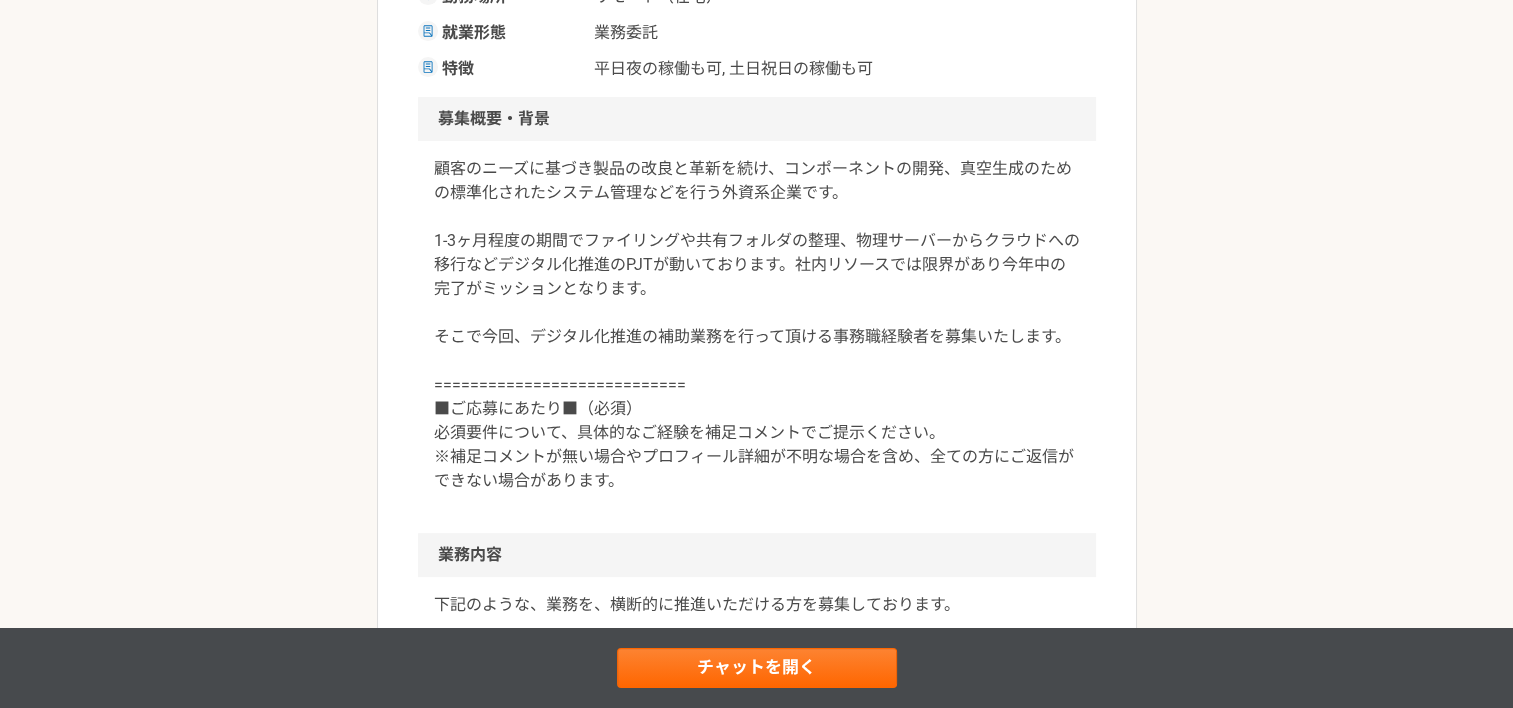 drag, startPoint x: 884, startPoint y: 298, endPoint x: 884, endPoint y: 347, distance: 49 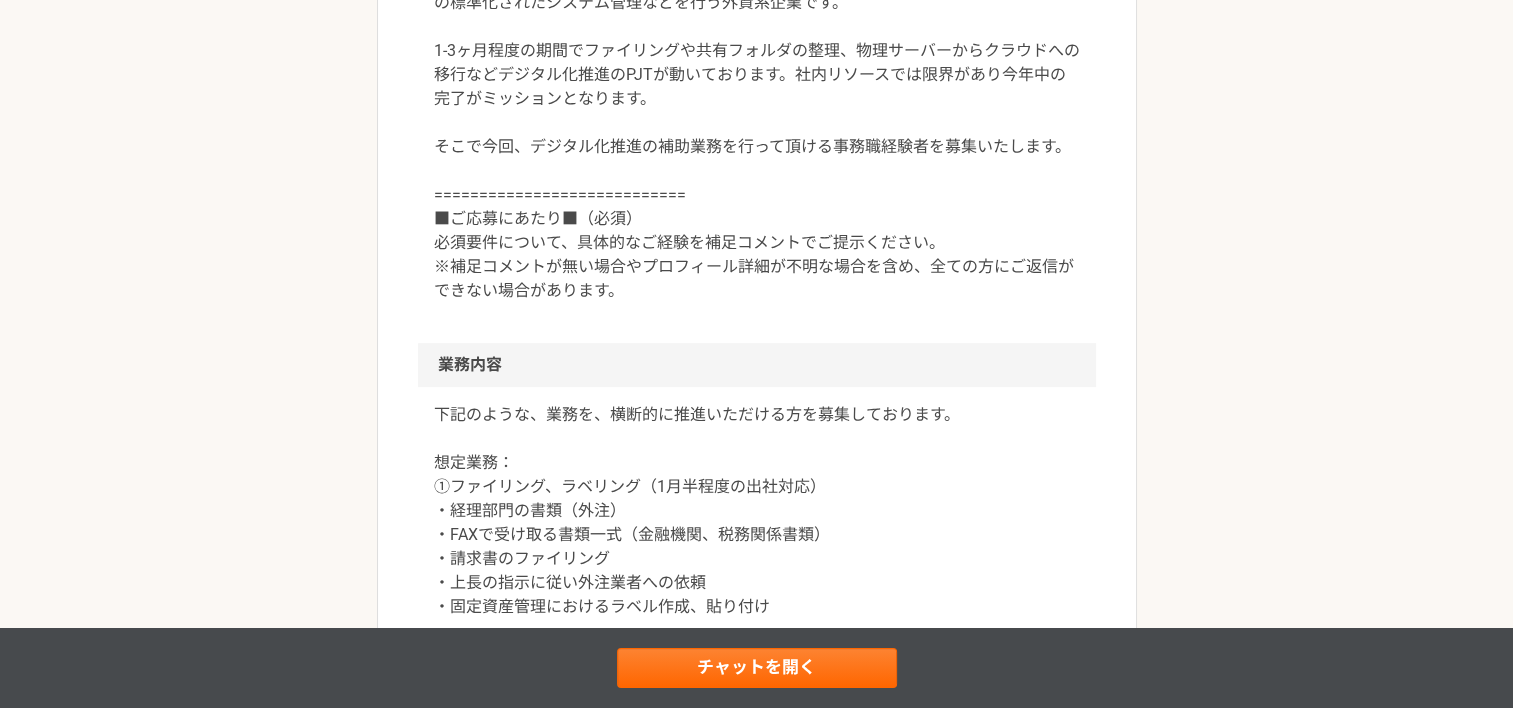 scroll, scrollTop: 700, scrollLeft: 0, axis: vertical 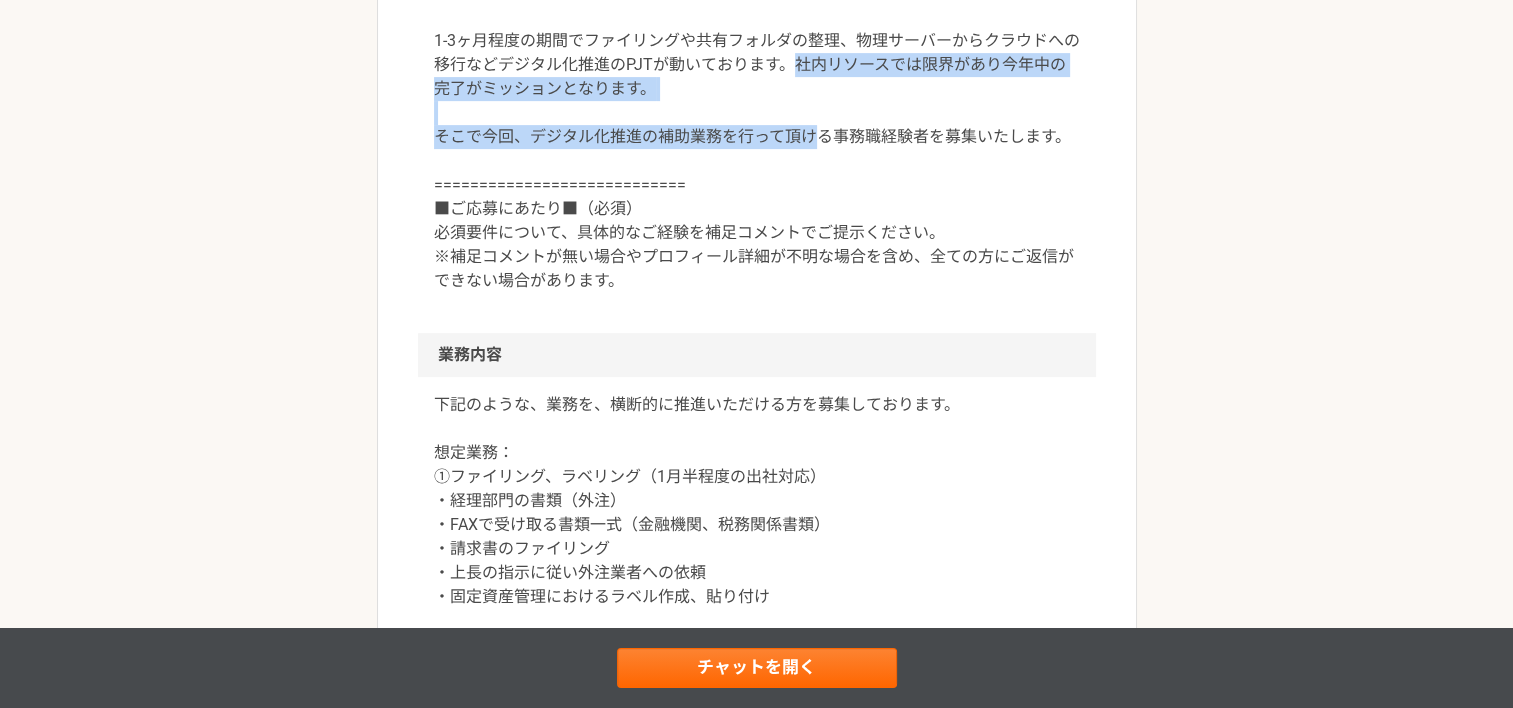 drag, startPoint x: 796, startPoint y: 76, endPoint x: 813, endPoint y: 137, distance: 63.324562 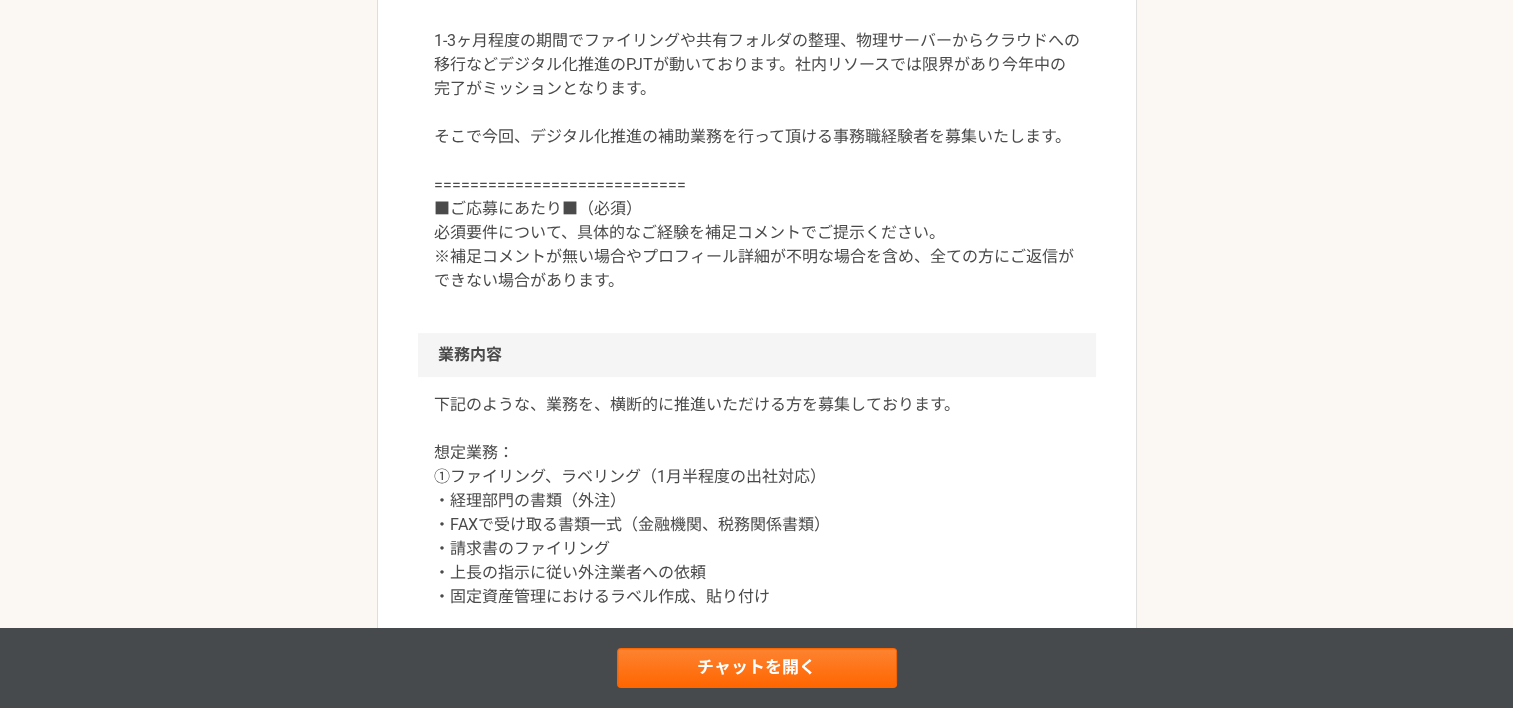 drag, startPoint x: 813, startPoint y: 137, endPoint x: 837, endPoint y: 213, distance: 79.69943 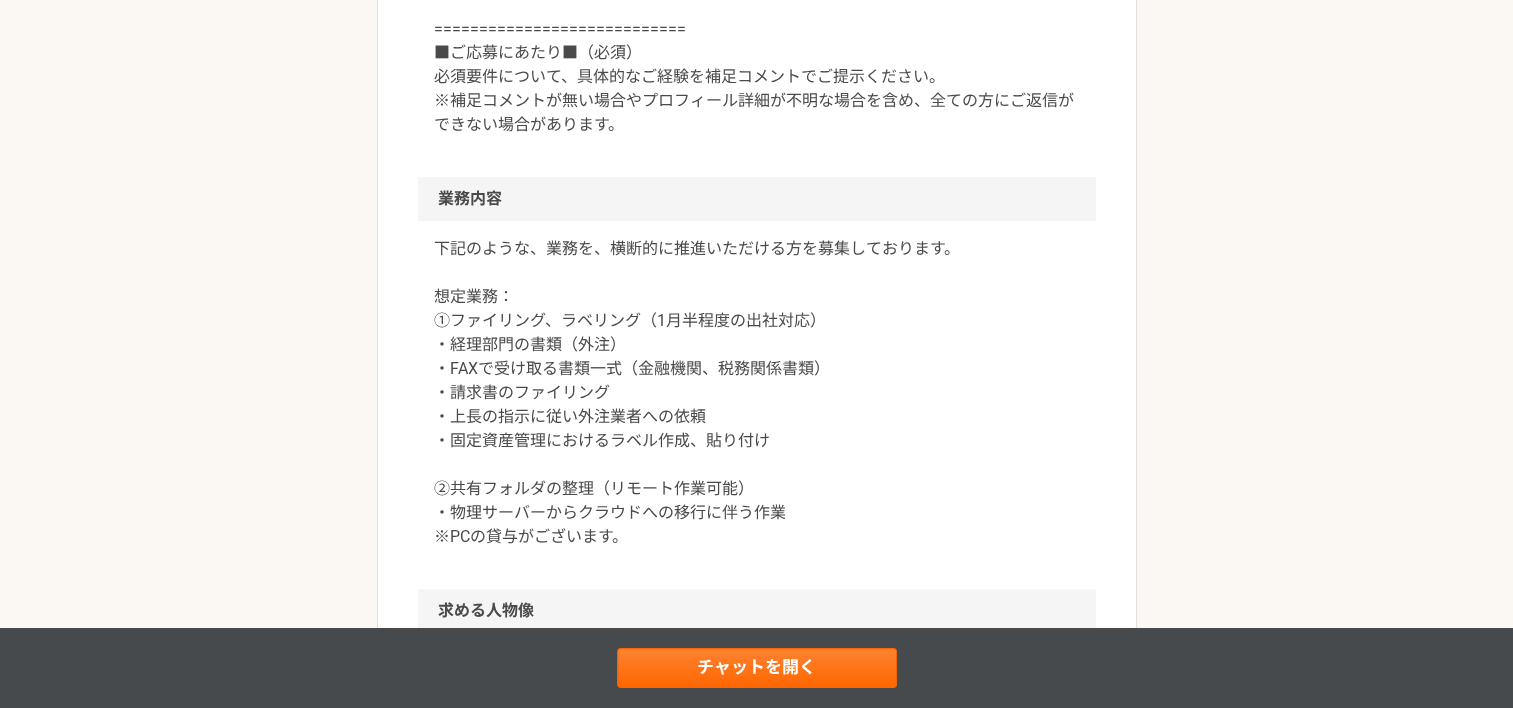scroll, scrollTop: 900, scrollLeft: 0, axis: vertical 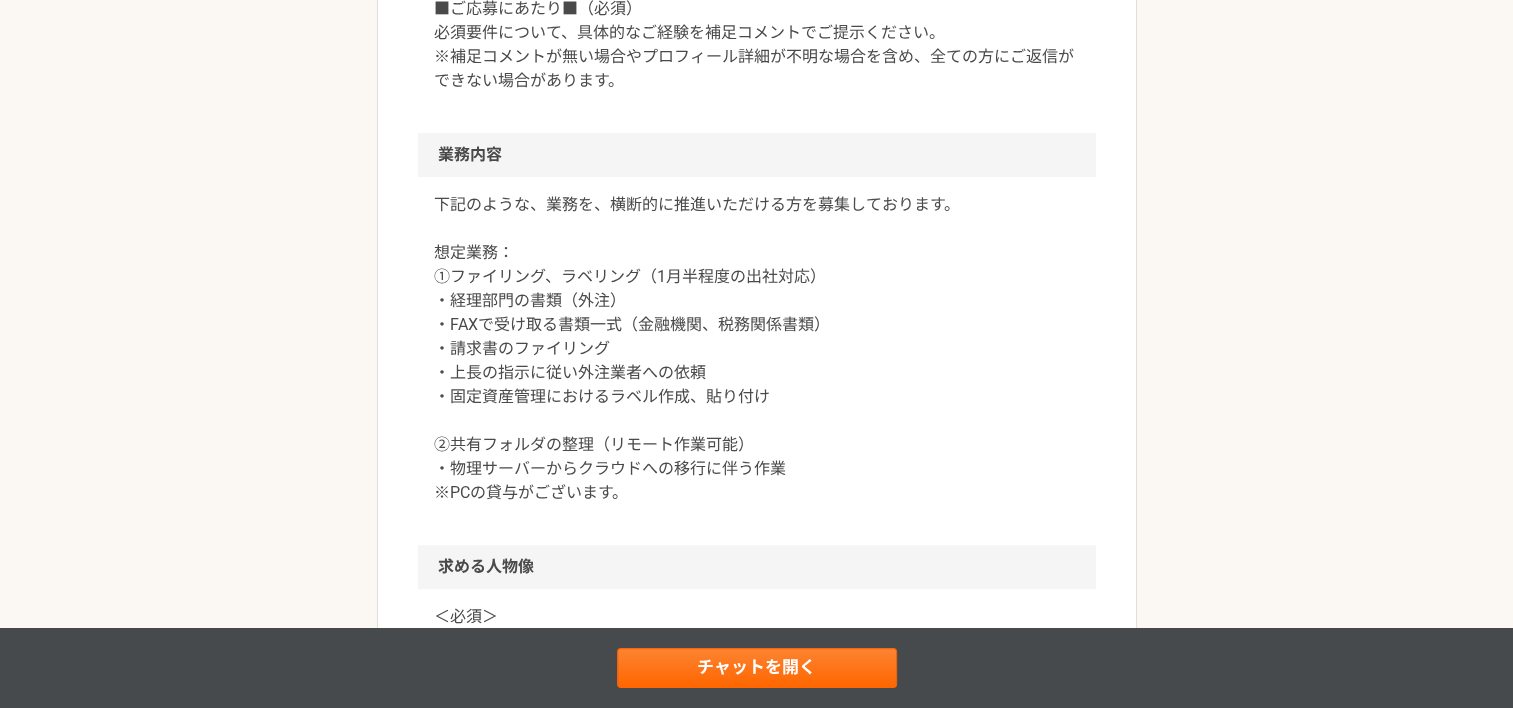 click on "下記のような、業務を、横断的に推進いただける方を募集しております。
想定業務：
①ファイリング、ラベリング（1月半程度の出社対応）
・経理部門の書類（外注）
・FAXで受け取る書類一式（金融機関、税務関係書類）
・請求書のファイリング
・上長の指示に従い外注業者への依頼
・固定資産管理におけるラベル作成、貼り付け
②共有フォルダの整理（リモート作業可能）
・物理サーバーからクラウドへの移行に伴う作業
※PCの貸与がございます。" at bounding box center (757, 349) 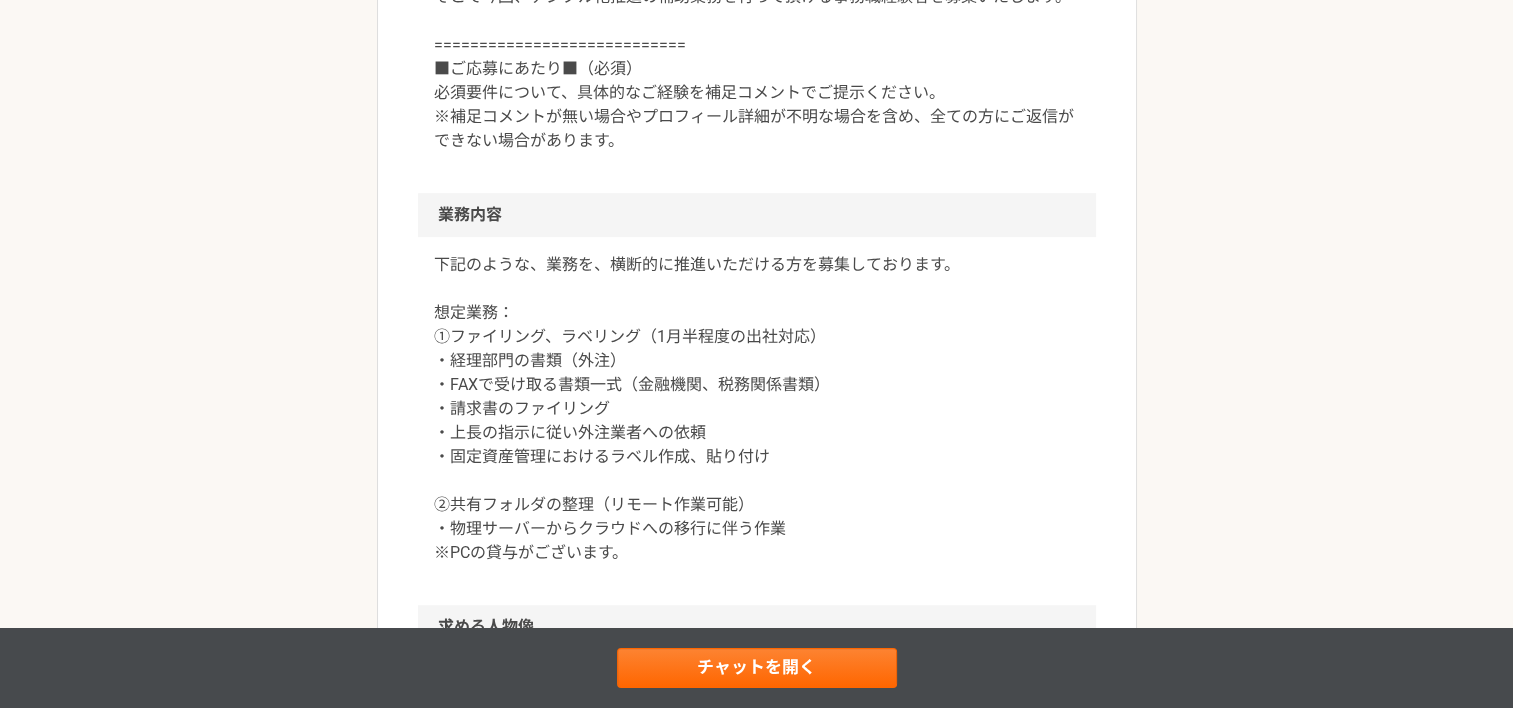 scroll, scrollTop: 600, scrollLeft: 0, axis: vertical 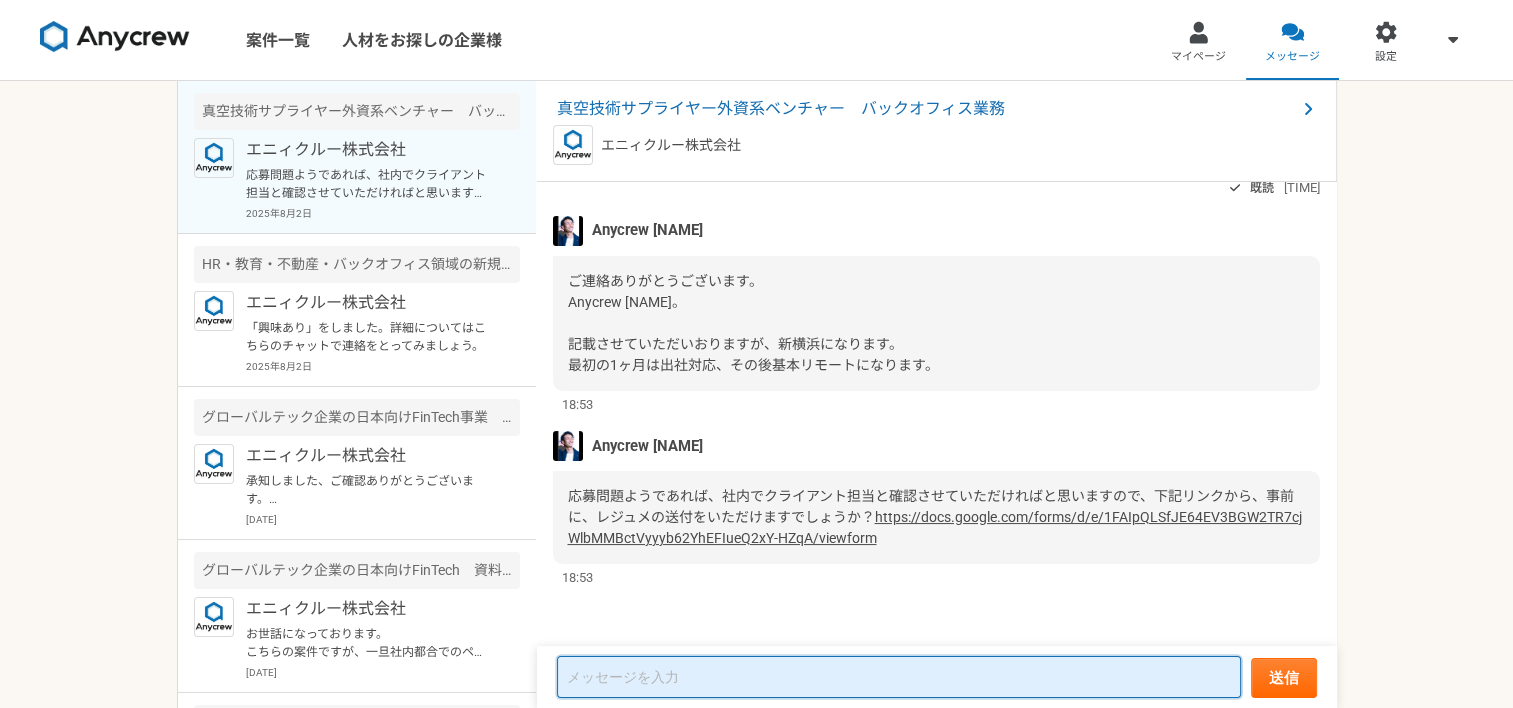 click at bounding box center (899, 677) 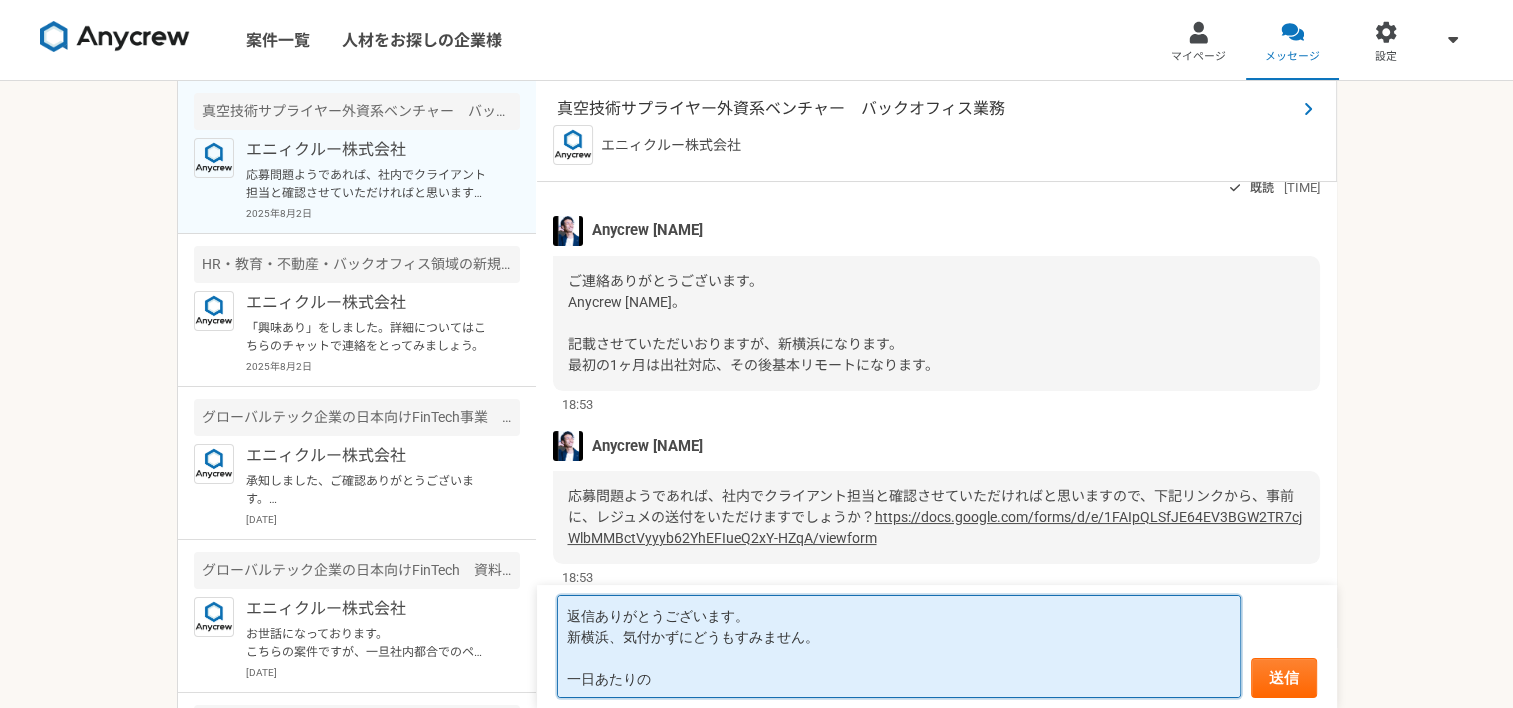type on "返信ありがとうございます。
新横浜、気付かずにどうもすみません。
一日あたりの" 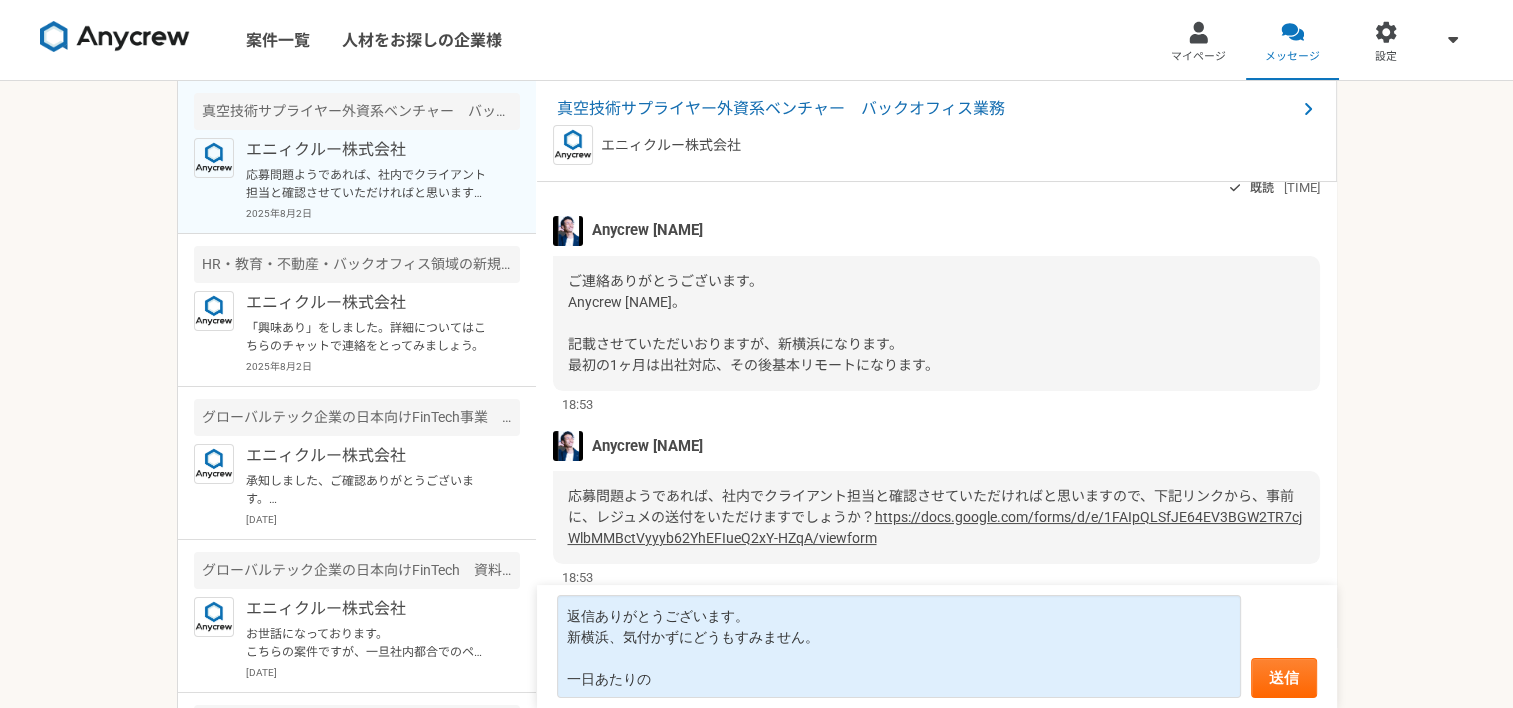 drag, startPoint x: 835, startPoint y: 98, endPoint x: 1356, endPoint y: 270, distance: 548.6575 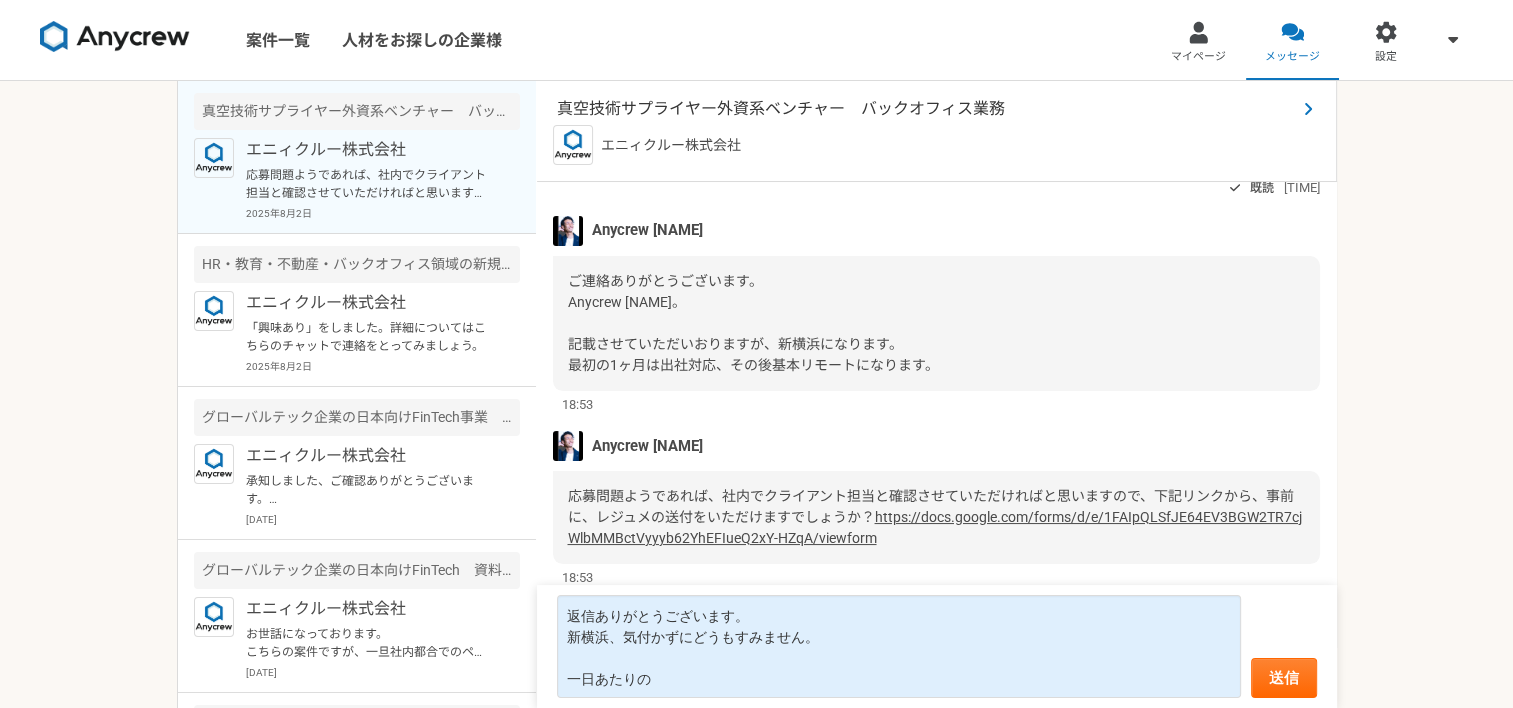 click on "真空技術サプライヤー外資系ベンチャー　バックオフィス業務" at bounding box center [926, 109] 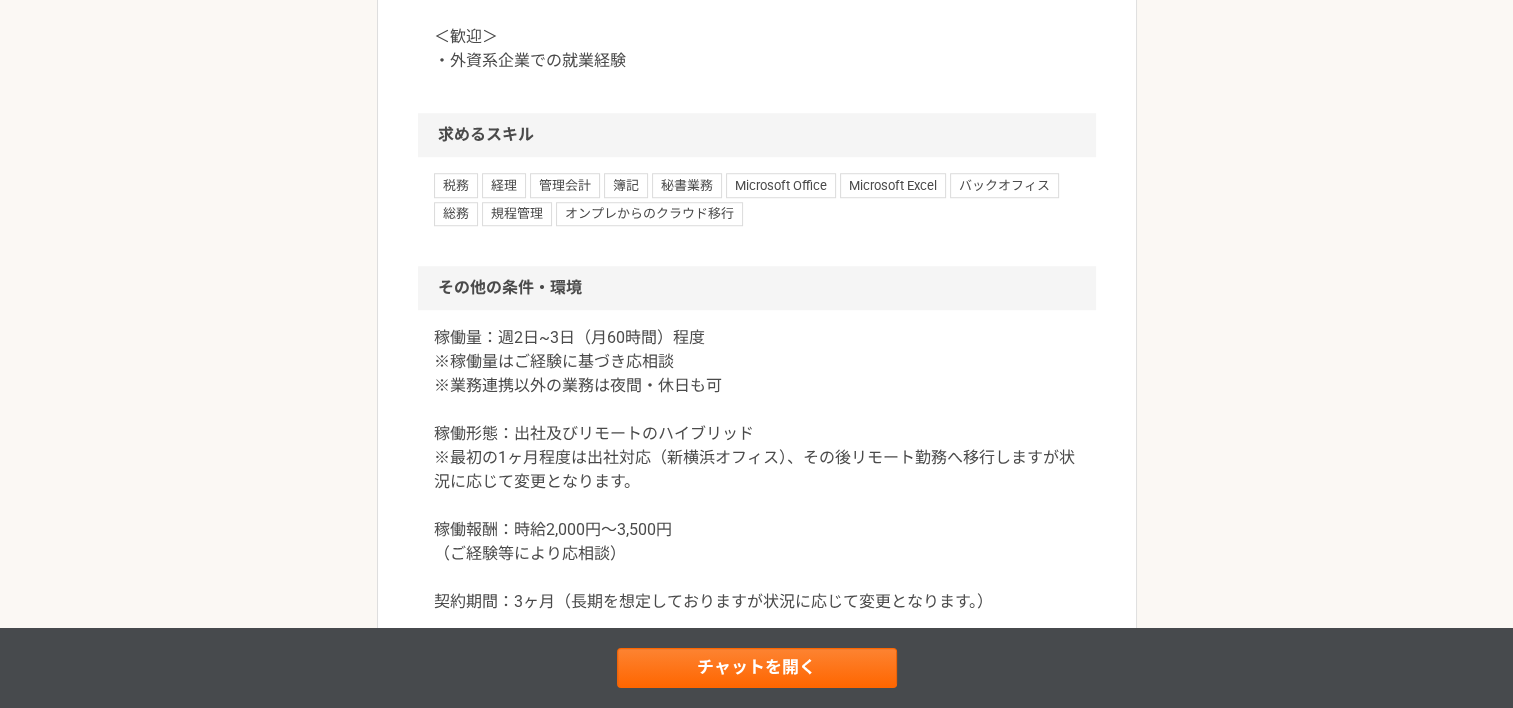scroll, scrollTop: 1700, scrollLeft: 0, axis: vertical 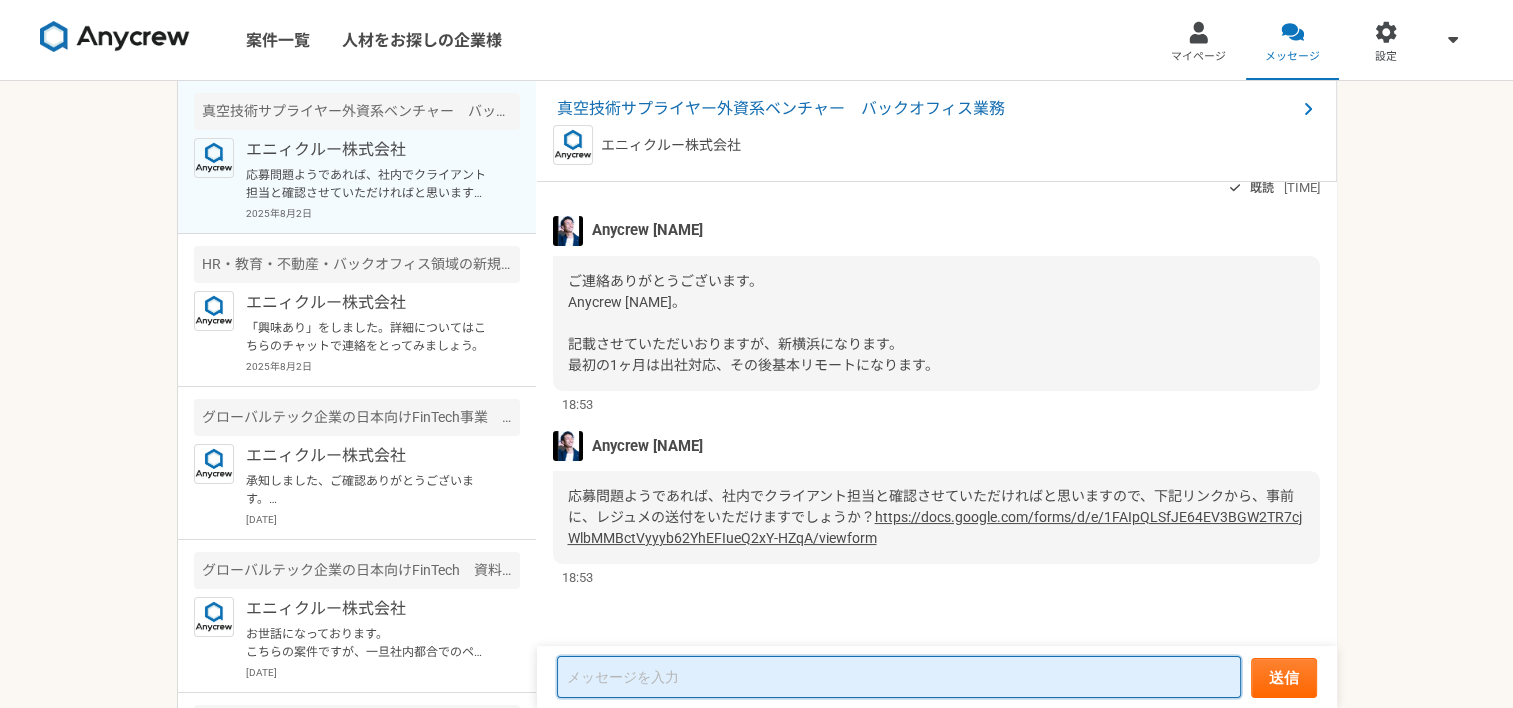 click at bounding box center (899, 677) 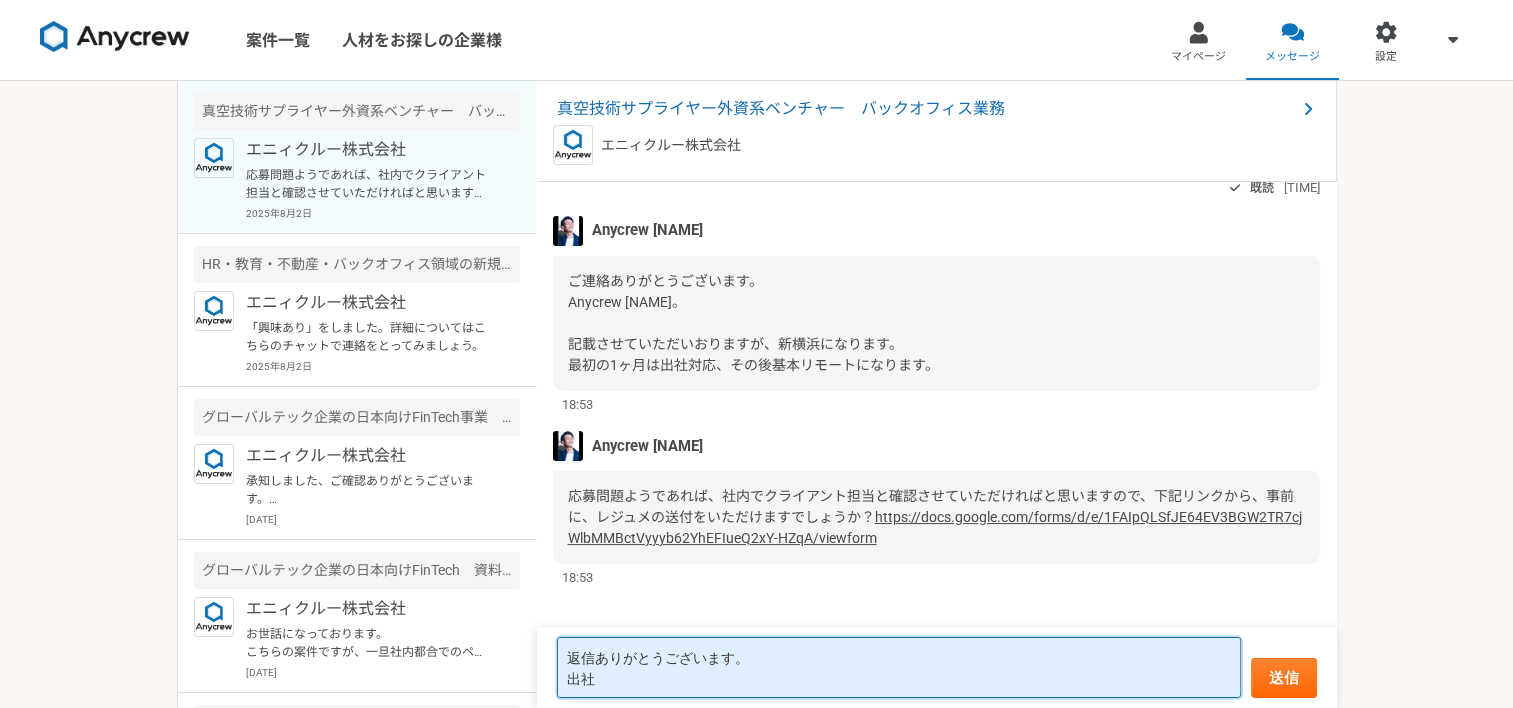 click on "返信ありがとうございます。
出社" at bounding box center [899, 667] 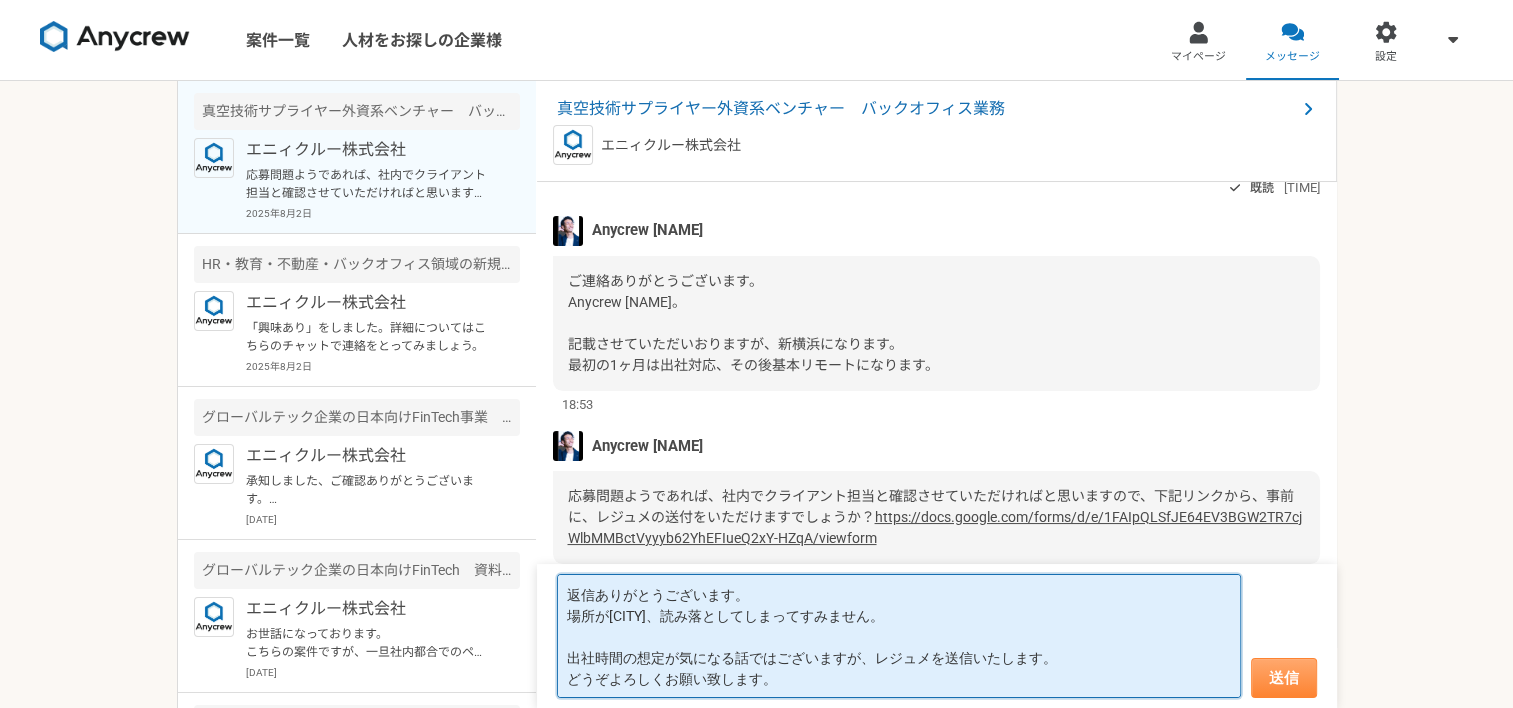 type on "返信ありがとうございます。
場所が[CITY]、読み落としてしまってすみません。
出社時間の想定が気になる話ではございますが、レジュメを送信いたします。
どうぞよろしくお願い致します。" 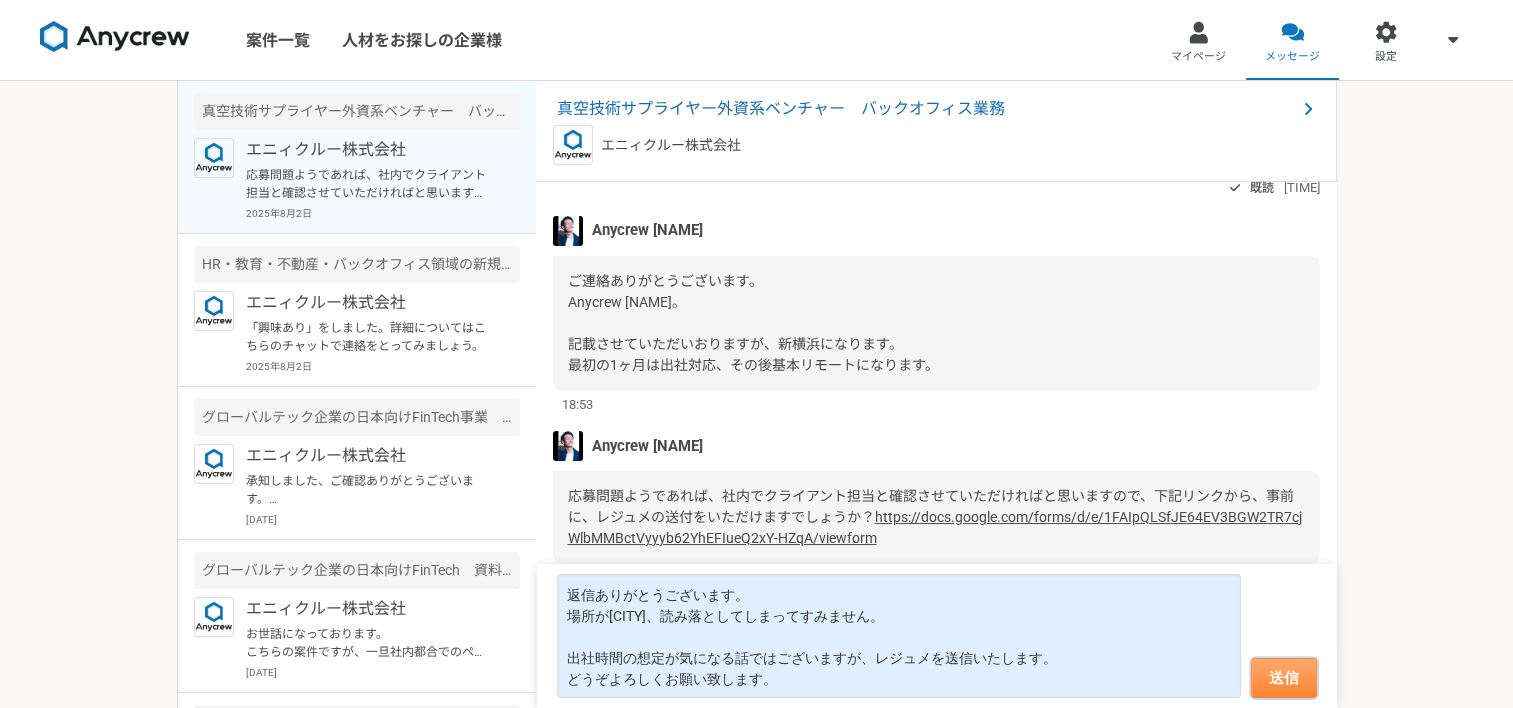 click on "送信" at bounding box center (1284, 678) 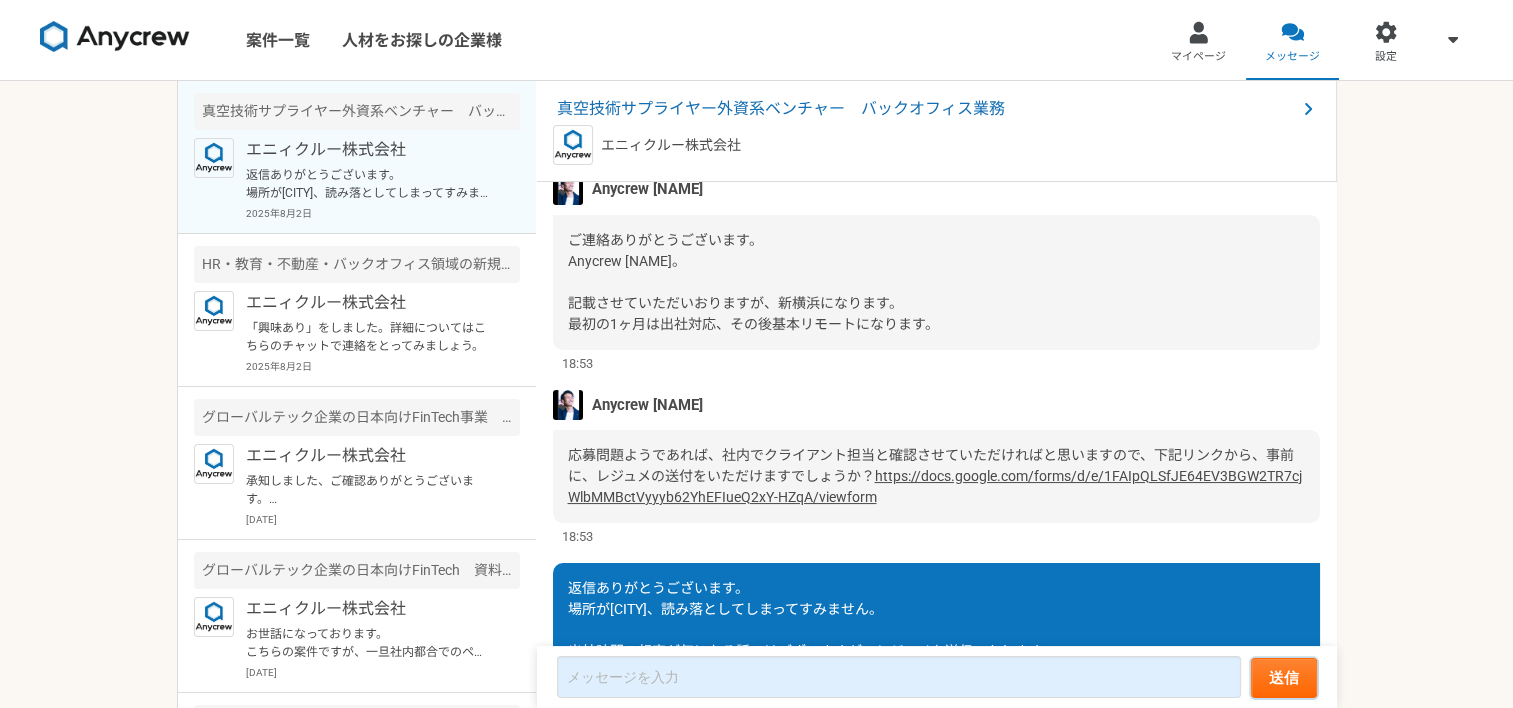 scroll, scrollTop: 452, scrollLeft: 0, axis: vertical 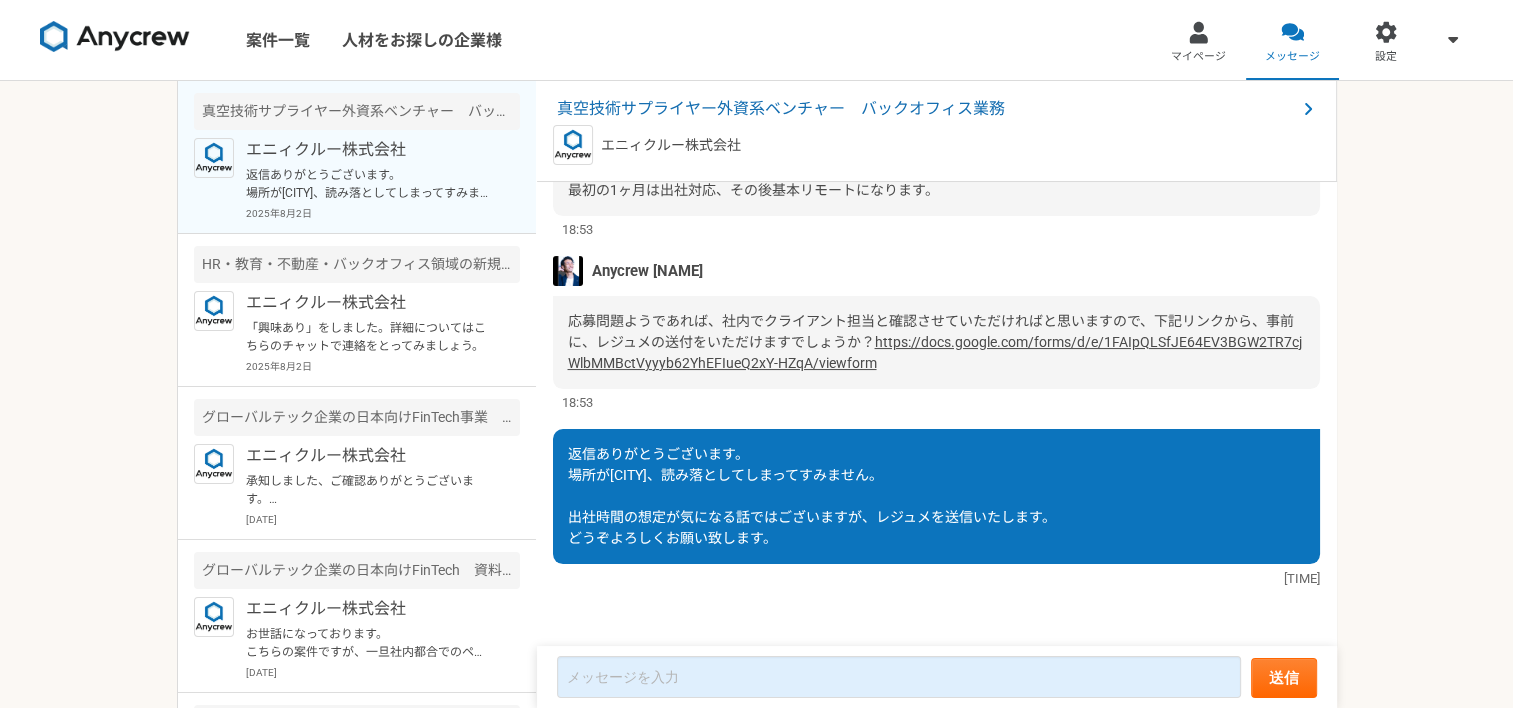 click on "https://docs.google.com/forms/d/e/1FAIpQLSfJE64EV3BGW2TR7cjWlbMMBctVyyyb62YhEFIueQ2xY-HZqA/viewform" at bounding box center [935, 352] 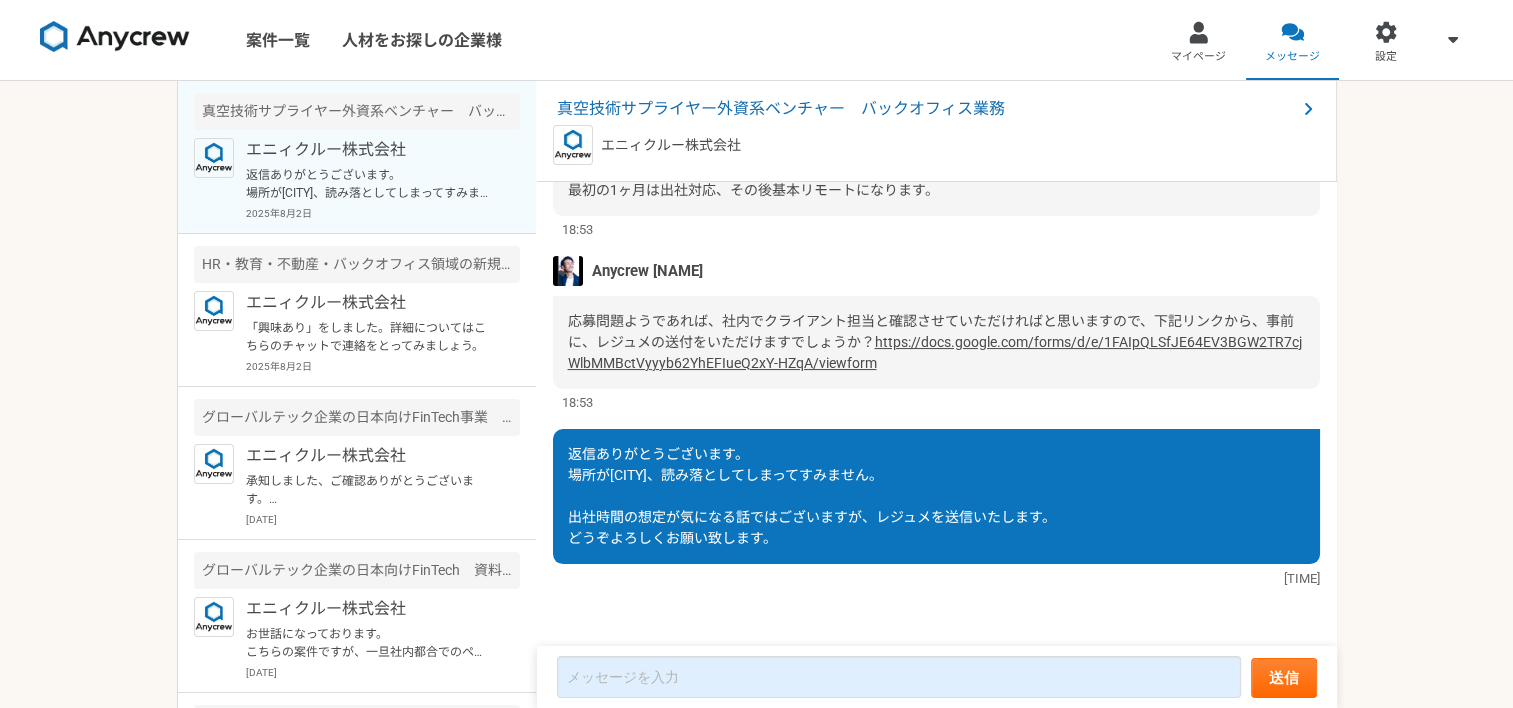 click on "案件一覧 人材をお探しの企業様 マイページ メッセージ 設定 真空技術サプライヤー外資系ベンチャー　バックオフィス業務 エニィクルー株式会社 返信ありがとうございます。
場所が[CITY]、読み落としてしまってすみません。
出社時間の想定が気になる話ではございますが、レジュメを送信いたします。
どうぞよろしくお願い致します。 [DATE] HR・教育・不動産・バックオフィス領域の新規事業　0→1で事業を立ち上げたい方 エニィクルー株式会社 「興味あり」をしました。詳細についてはこちらのチャットで連絡をとってみましょう。 [DATE] グローバルテック企業の日本向けFinTech事業　ITサポート業務（社内） エニィクルー株式会社 [DATE] グローバルテック企業の日本向けFinTech　資料作成業務 エニィクルー株式会社 [DATE] 既読" at bounding box center [756, 354] 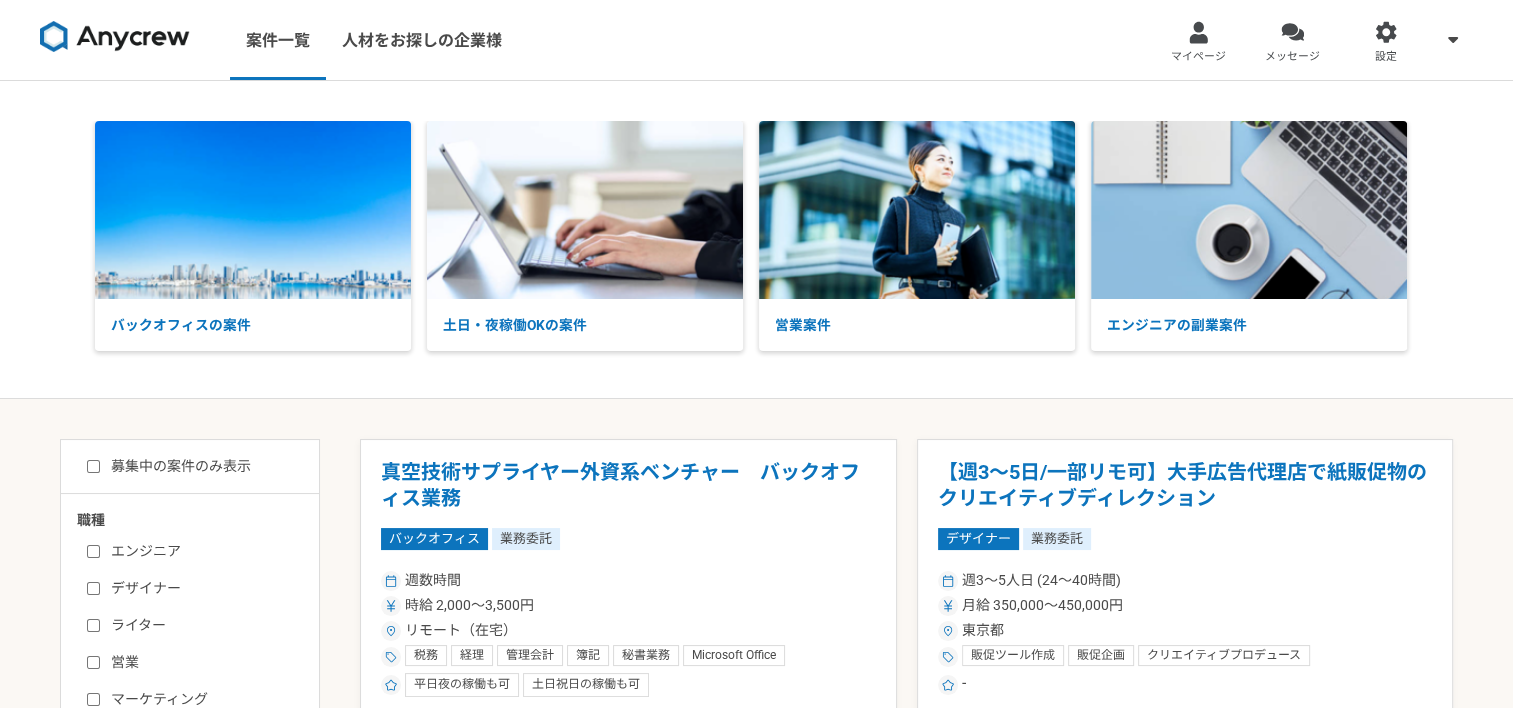 click on "案件一覧 人材をお探しの企業様 マイページ メッセージ 設定 バックオフィスの案件 土日・夜稼働OKの案件 営業案件 エンジニアの副業案件 募集中の案件のみ表示 職種 エンジニア デザイナー ライター 営業 マーケティング 企画・事業開発 バックオフィス その他 稼働時間 週1人日（8時間）以下 週2人日（16時間）以下 週3人日（24時間）以下 週4人日（32時間）以下 週5人日（40時間）以下 希望条件 土日稼働OK 平日夜稼働OK リモート（在宅） 真空技術サプライヤー外資系ベンチャー　バックオフィス業務 バックオフィス 業務委託 週数時間 時給 2,000〜3,500円 リモート（在宅） 税務 経理 管理会計 簿記 秘書業務 Microsoft Office Microsoft Excel バックオフィス 総務 規程管理 オンプレからのクラウド移行 平日夜の稼働も可 土日祝日の稼働も可 デザイナー [STATE]" at bounding box center [756, 2149] 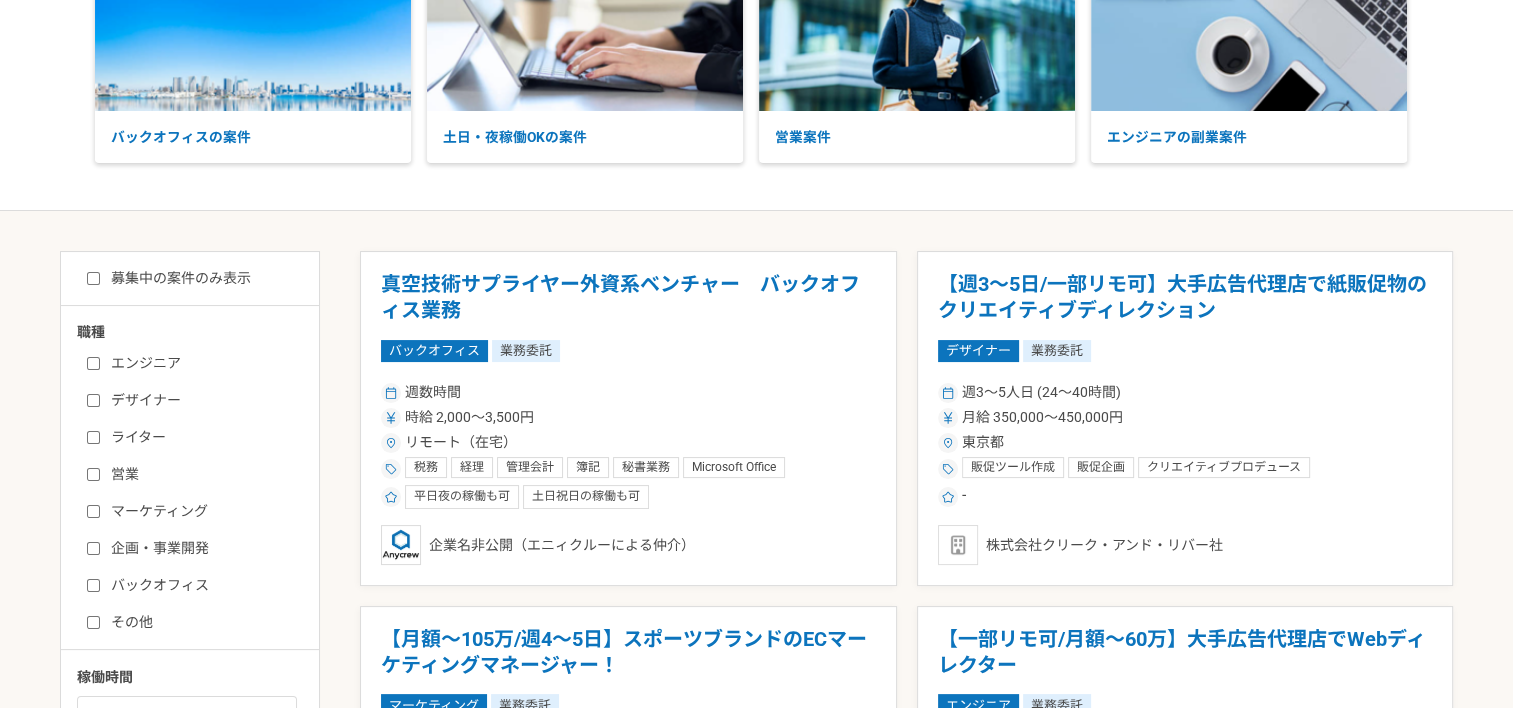 scroll, scrollTop: 200, scrollLeft: 0, axis: vertical 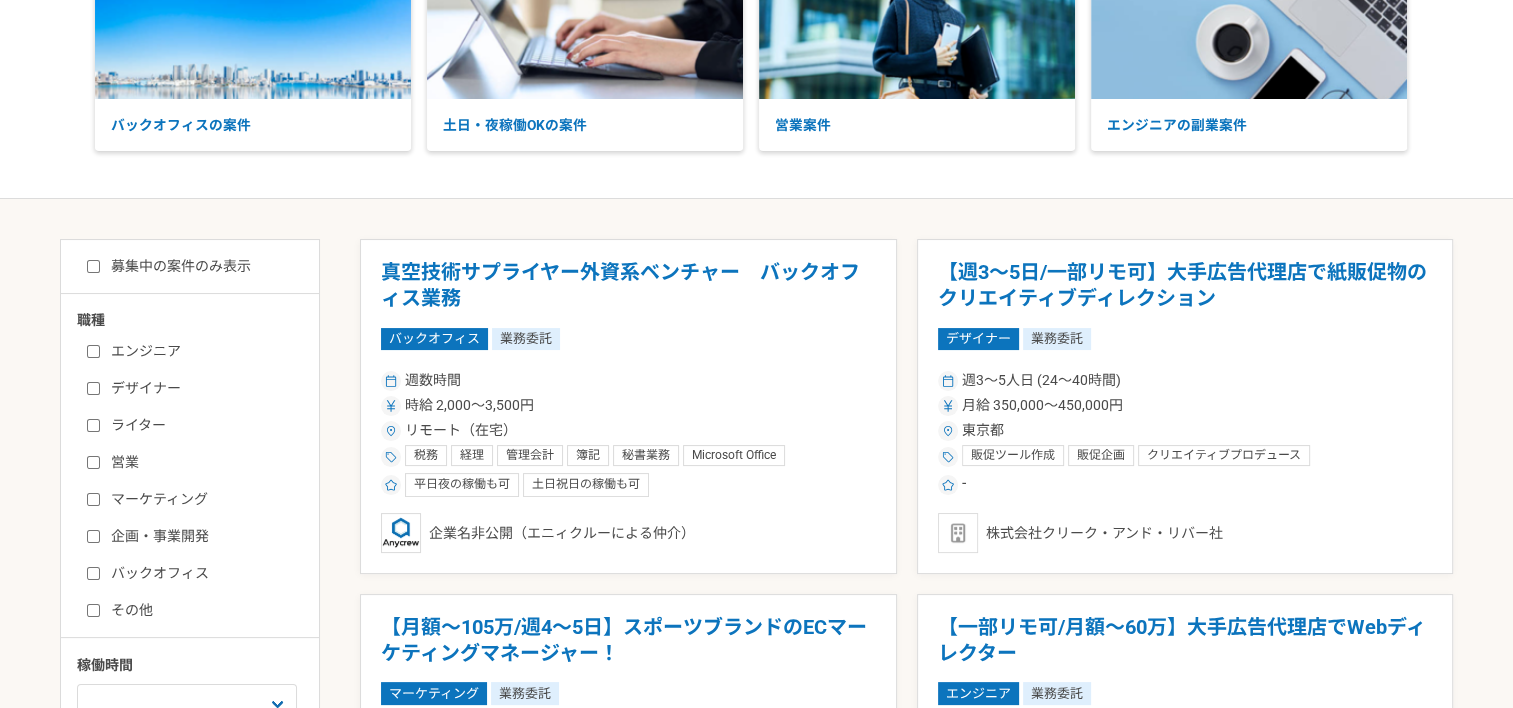 click on "バックオフィス" at bounding box center [202, 573] 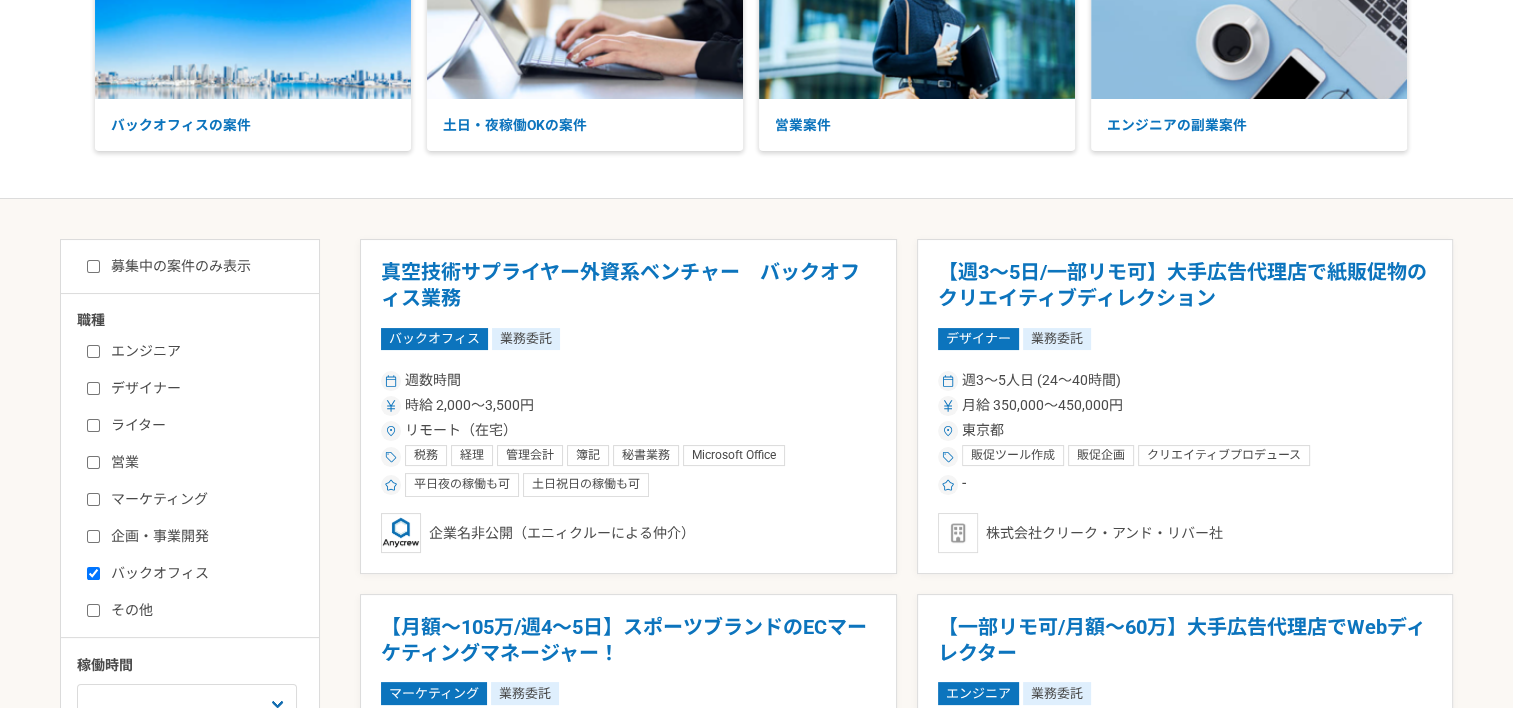 checkbox on "true" 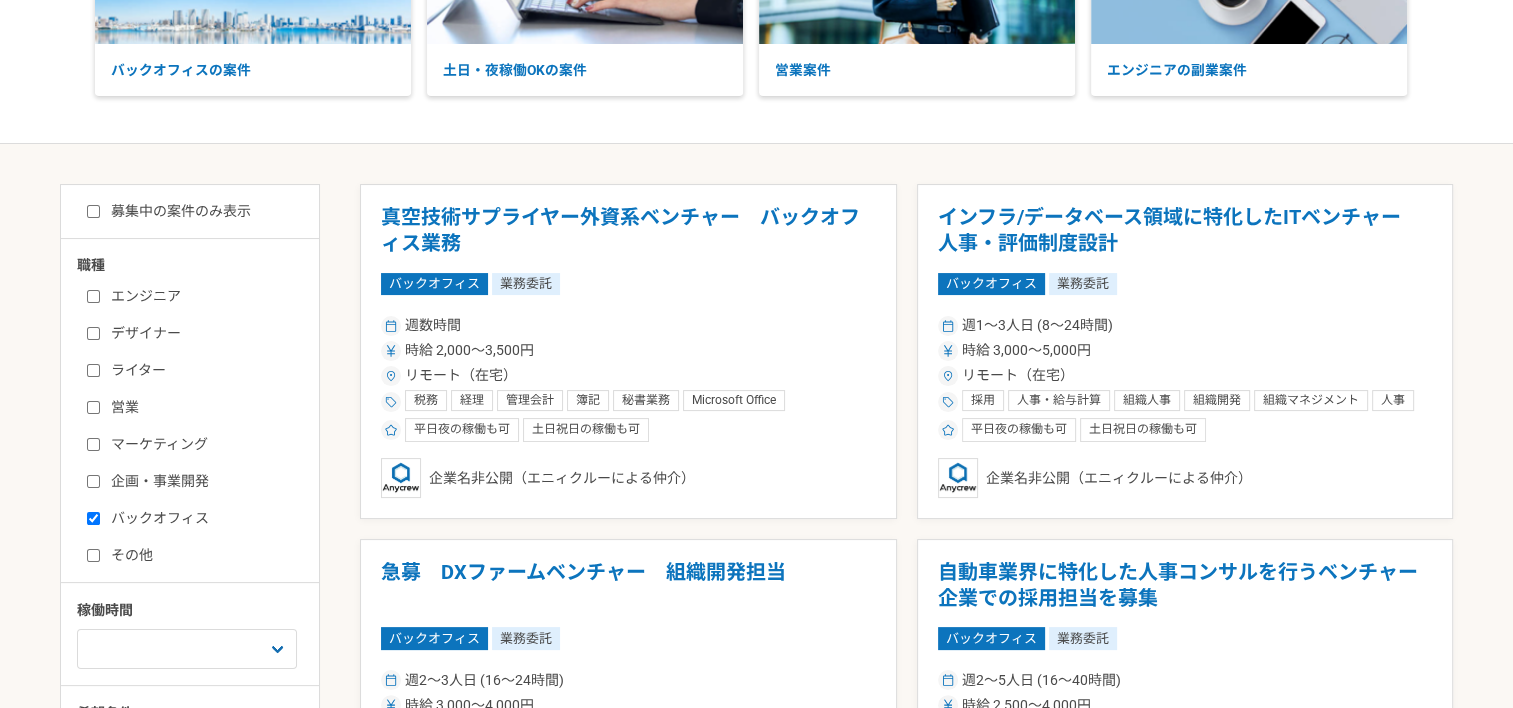 scroll, scrollTop: 300, scrollLeft: 0, axis: vertical 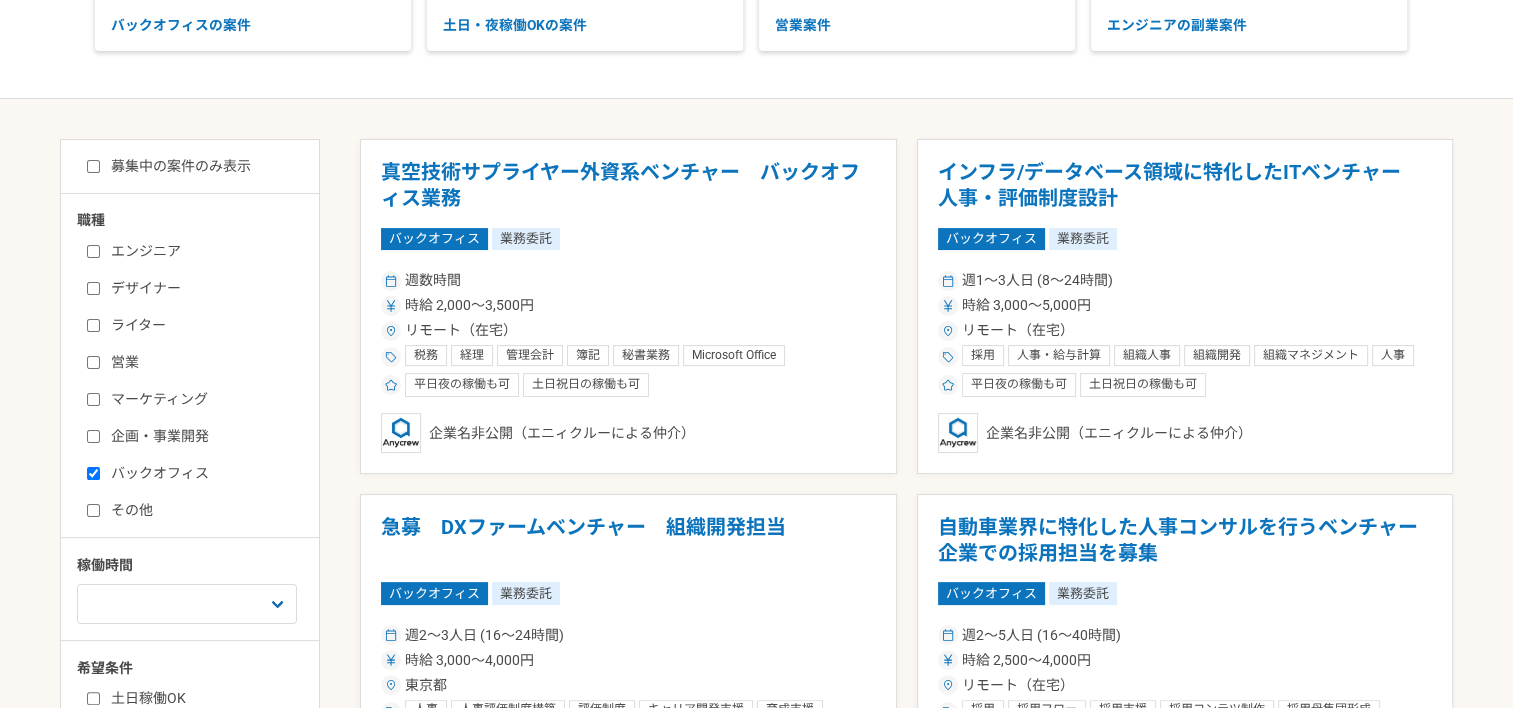 click on "募集中の案件のみ表示" at bounding box center [169, 166] 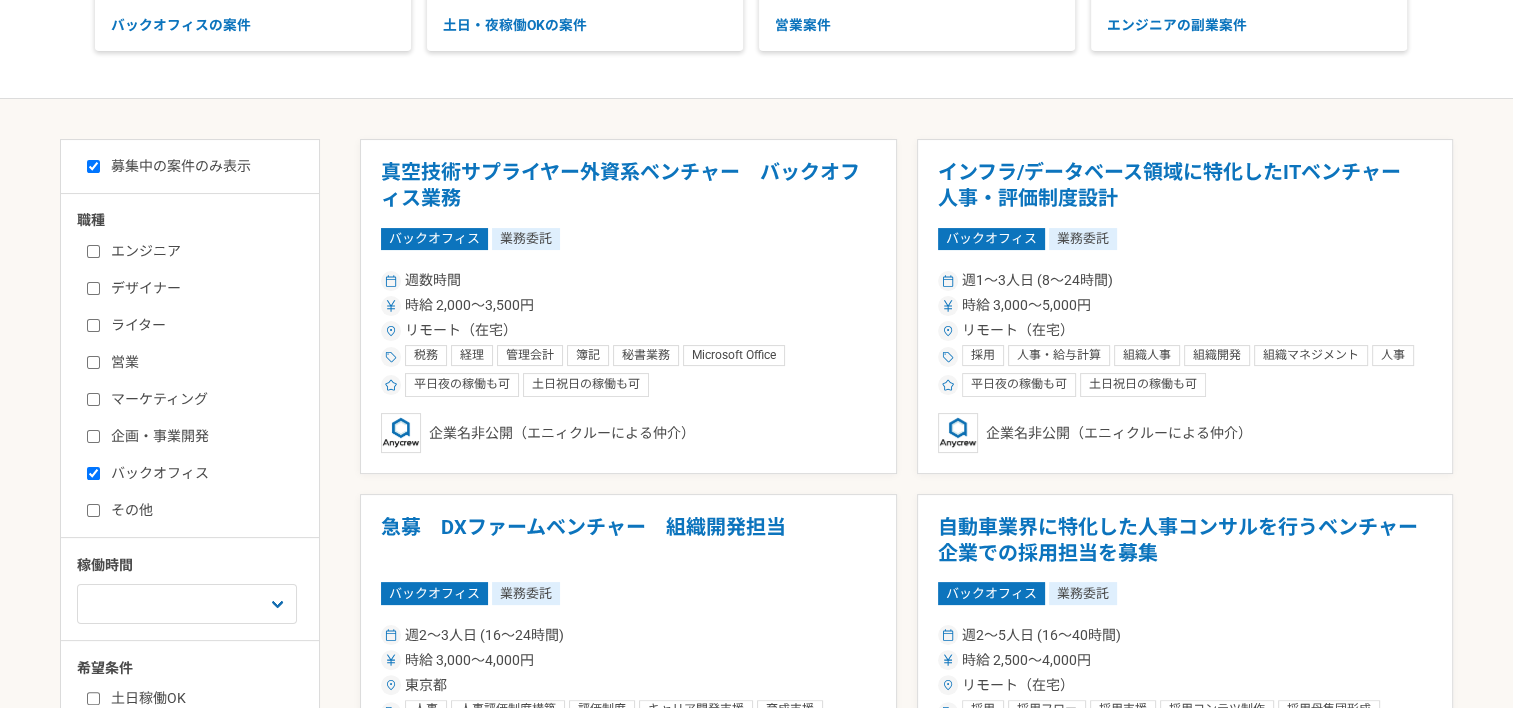 checkbox on "true" 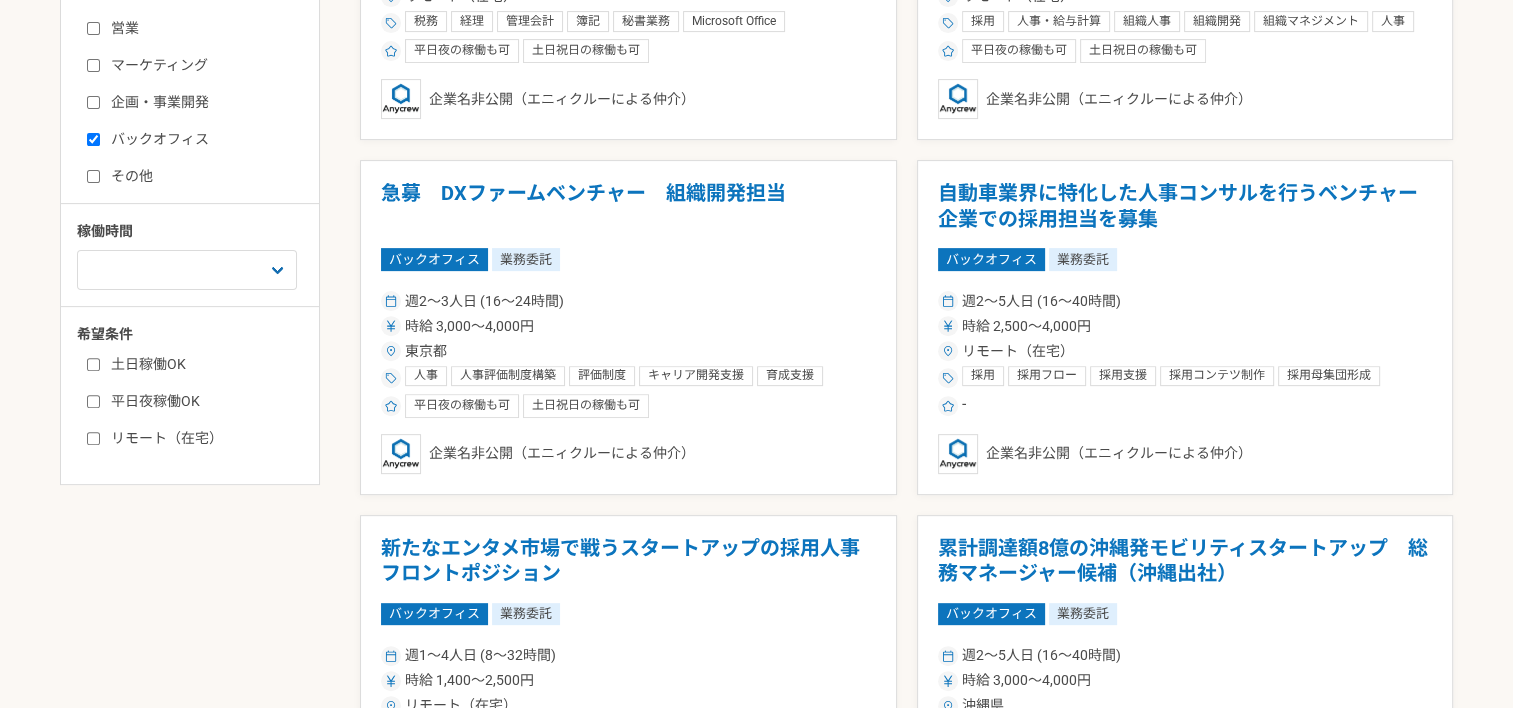 scroll, scrollTop: 700, scrollLeft: 0, axis: vertical 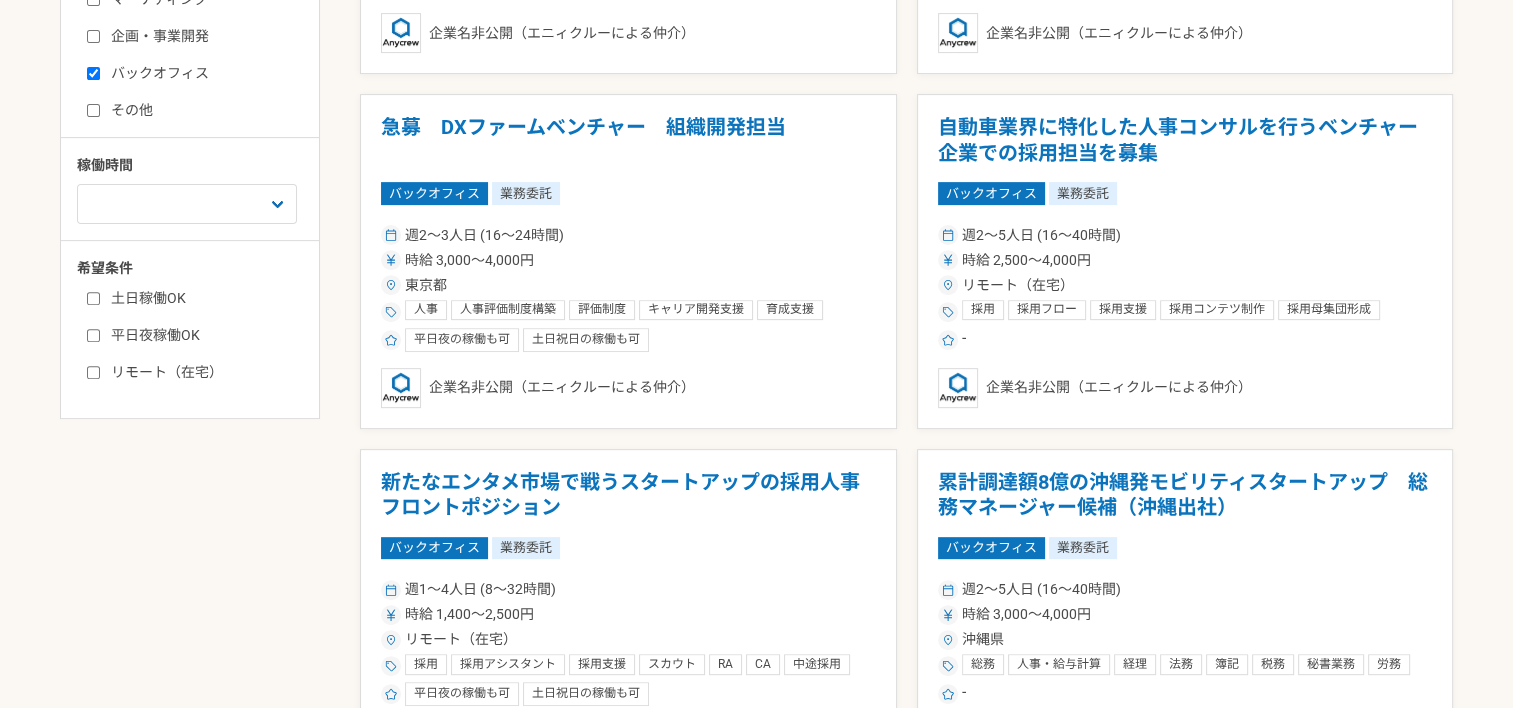 click on "募集中の案件のみ表示 職種 エンジニア デザイナー ライター 営業 マーケティング 企画・事業開発 バックオフィス その他 稼働時間 週1人日（8時間）以下 週2人日（16時間）以下 週3人日（24時間）以下 週4人日（32時間）以下 週5人日（40時間）以下 希望条件 土日稼働OK 平日夜稼働OK リモート（在宅） 真空技術サプライヤー外資系ベンチャー　バックオフィス業務 バックオフィス 業務委託 週数時間 時給 2,000〜3,500円 リモート（在宅） 税務 経理 管理会計 簿記 秘書業務 Microsoft Office Microsoft Excel バックオフィス 総務 規程管理 オンプレからのクラウド移行 平日夜の稼働も可 土日祝日の稼働も可 企業名非公開（エニィクルーによる仲介） インフラ/データベース領域に特化したITベンチャー　人事・評価制度設計 バックオフィス 業務委託 週1〜3人日 (8〜24時間)" at bounding box center [756, 498] 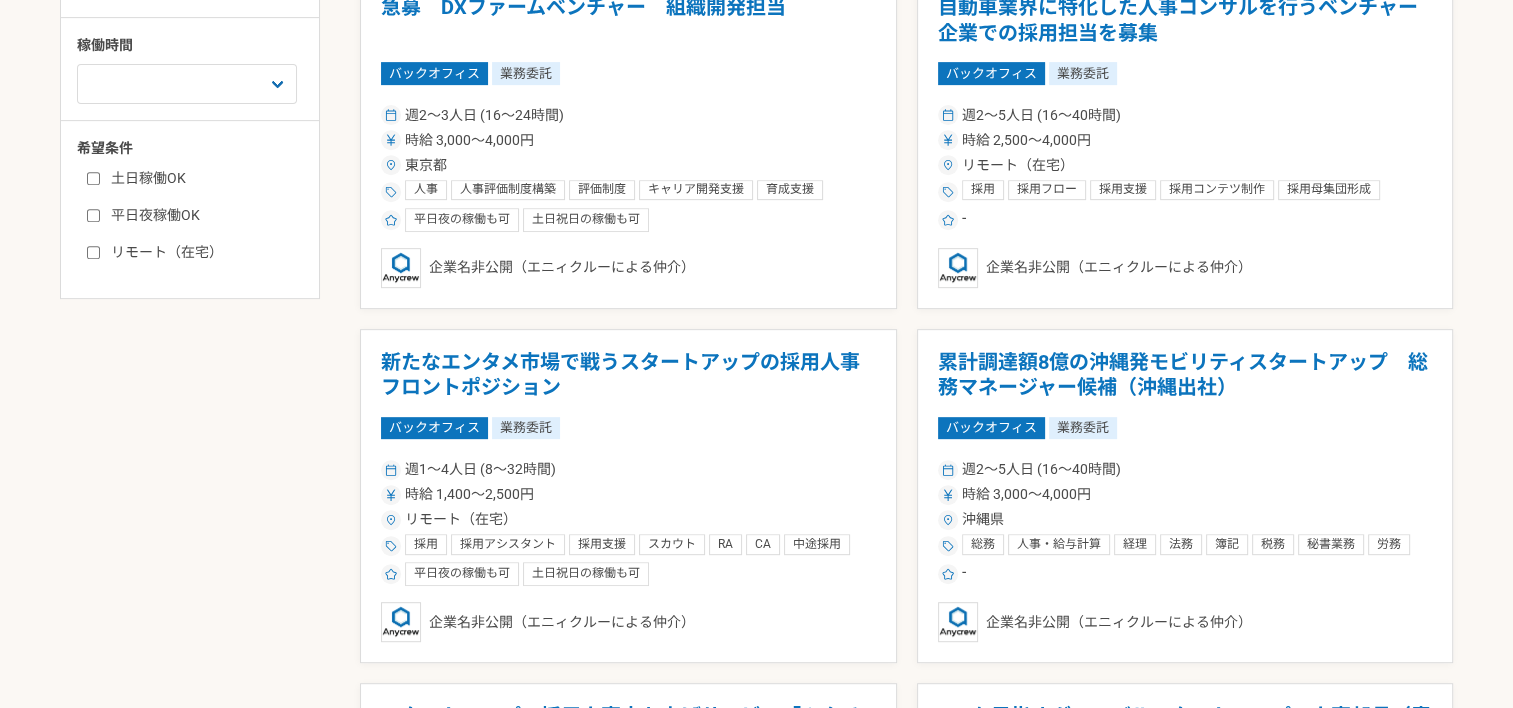 scroll, scrollTop: 620, scrollLeft: 0, axis: vertical 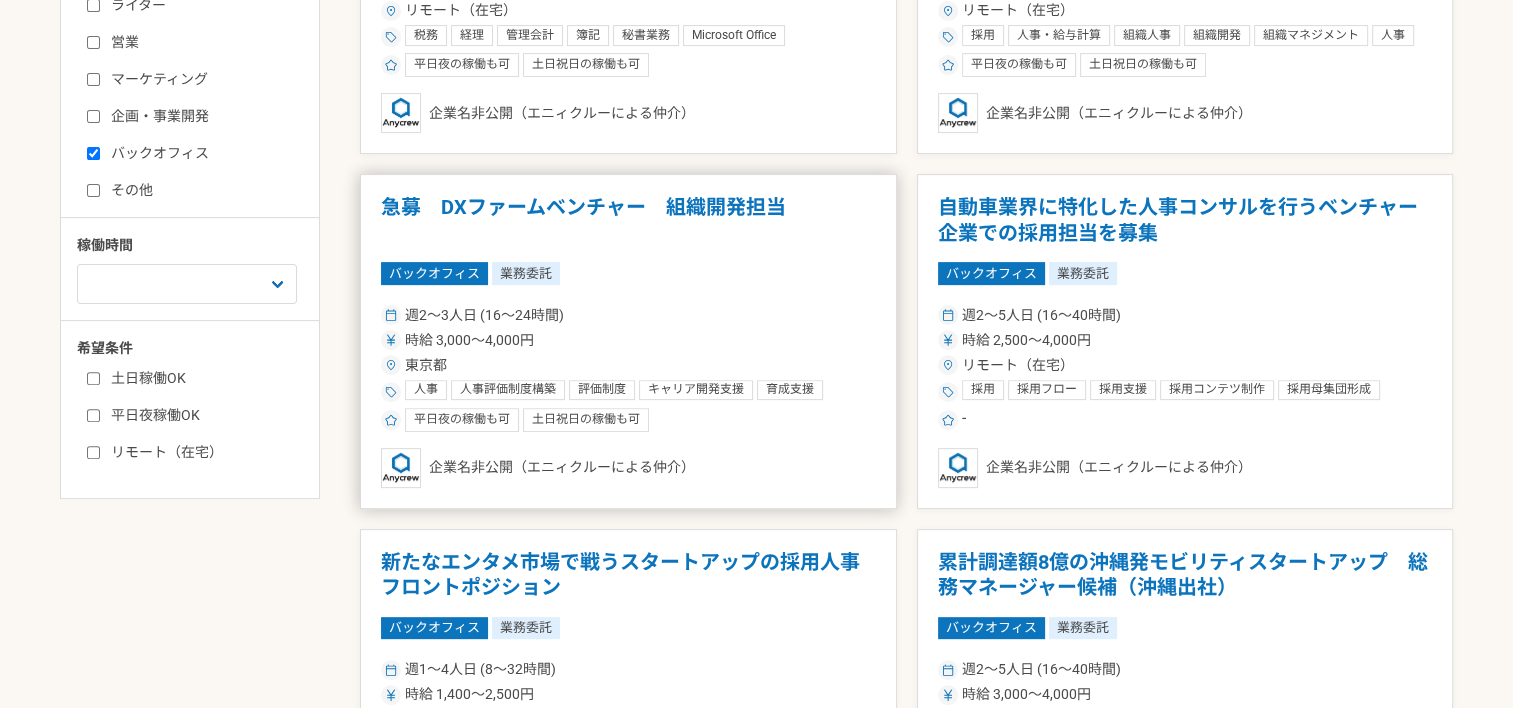 click on "急募　DXファームベンチャー　組織開発担当" at bounding box center [628, 220] 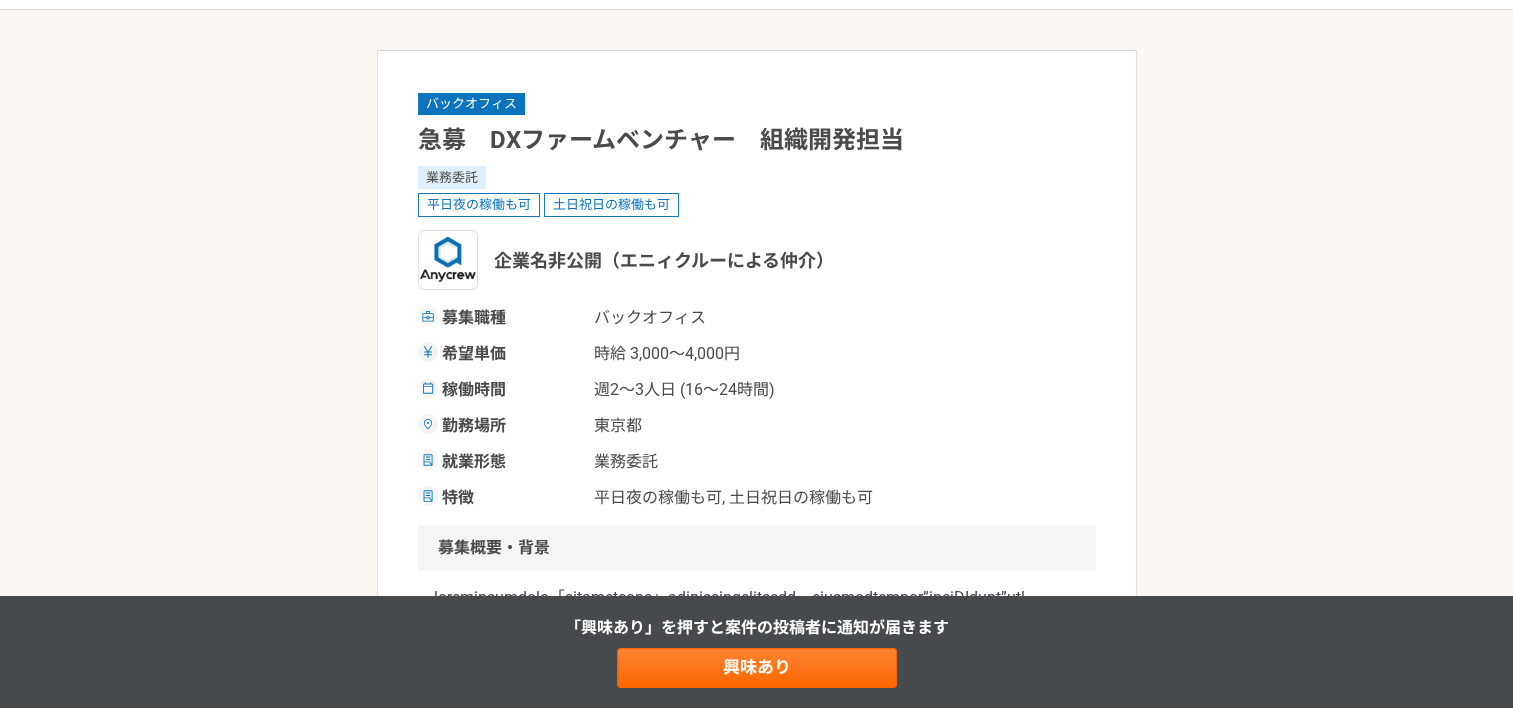 scroll, scrollTop: 200, scrollLeft: 0, axis: vertical 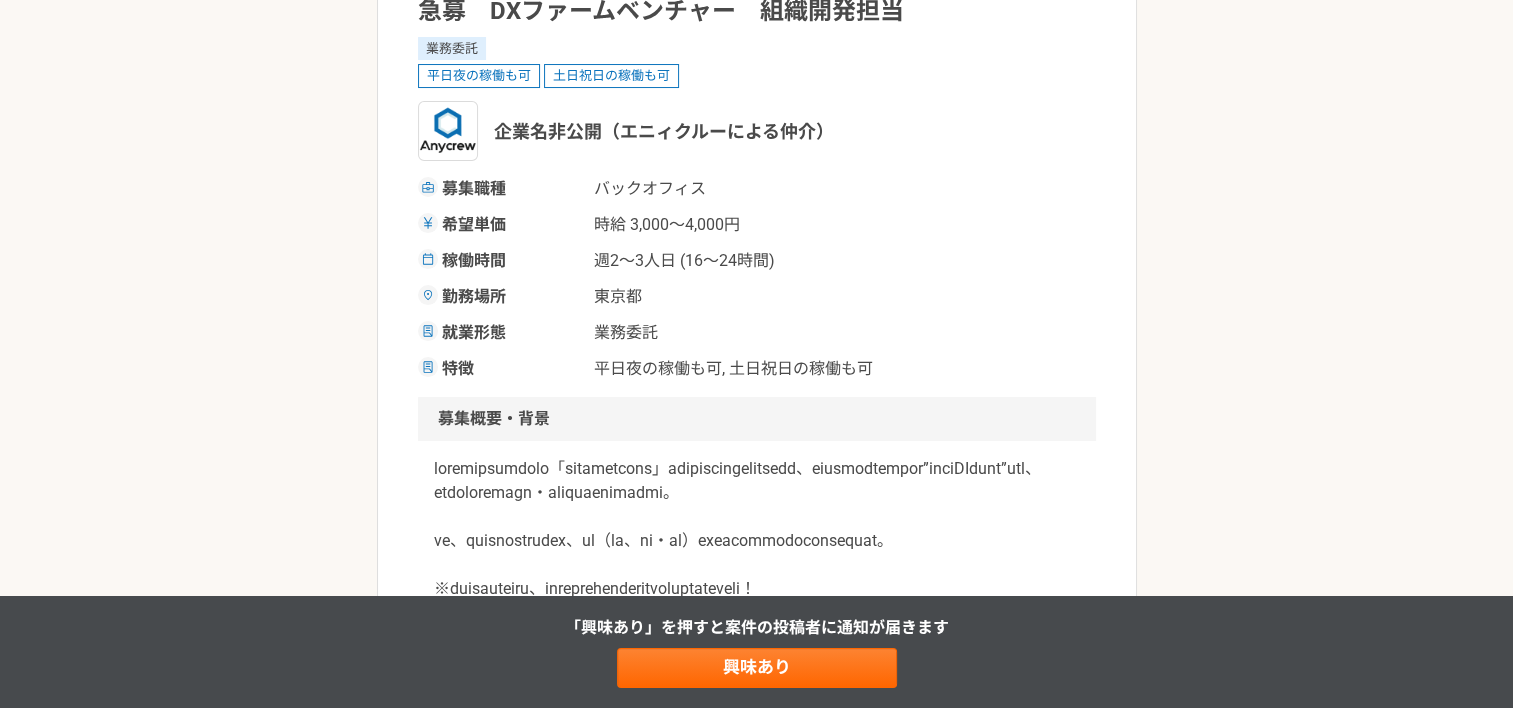 click on "バックオフィス 急募　DXファームベンチャー　組織開発担当 業務委託 平日夜の稼働も可 土日祝日の稼働も可 企業名非公開（エニィクルーによる仲介） 募集職種 バックオフィス 希望単価 時給 3,000〜4,000円 稼働時間 週2〜3人日 (16〜24時間) 勤務場所 [STATE] 就業形態 業務委託 特徴 平日夜の稼働も可, 土日祝日の稼働も可 募集概要・背景 業務内容 求める人物像 ＜必須要件＞
・以下のいずれかの業務に、2年以上携わってきた方
－人事評価、人事制度設計、組織開発、人事戦略策定
＜歓迎要件＞
・成長志向や思考体力のある方
※急成長している組織になりますので、知識があるベテランの方より、地頭が優れた若手の方のほうがフィットすると思います。
・ロジカルな議論をするカルチャーでの業務経験のある方 求めるスキル 人事 人事評価制度構築" at bounding box center [756, 1448] 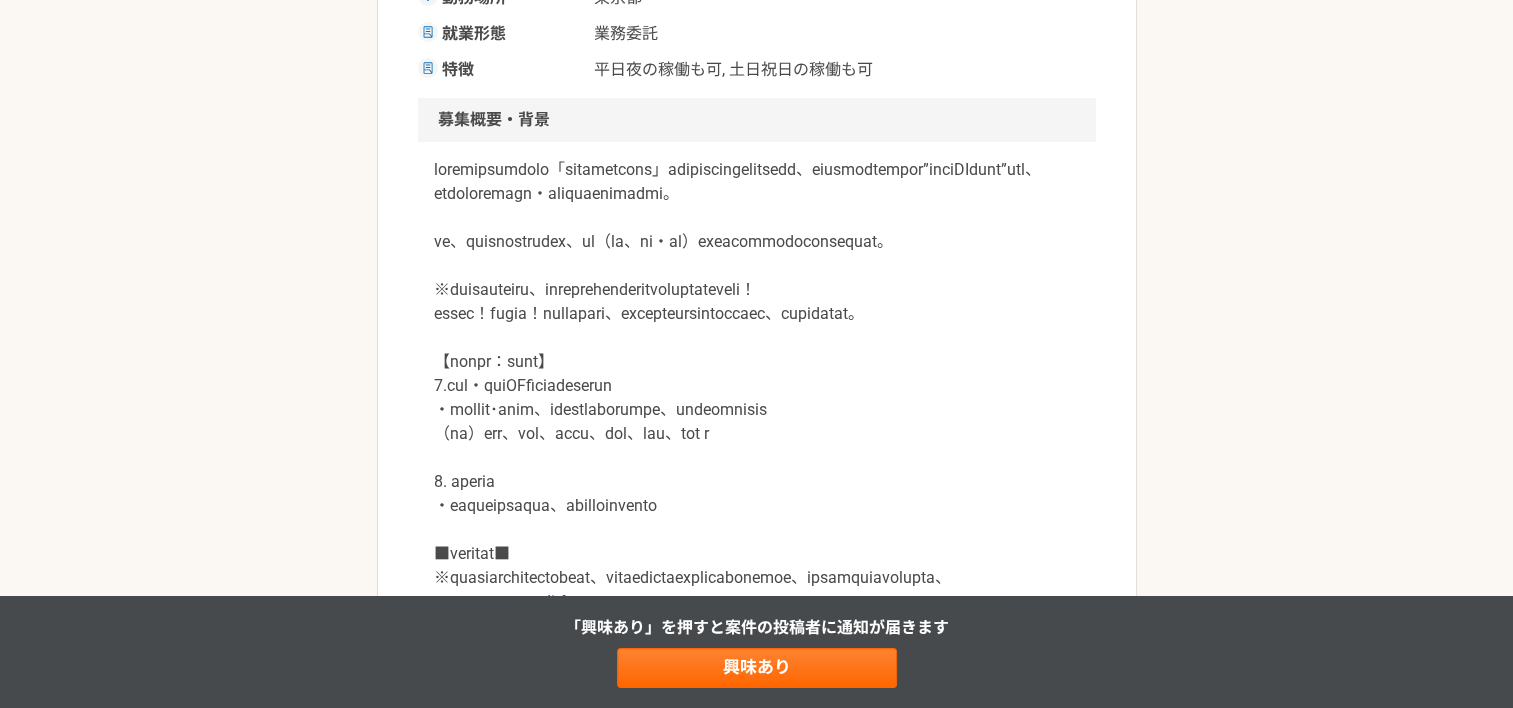 scroll, scrollTop: 500, scrollLeft: 0, axis: vertical 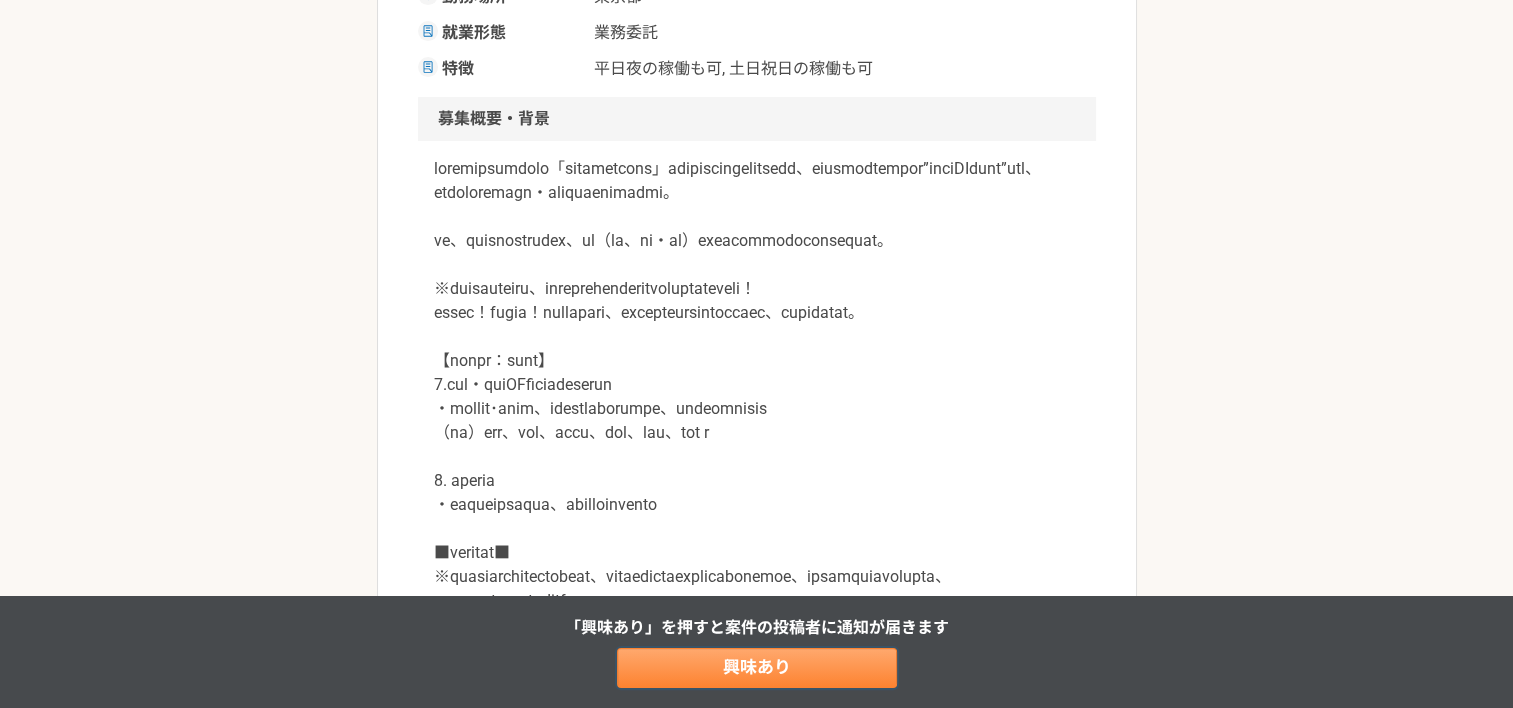 click on "興味あり" at bounding box center [757, 668] 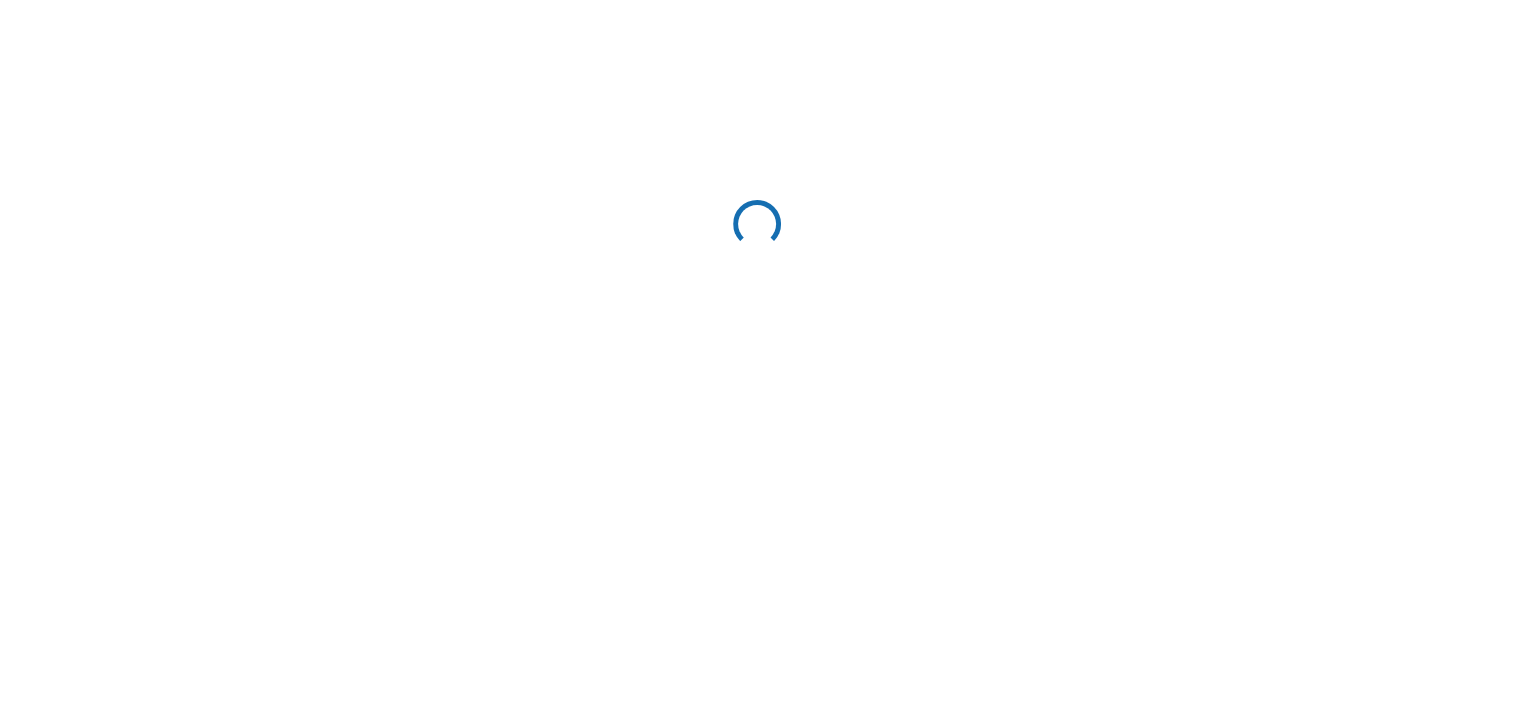 scroll, scrollTop: 0, scrollLeft: 0, axis: both 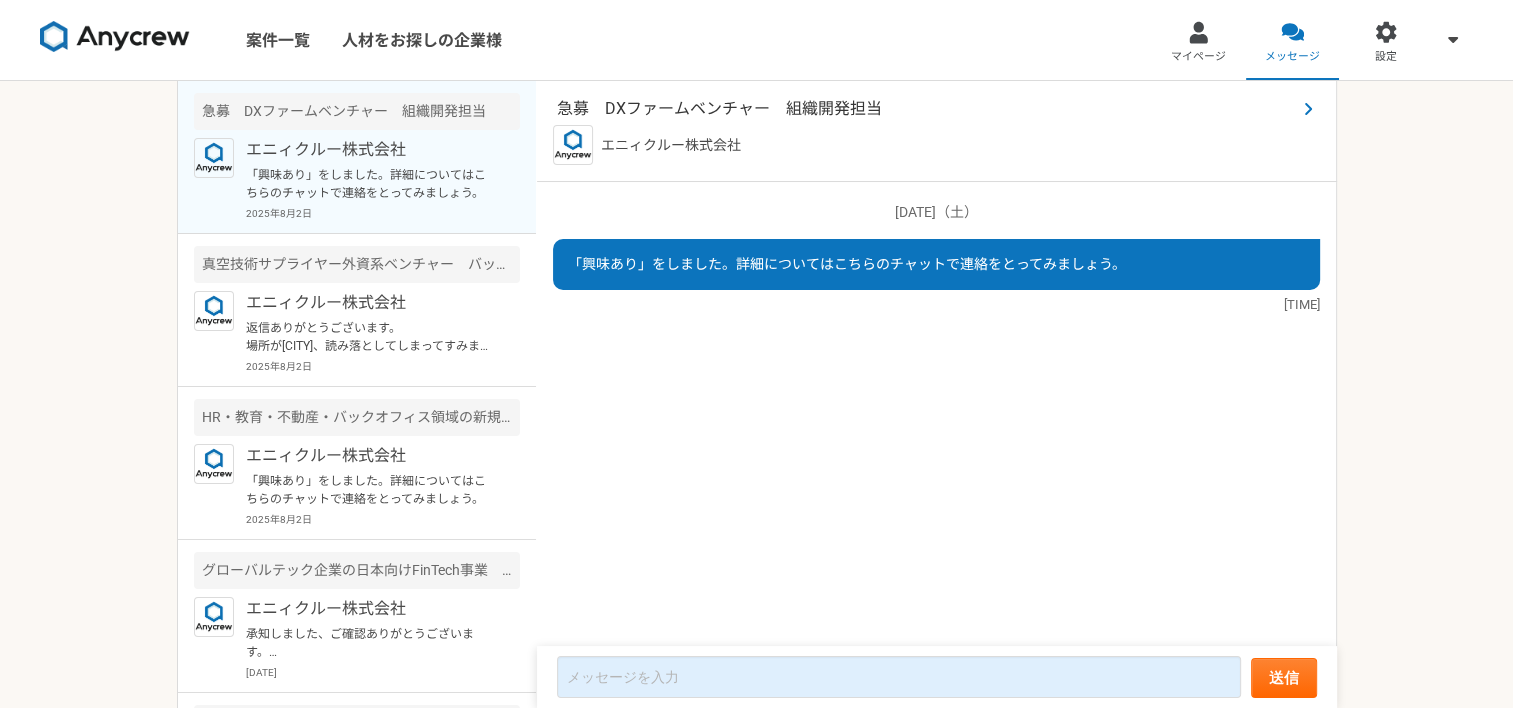 click on "急募　DXファームベンチャー　組織開発担当" at bounding box center (926, 109) 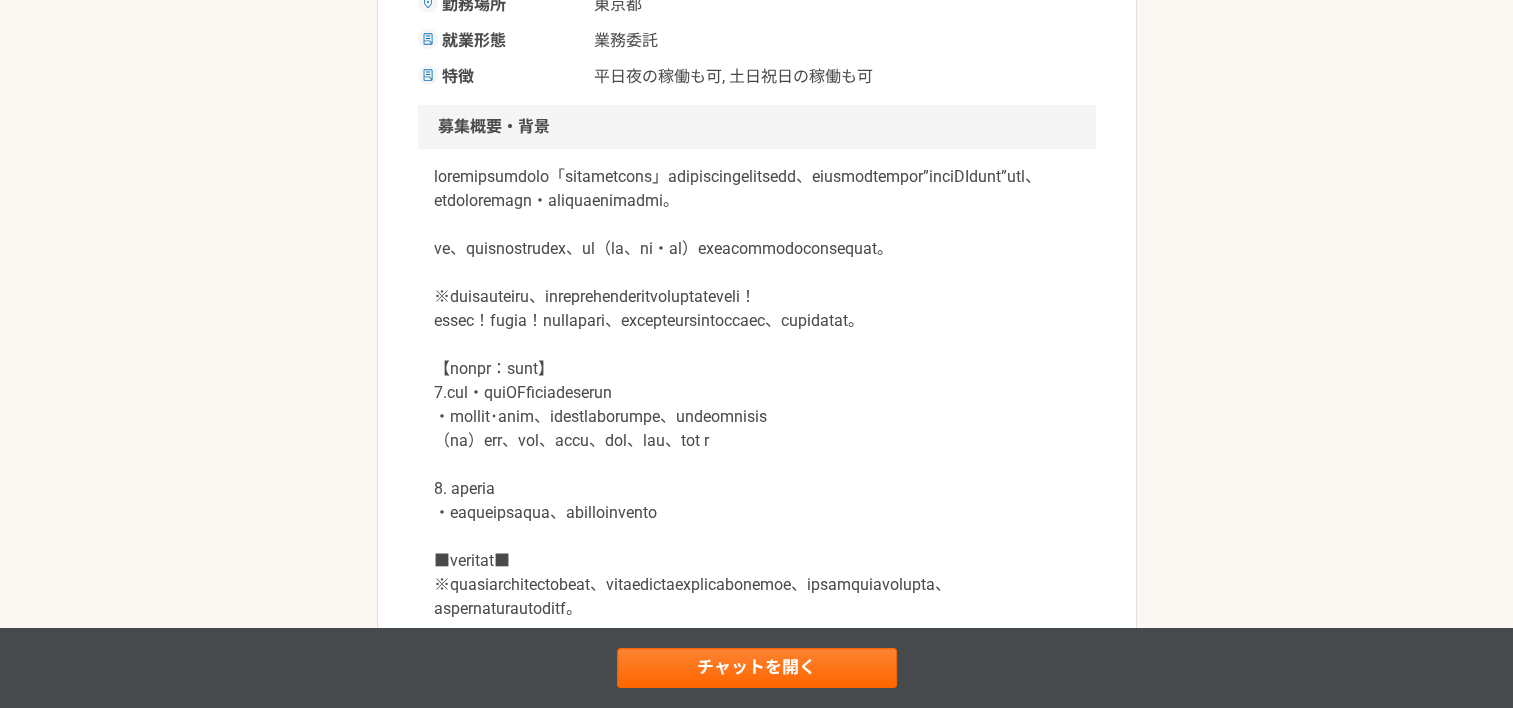 scroll, scrollTop: 500, scrollLeft: 0, axis: vertical 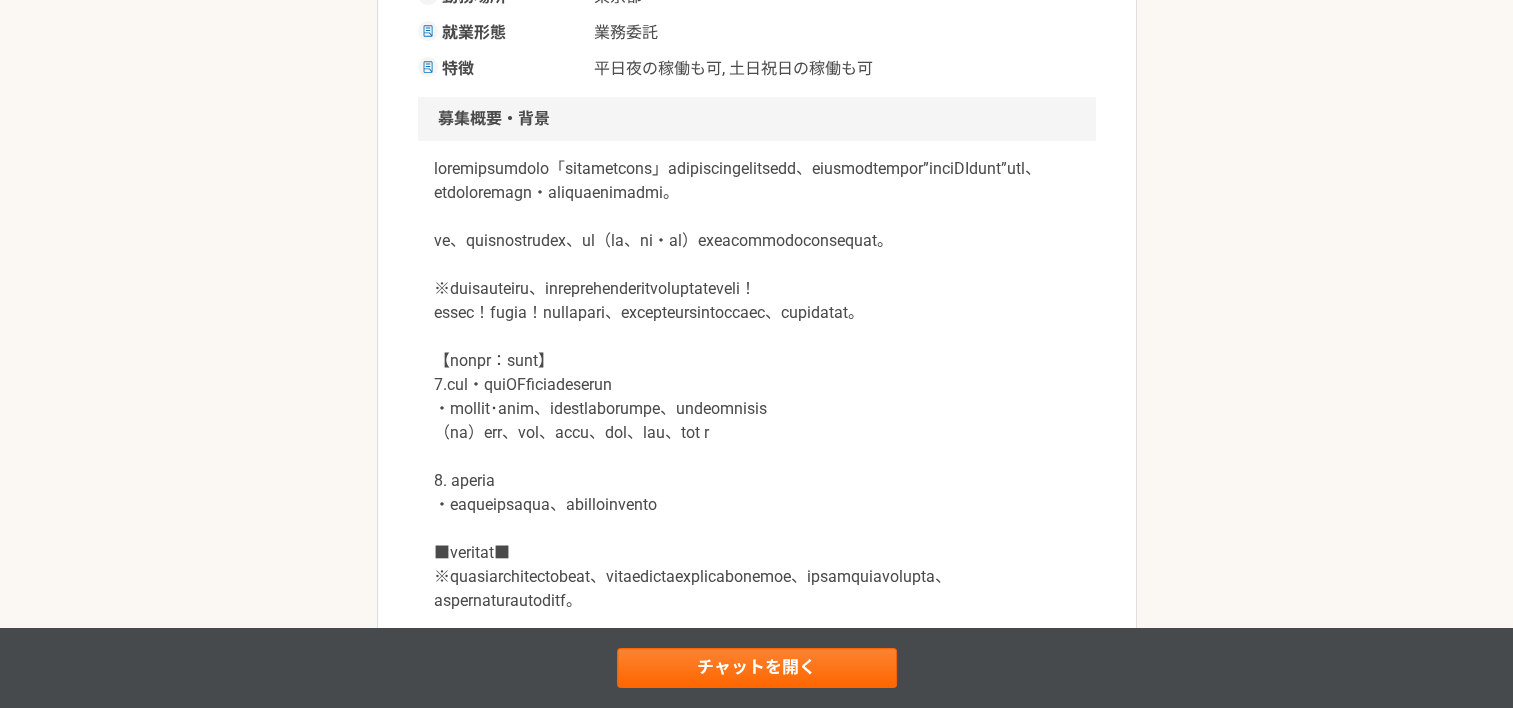 click at bounding box center [757, 469] 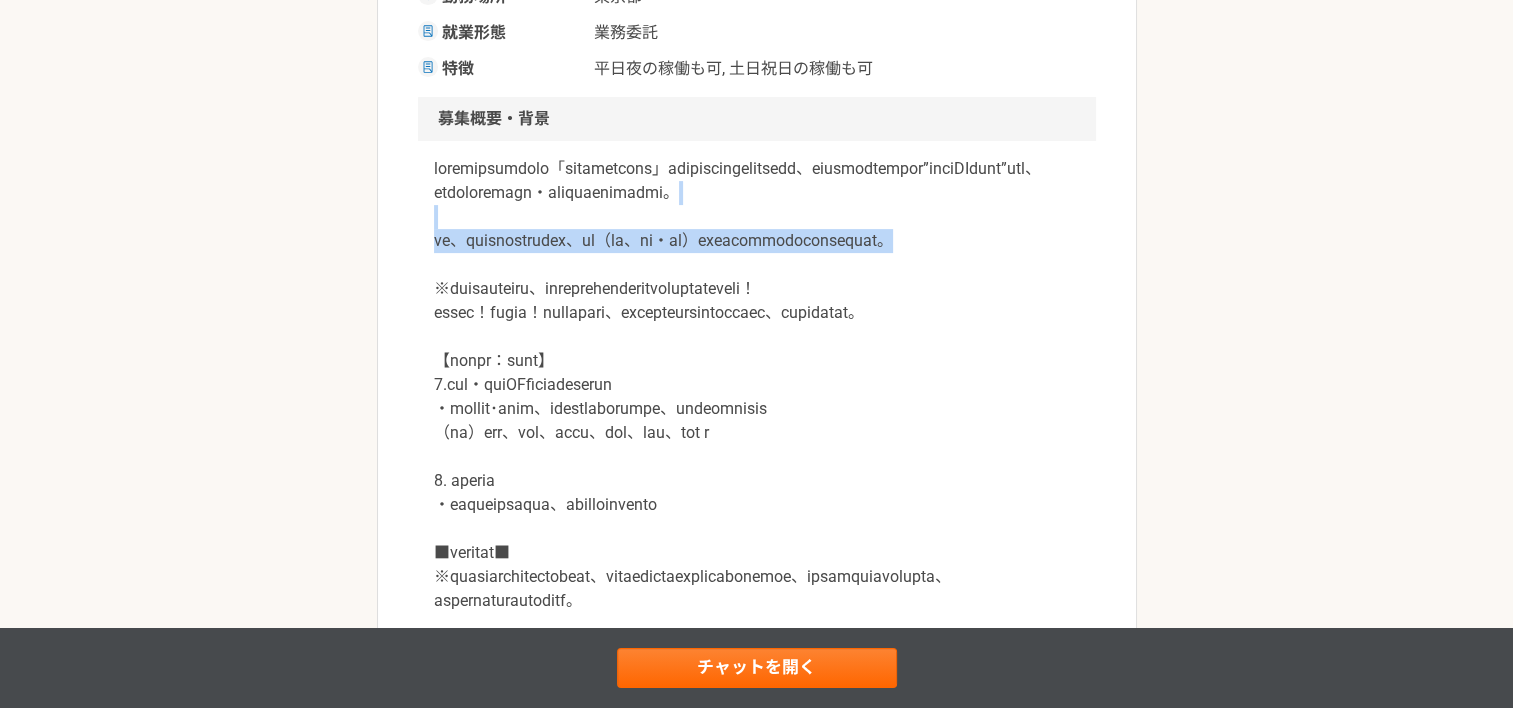 drag, startPoint x: 931, startPoint y: 216, endPoint x: 959, endPoint y: 289, distance: 78.18568 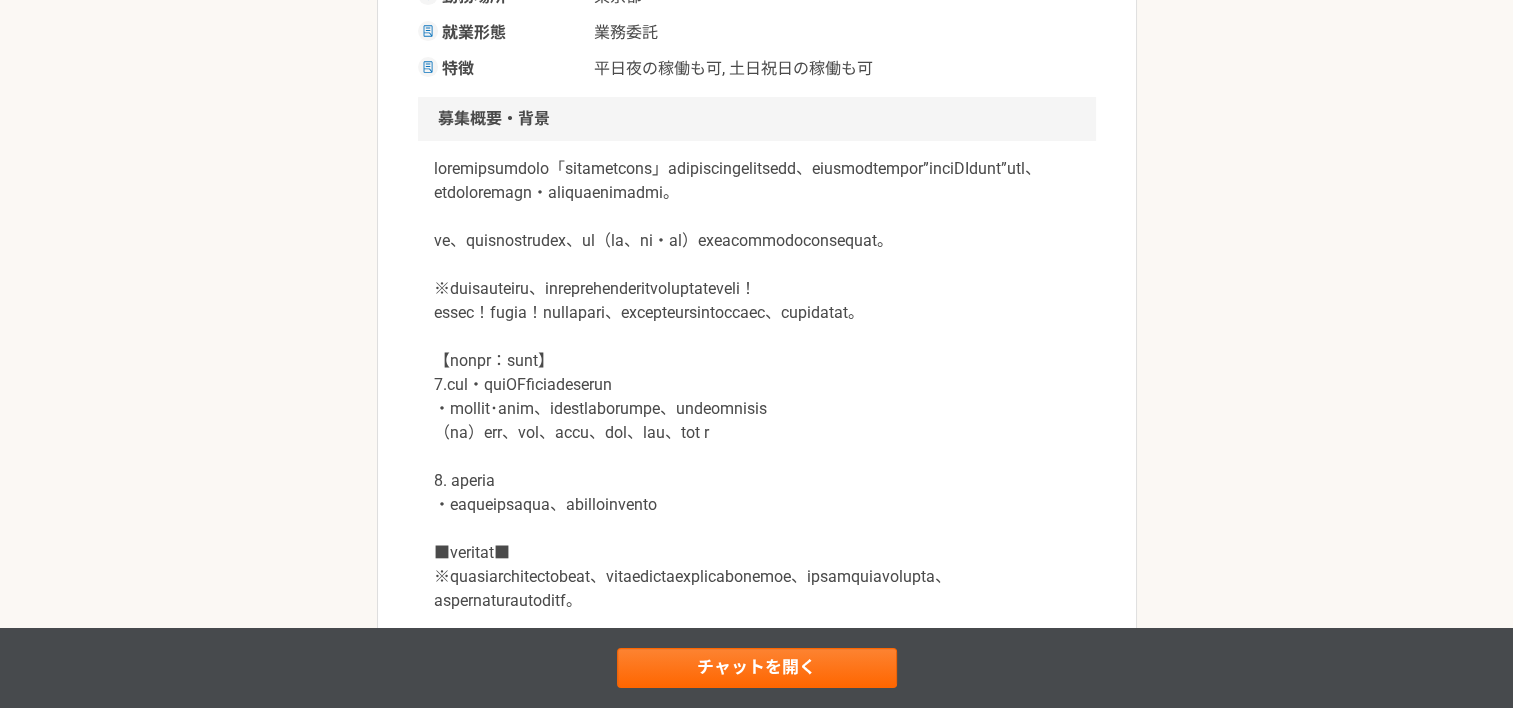 drag, startPoint x: 959, startPoint y: 289, endPoint x: 992, endPoint y: 388, distance: 104.35516 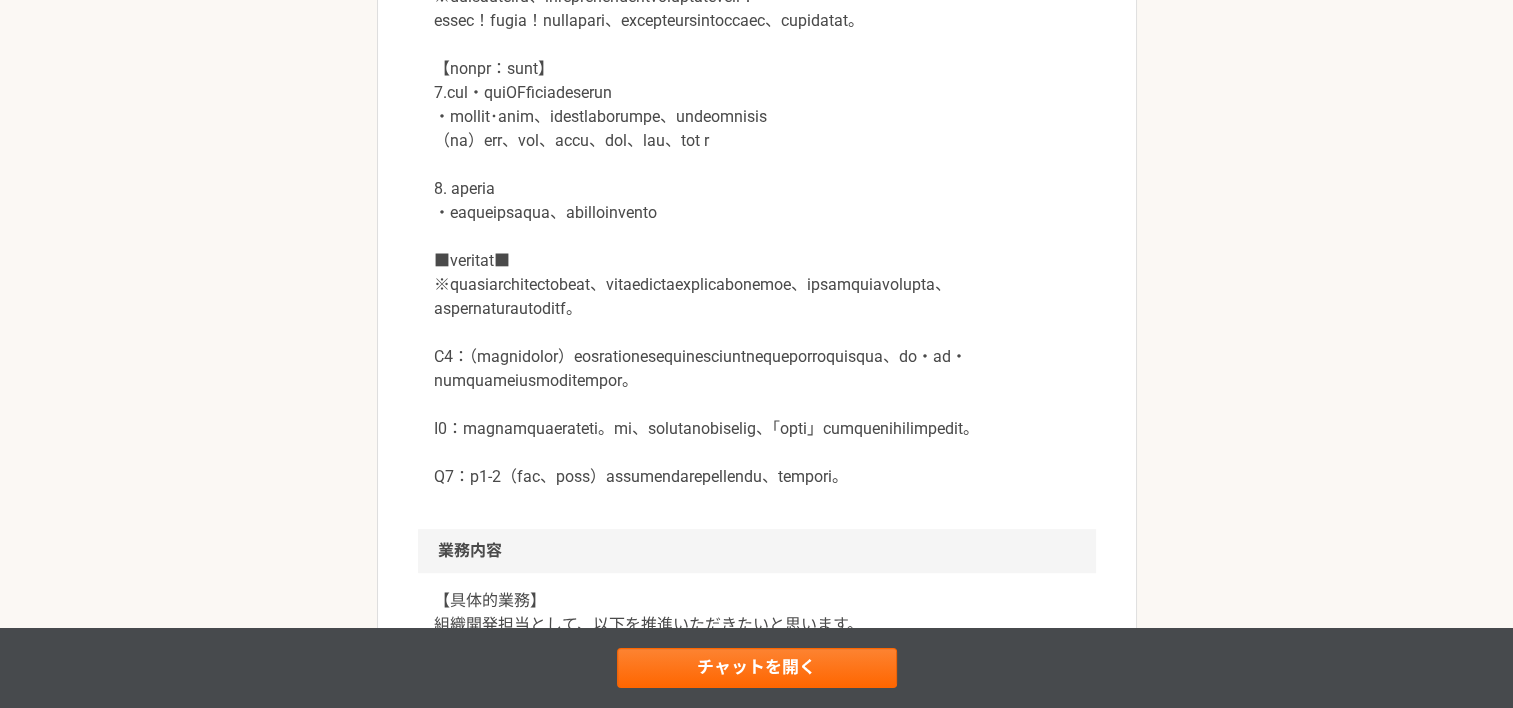 scroll, scrollTop: 800, scrollLeft: 0, axis: vertical 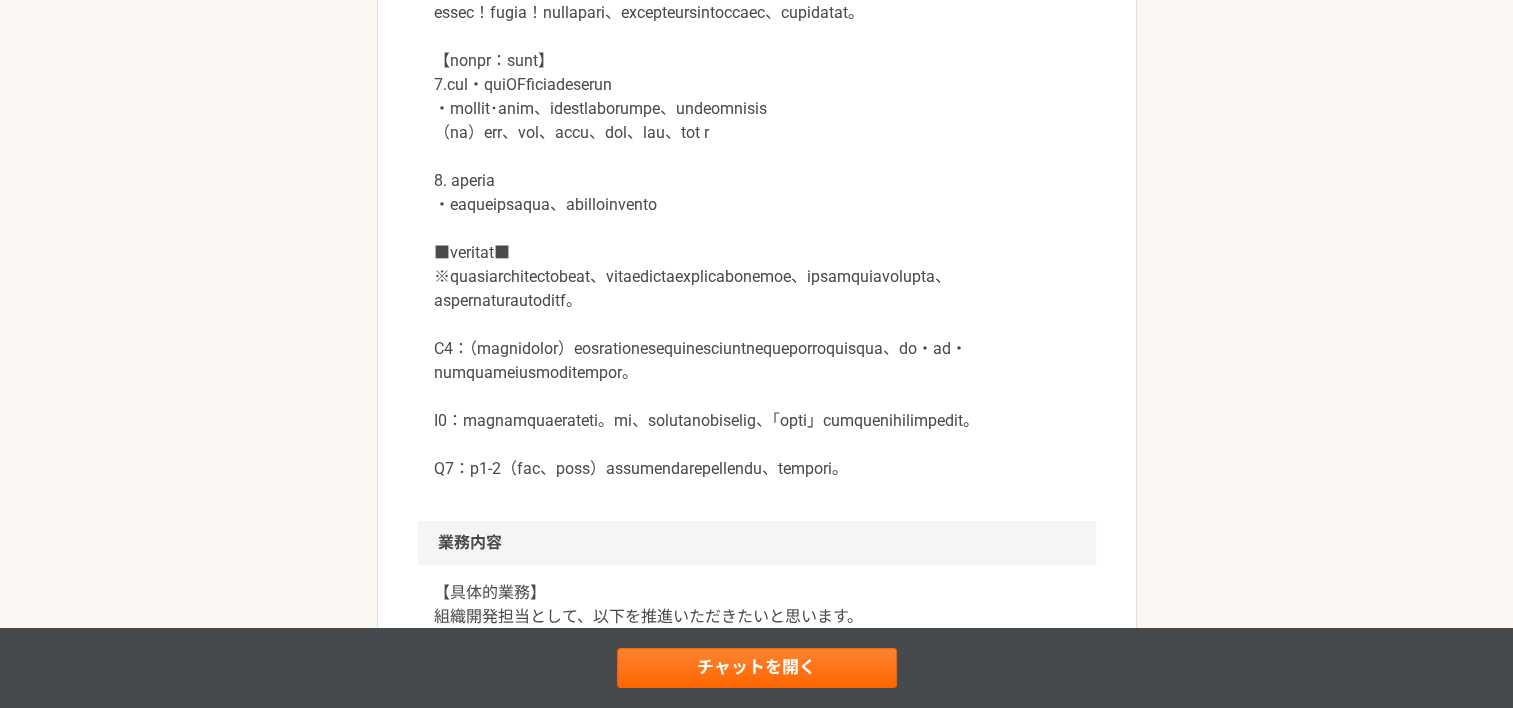 click at bounding box center [757, 169] 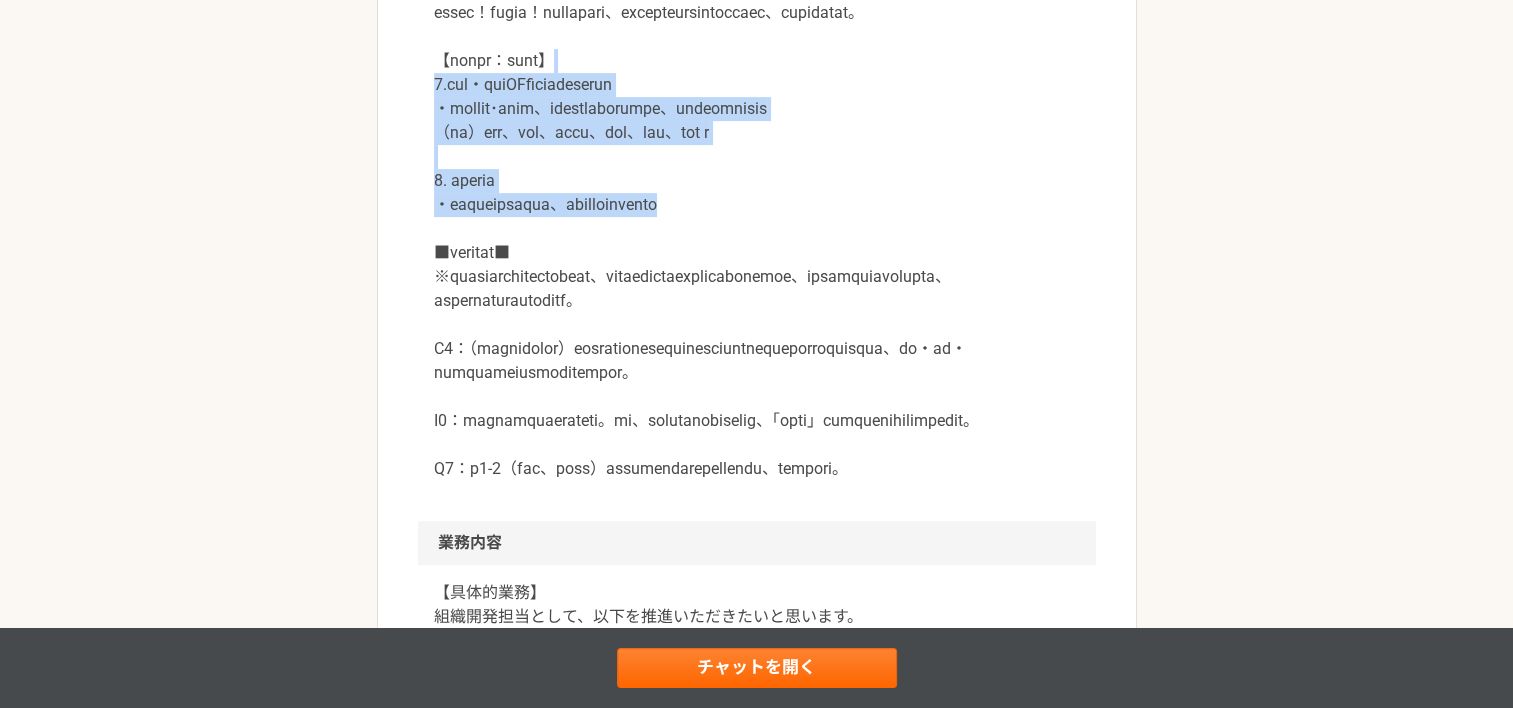drag, startPoint x: 978, startPoint y: 160, endPoint x: 1010, endPoint y: 298, distance: 141.66158 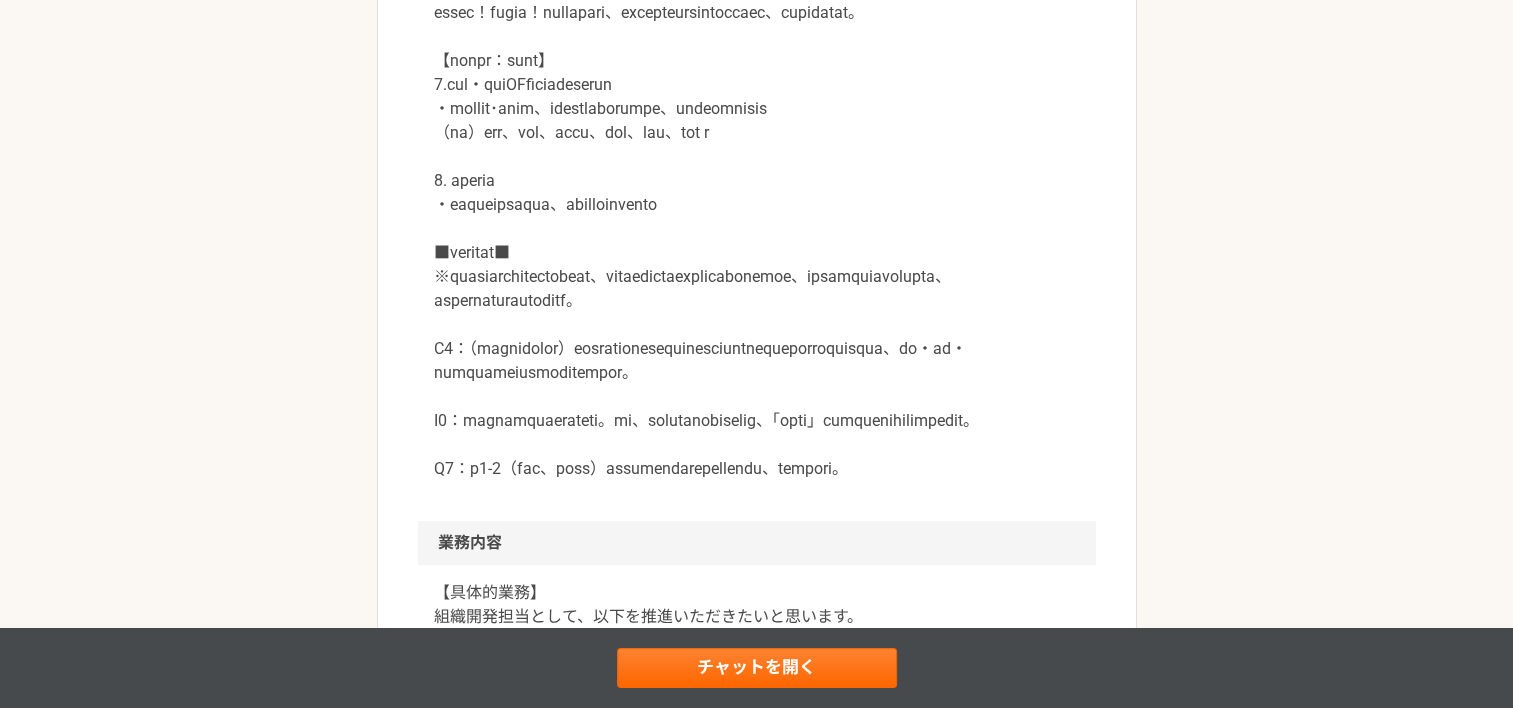 drag, startPoint x: 1010, startPoint y: 298, endPoint x: 1034, endPoint y: 359, distance: 65.551506 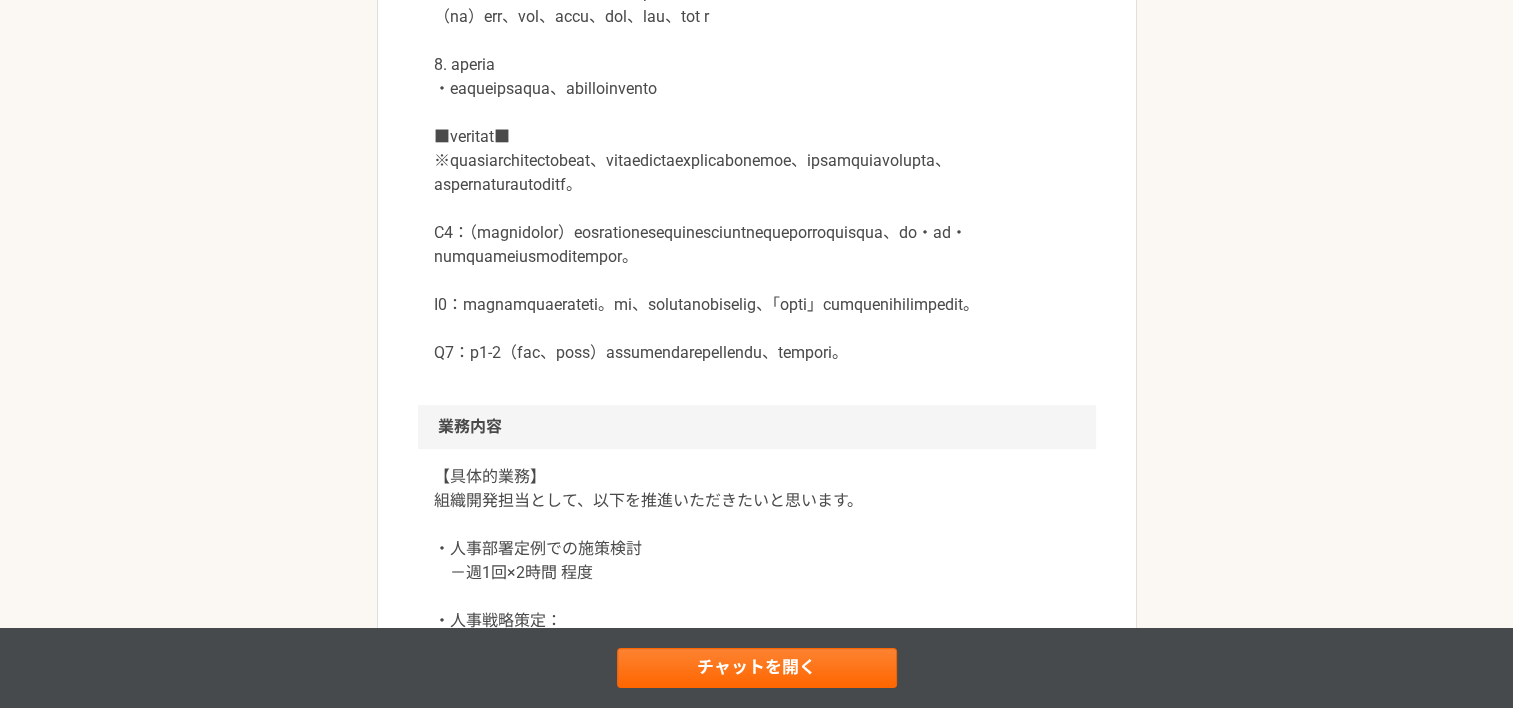 scroll, scrollTop: 1000, scrollLeft: 0, axis: vertical 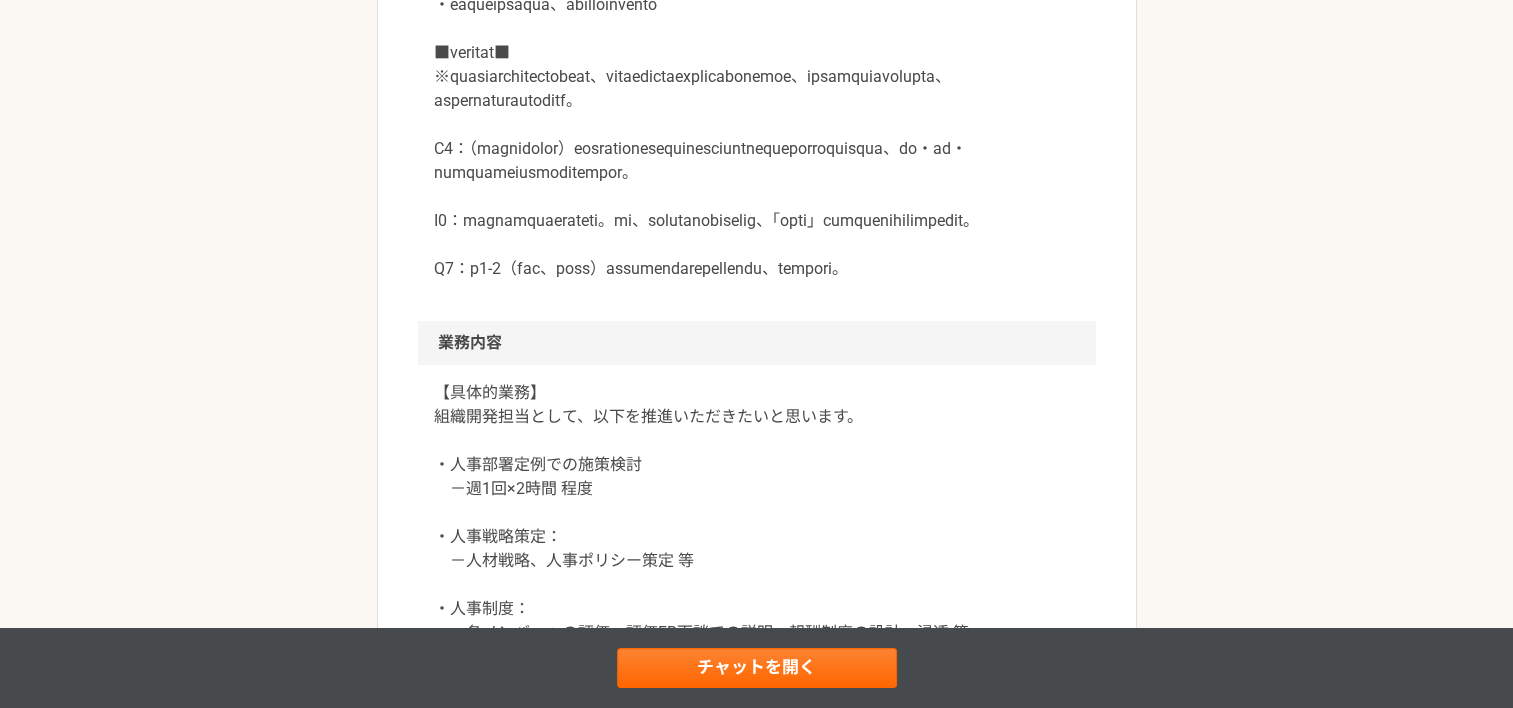 click at bounding box center [757, -31] 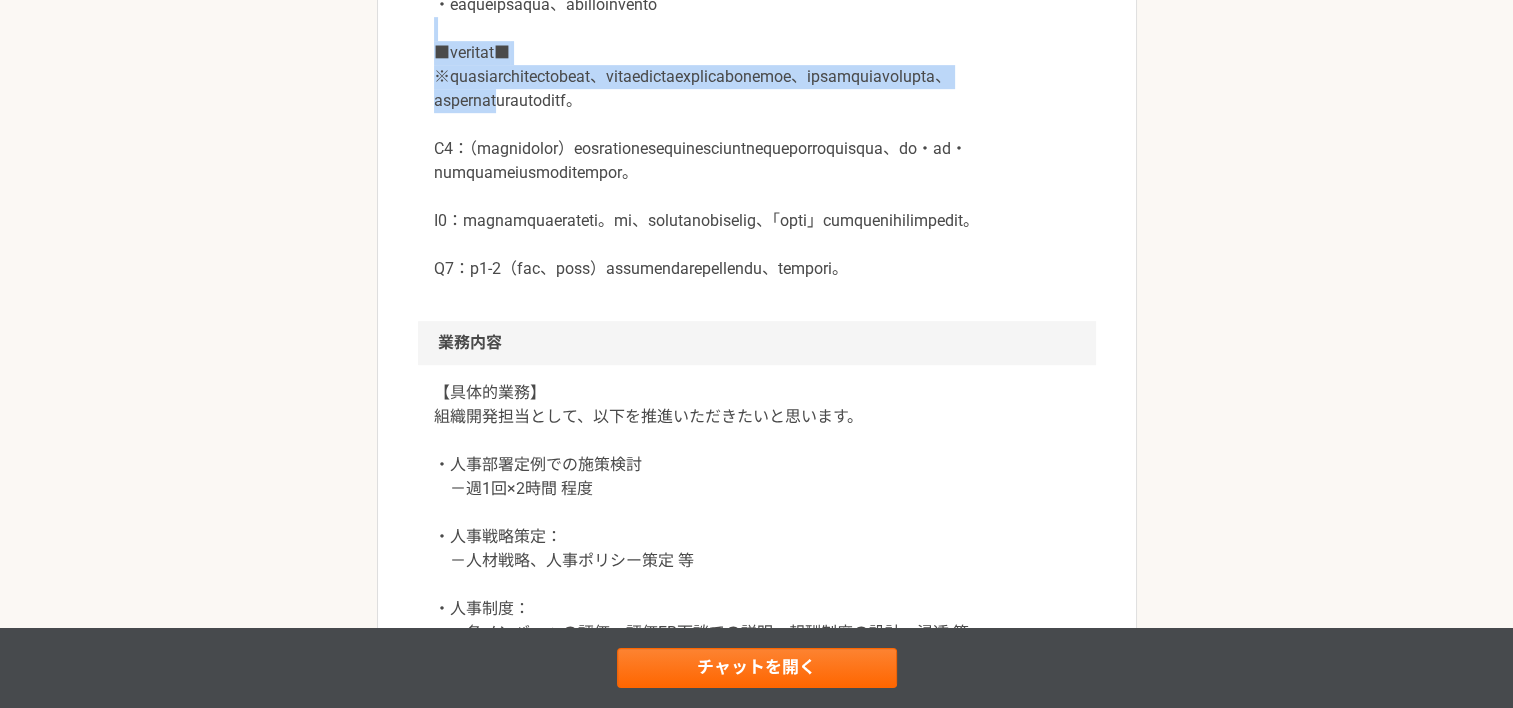 drag, startPoint x: 896, startPoint y: 136, endPoint x: 921, endPoint y: 199, distance: 67.77905 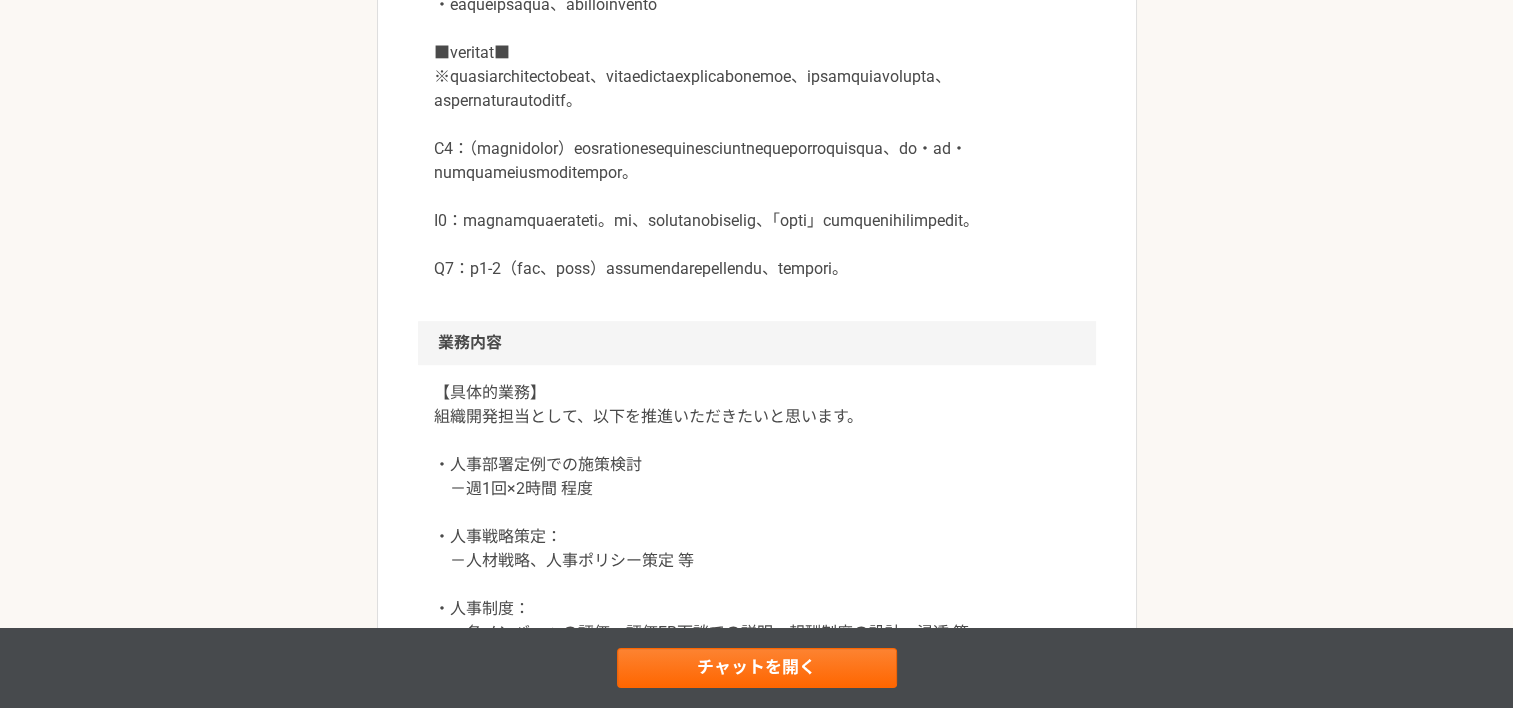 drag, startPoint x: 921, startPoint y: 199, endPoint x: 936, endPoint y: 268, distance: 70.61161 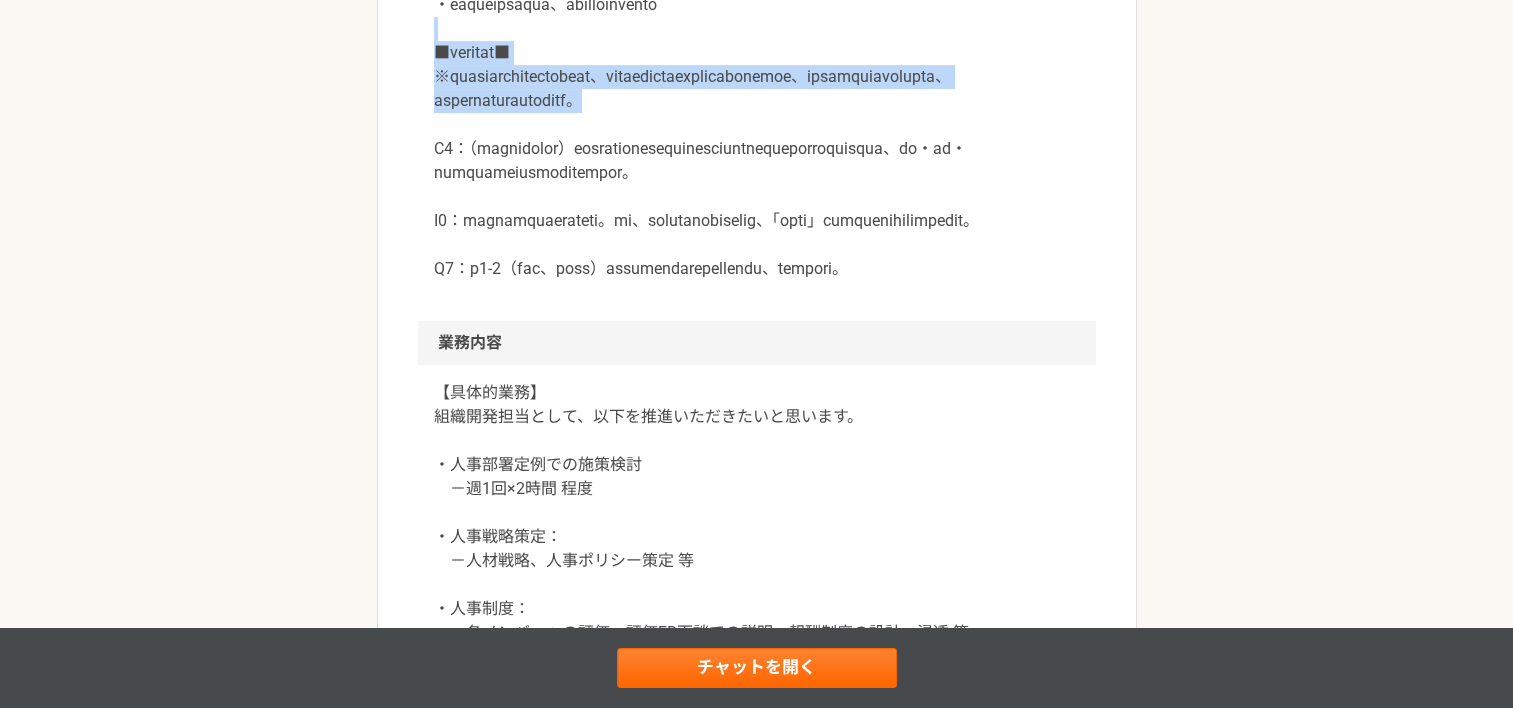 drag, startPoint x: 901, startPoint y: 122, endPoint x: 928, endPoint y: 228, distance: 109.38464 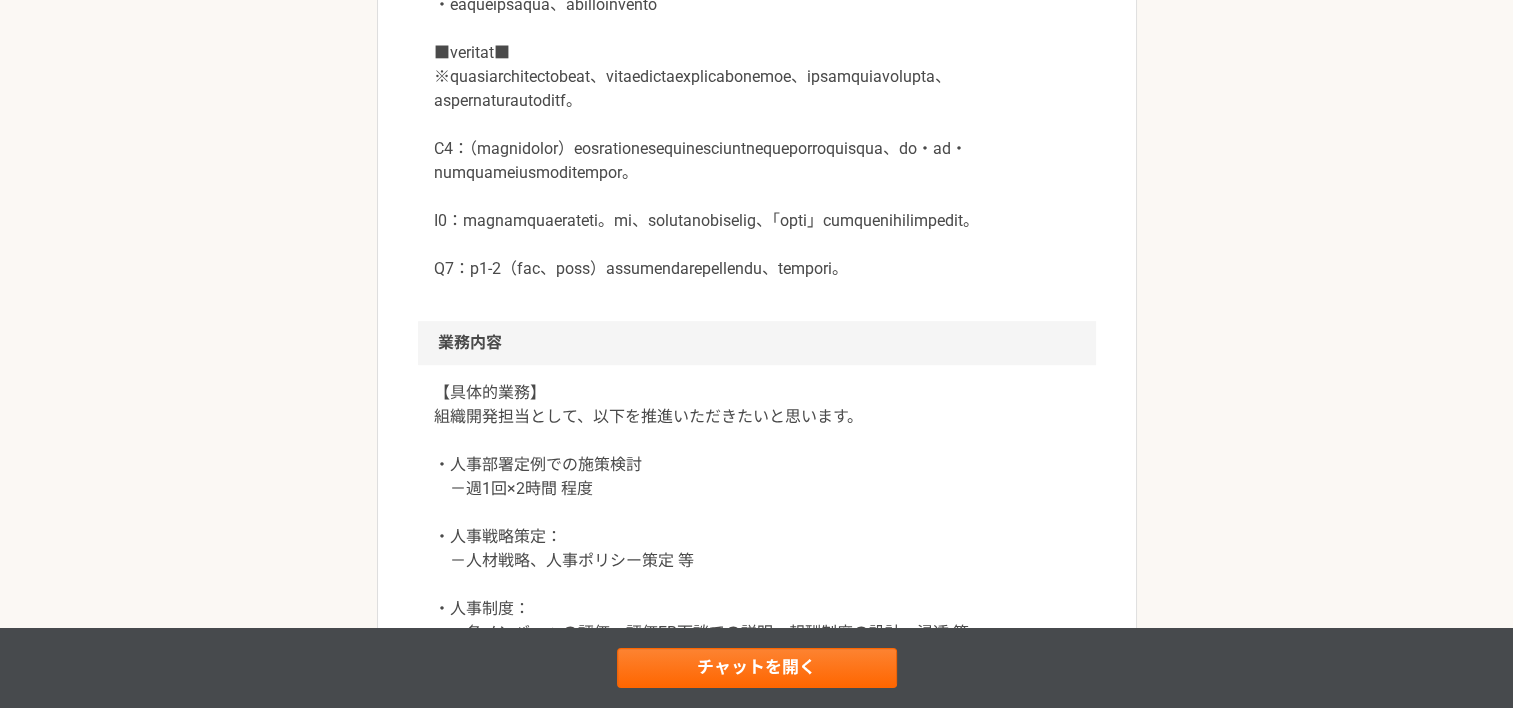 drag, startPoint x: 928, startPoint y: 228, endPoint x: 903, endPoint y: 329, distance: 104.048065 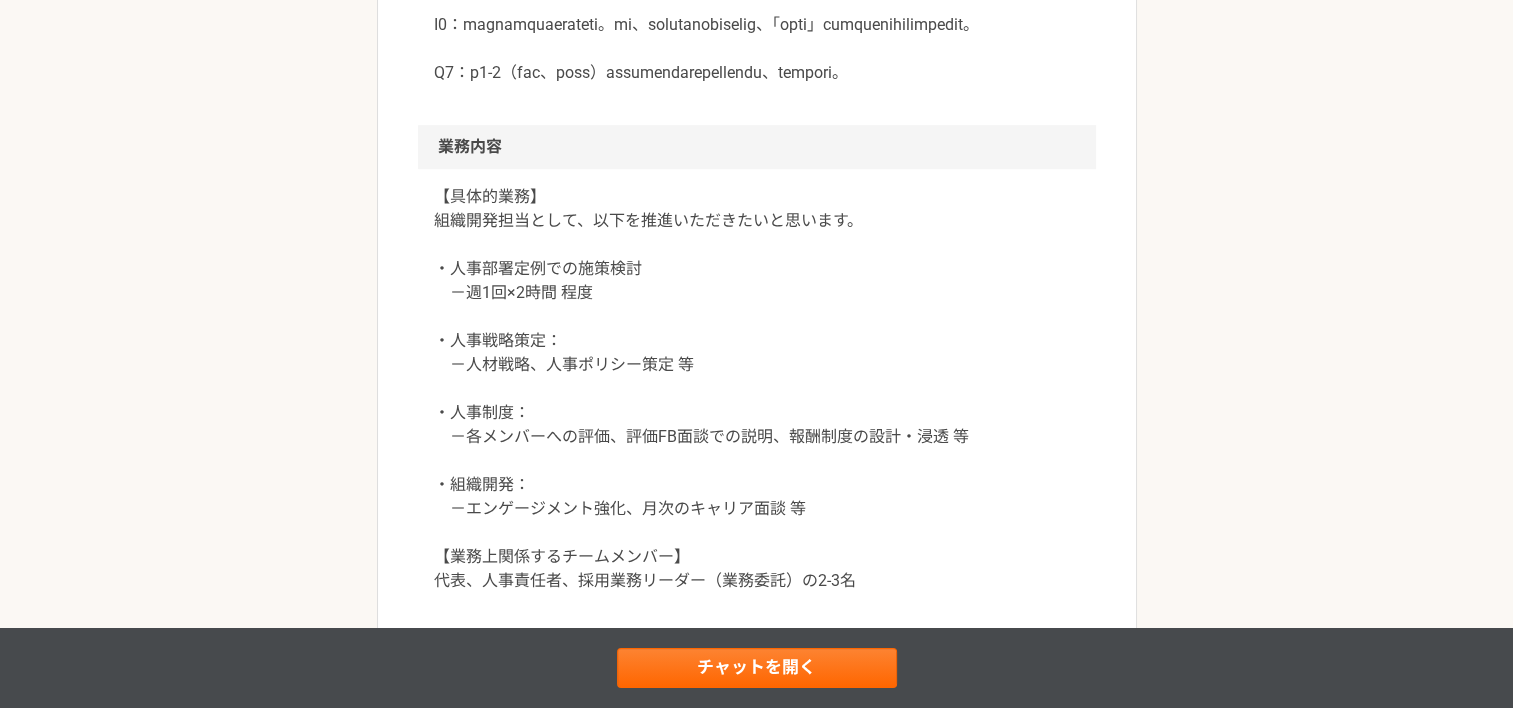 scroll, scrollTop: 1200, scrollLeft: 0, axis: vertical 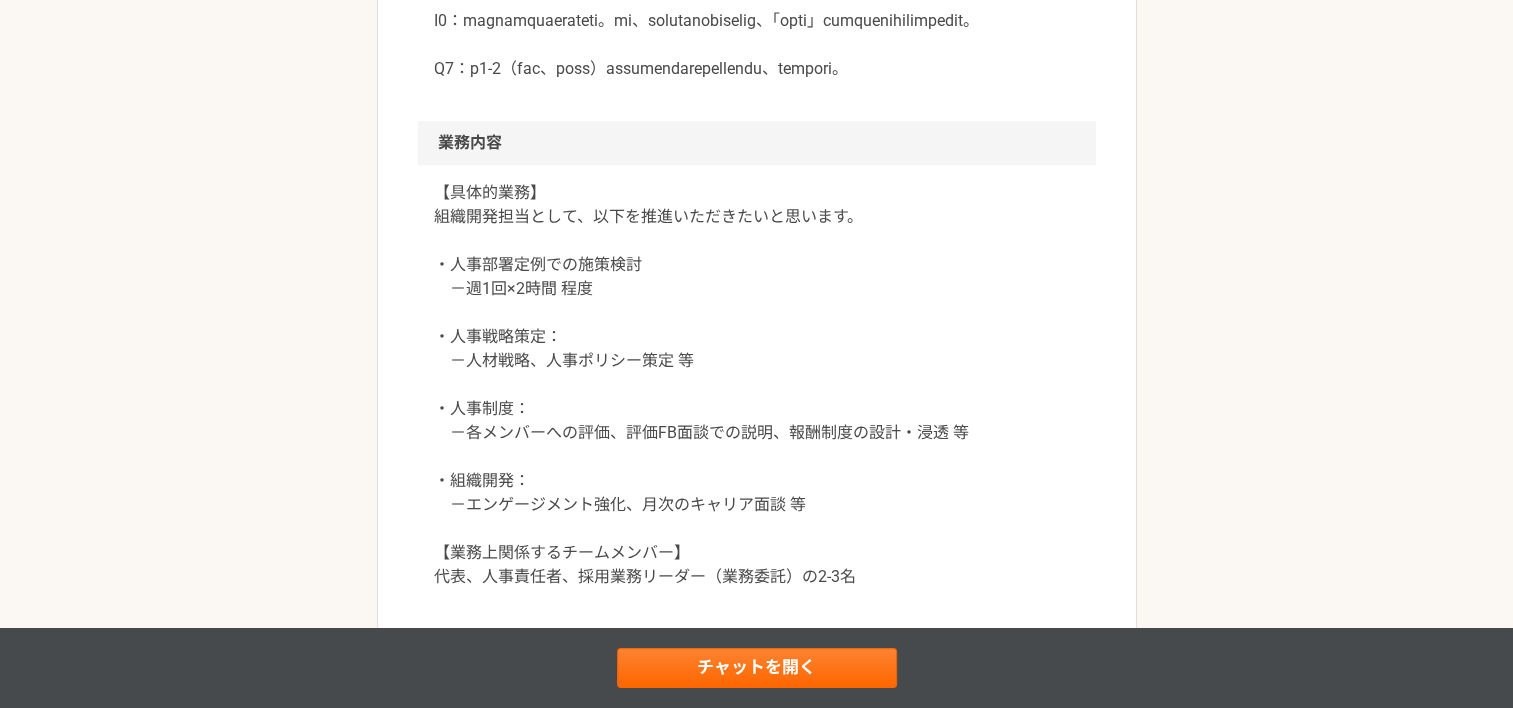 drag, startPoint x: 884, startPoint y: 77, endPoint x: 901, endPoint y: 136, distance: 61.400326 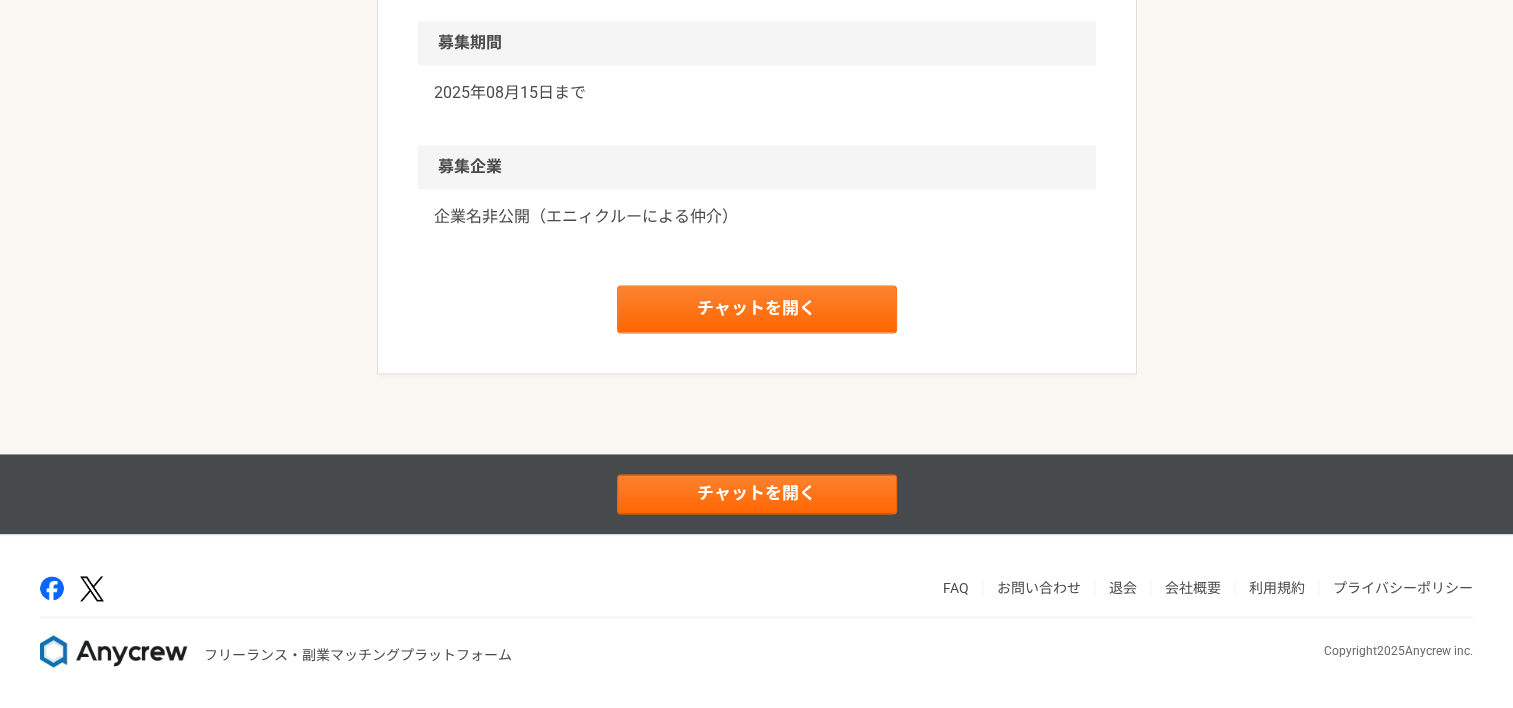 scroll, scrollTop: 2872, scrollLeft: 0, axis: vertical 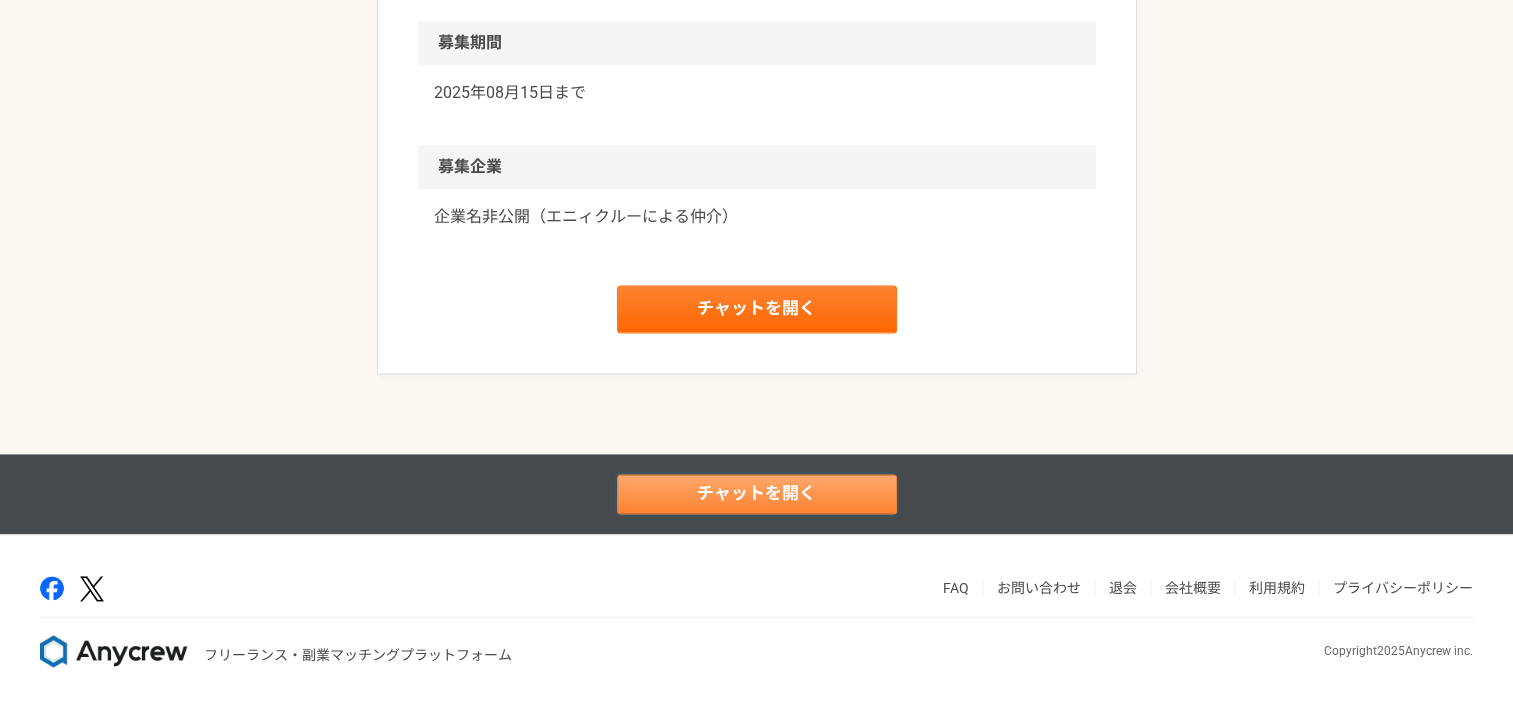 click on "チャットを開く" at bounding box center (757, 494) 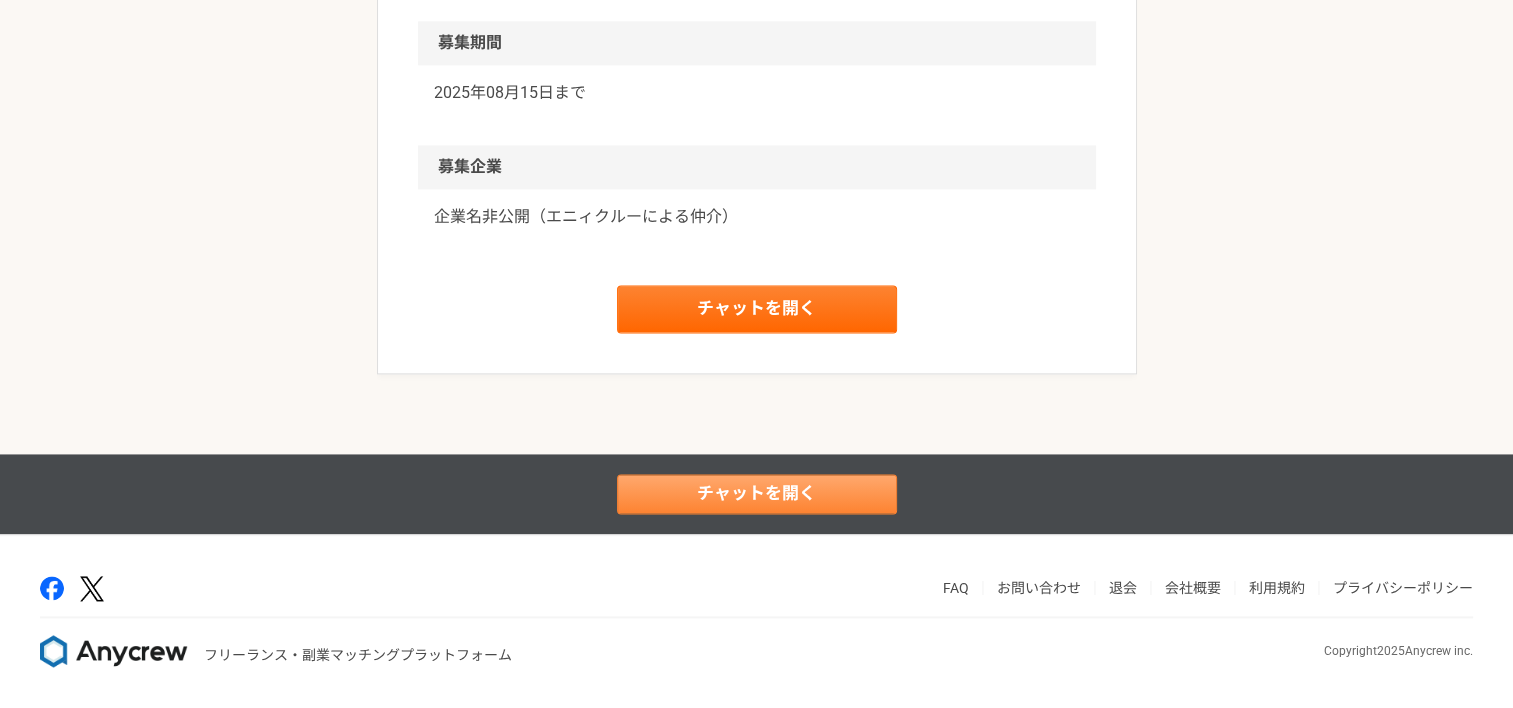 scroll, scrollTop: 0, scrollLeft: 0, axis: both 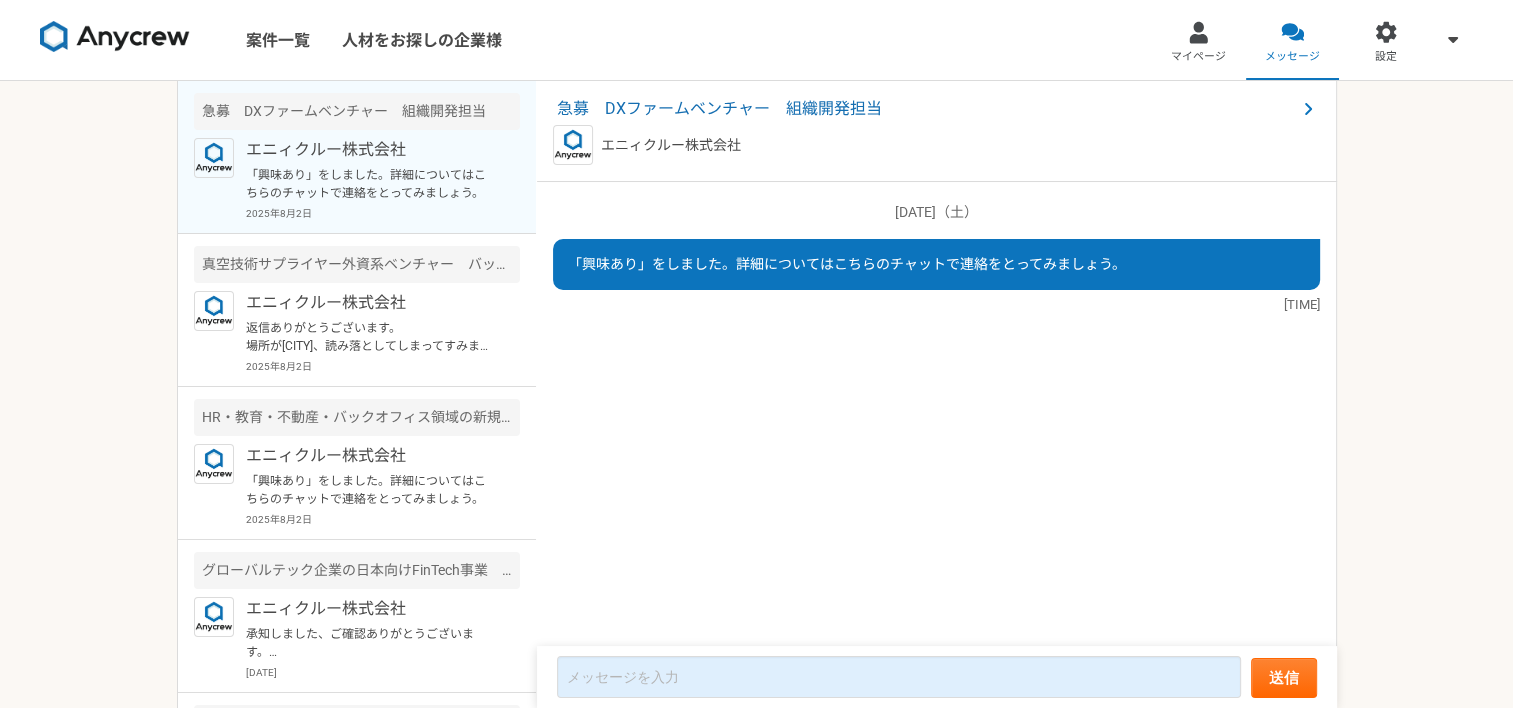 click on "[DATE]（土） 「興味あり」をしました。詳細についてはこちらのチャットで連絡をとってみましょう。 [TIME]" at bounding box center (937, 415) 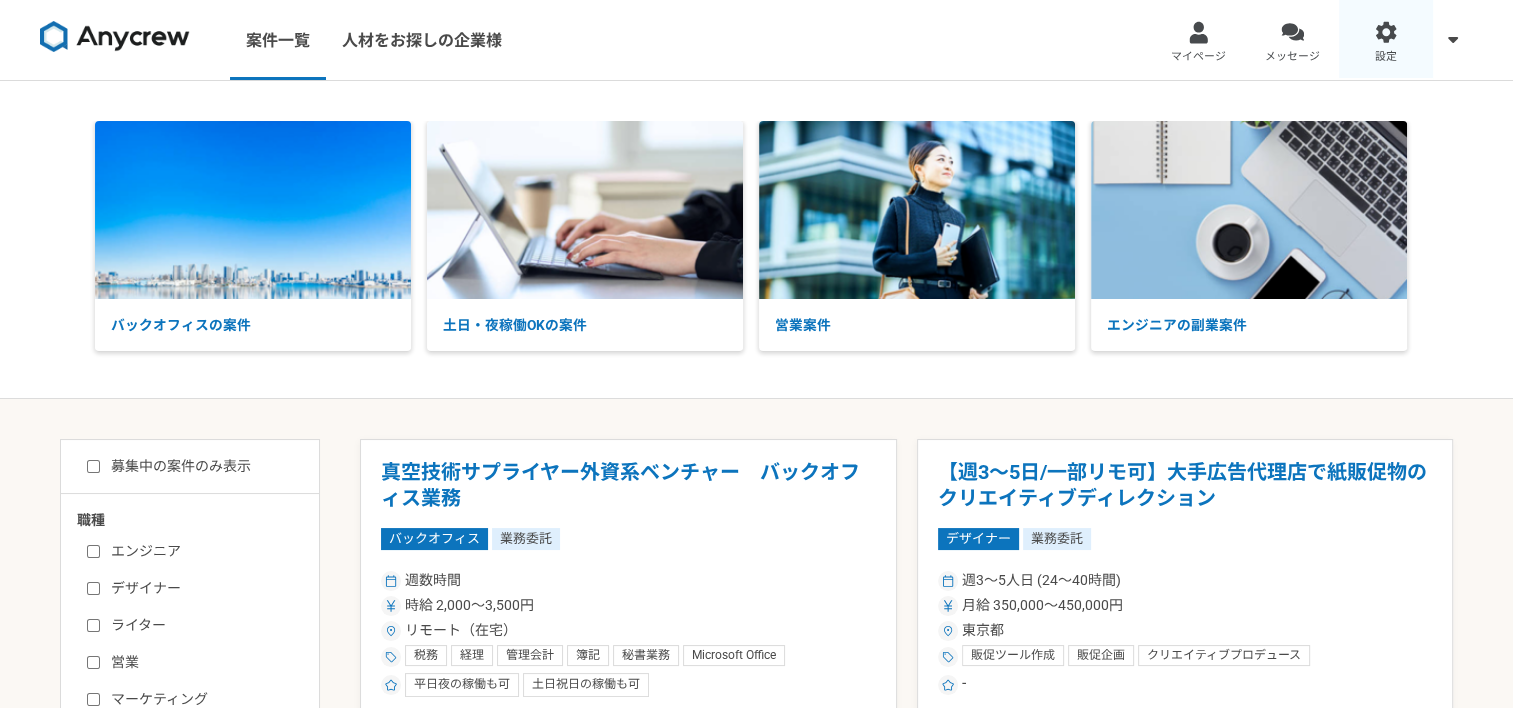 click at bounding box center (1386, 32) 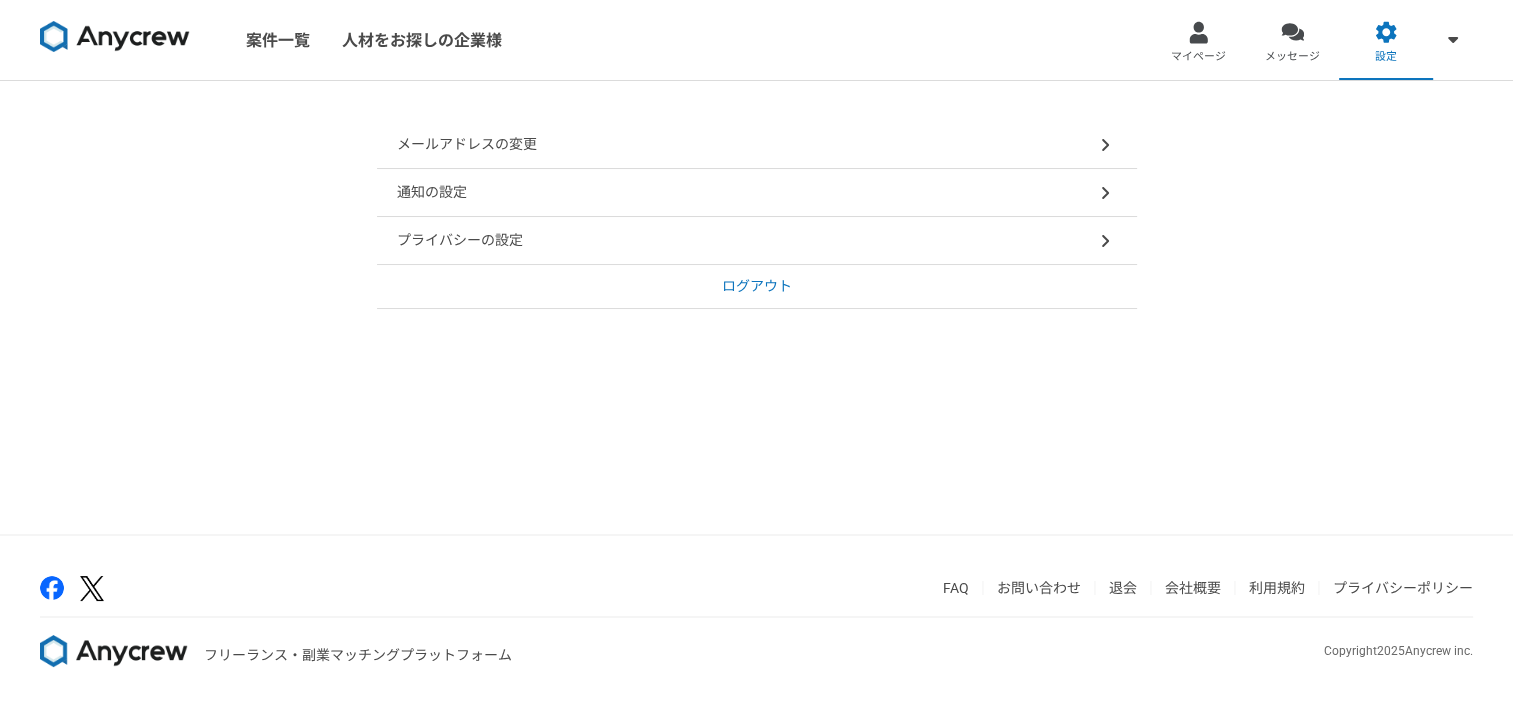 click on "ログアウト" at bounding box center (757, 286) 